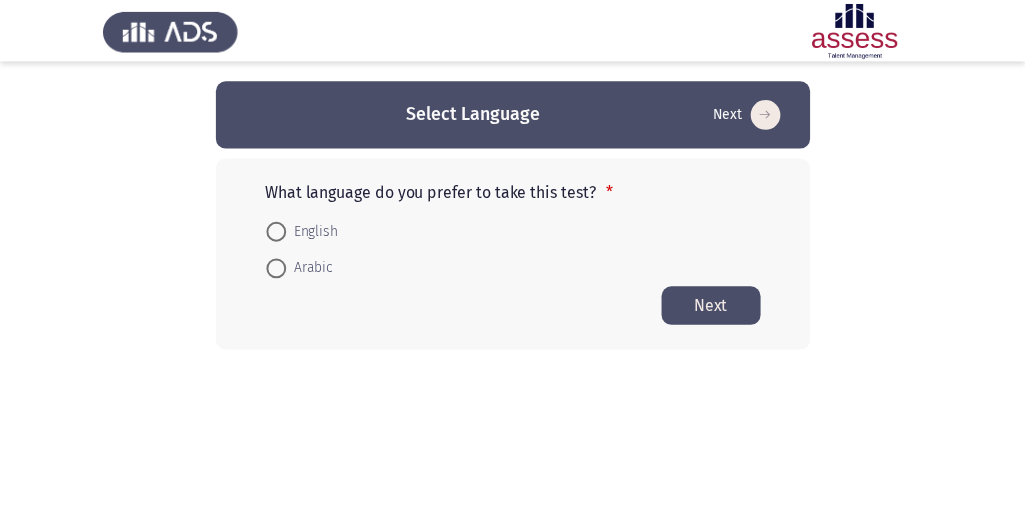 scroll, scrollTop: 0, scrollLeft: 0, axis: both 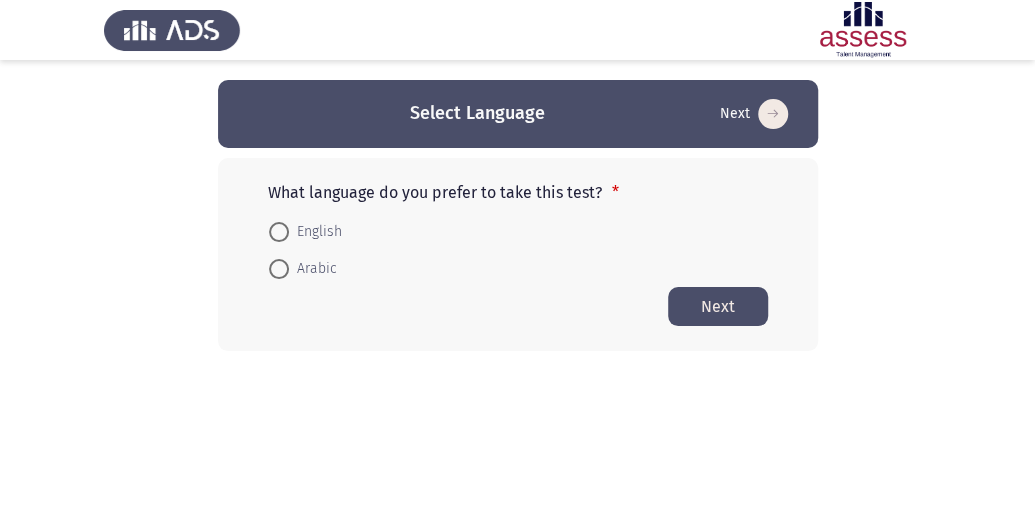 click at bounding box center [279, 269] 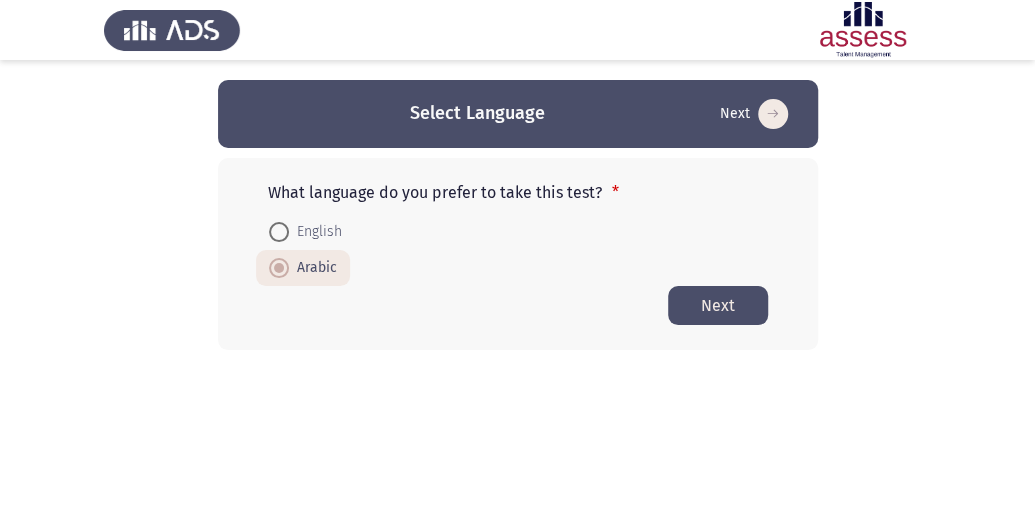 click on "Next" 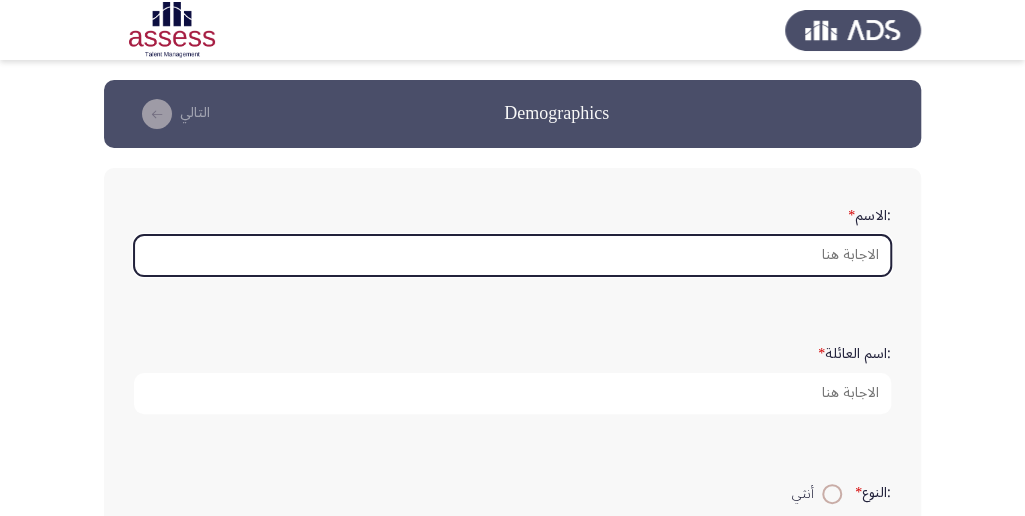 click on ":الاسم   *" at bounding box center (512, 255) 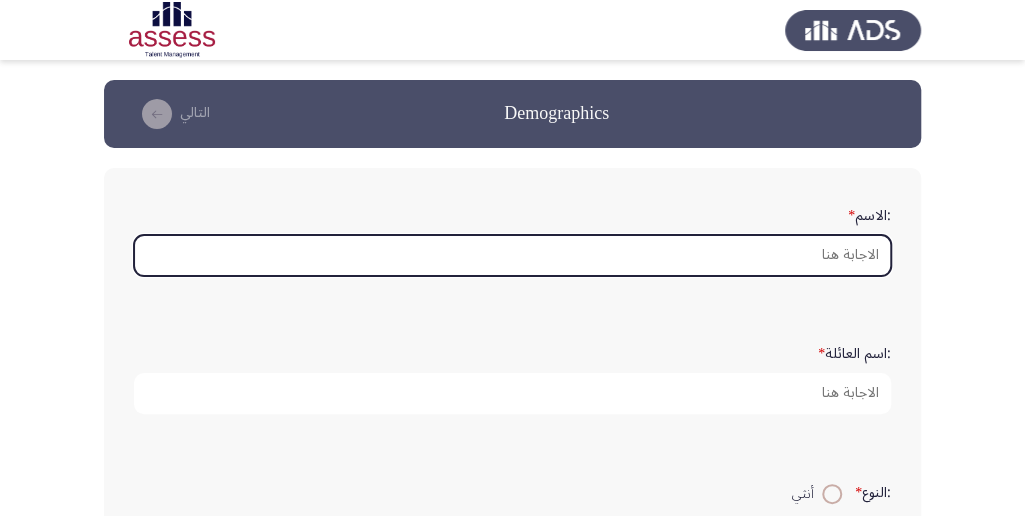 type on "K" 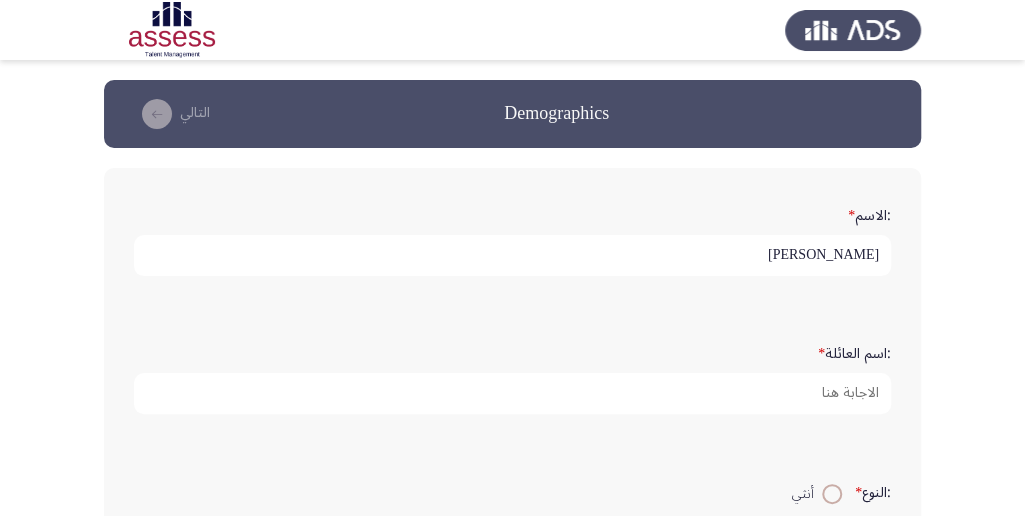 type on "[PERSON_NAME]" 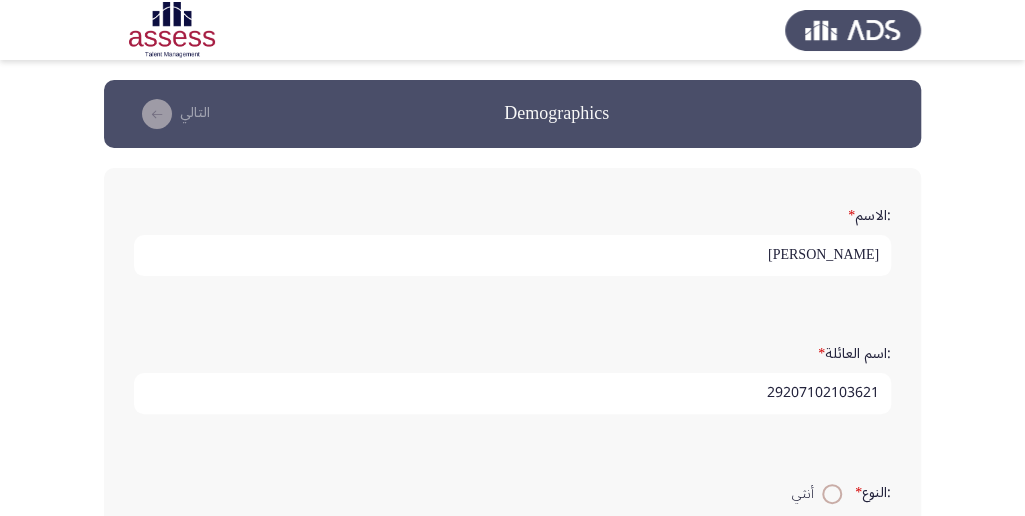 type on "29207102103621" 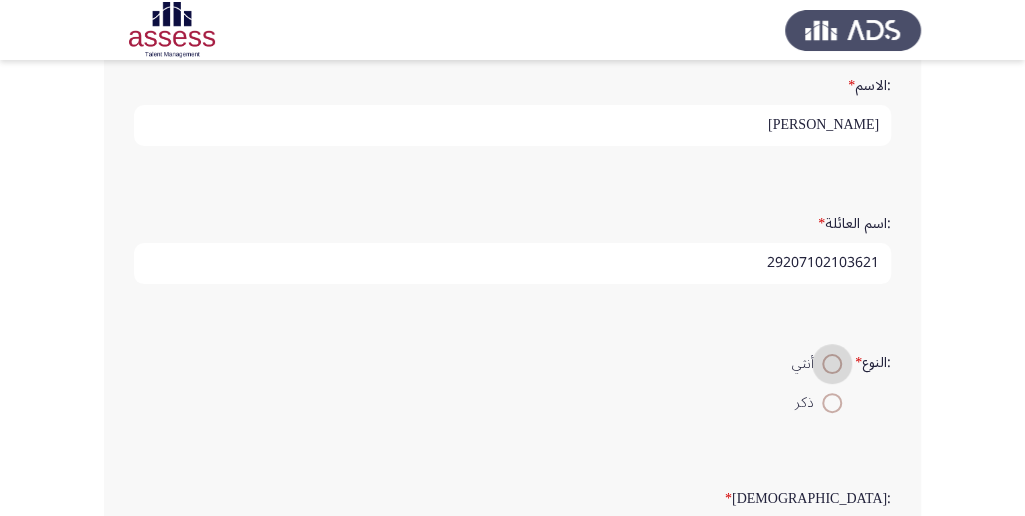 scroll, scrollTop: 200, scrollLeft: 0, axis: vertical 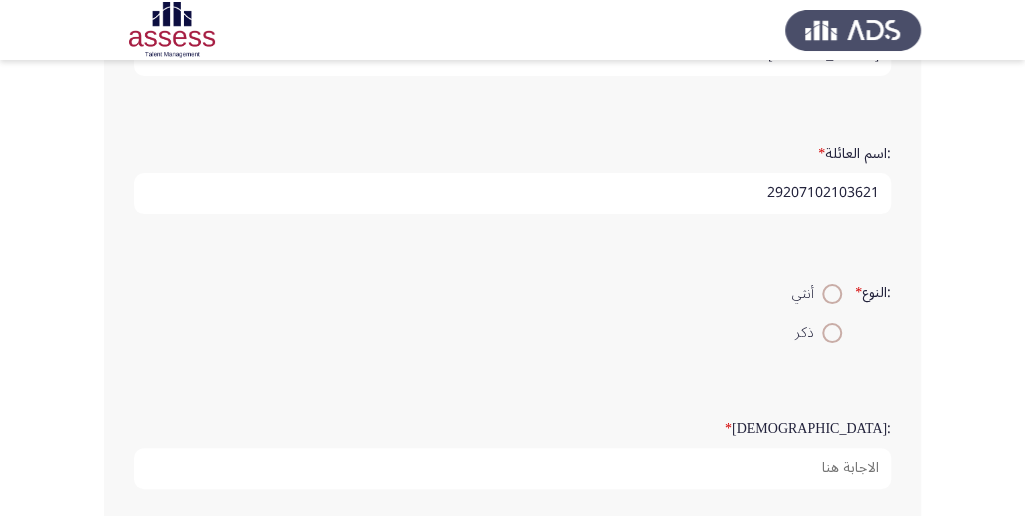 click at bounding box center [832, 294] 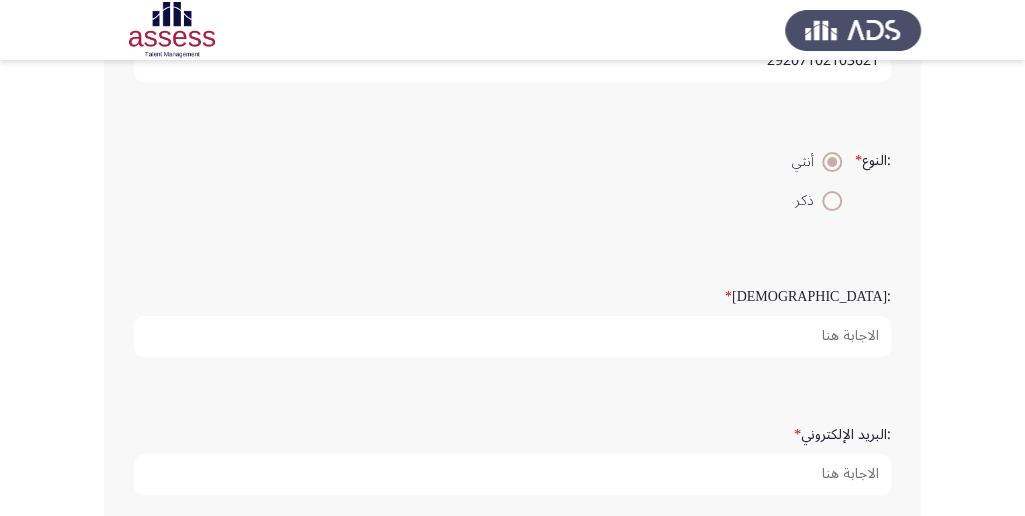 scroll, scrollTop: 333, scrollLeft: 0, axis: vertical 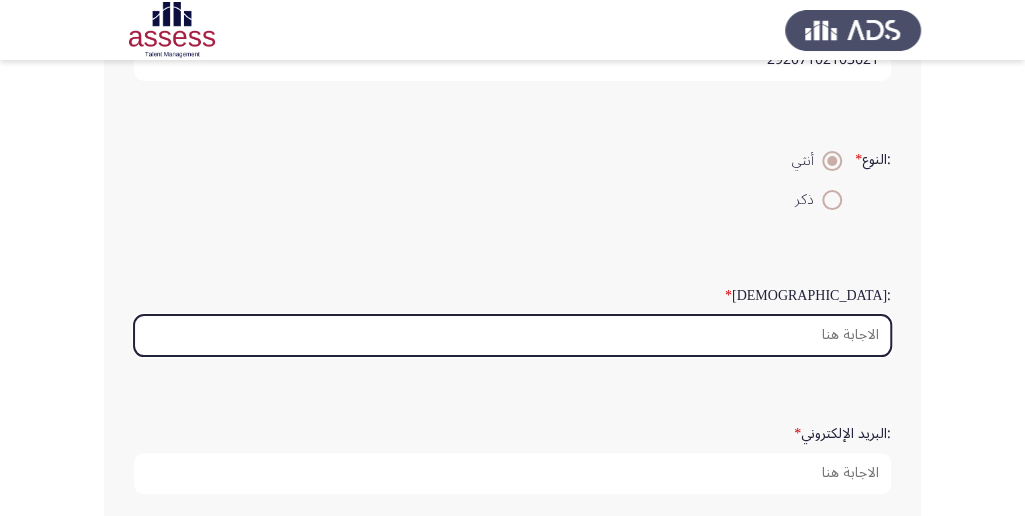 click on ":السن   *" at bounding box center [512, 335] 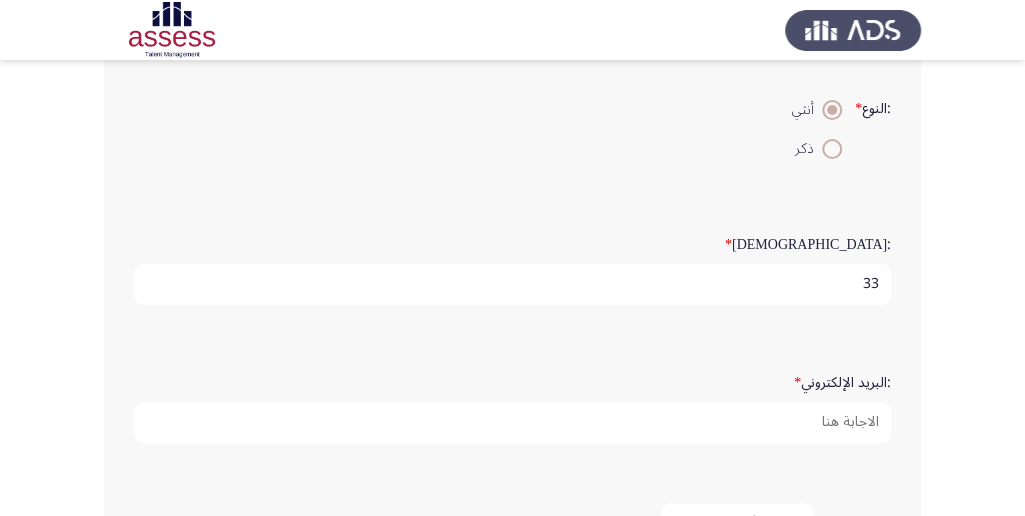 scroll, scrollTop: 466, scrollLeft: 0, axis: vertical 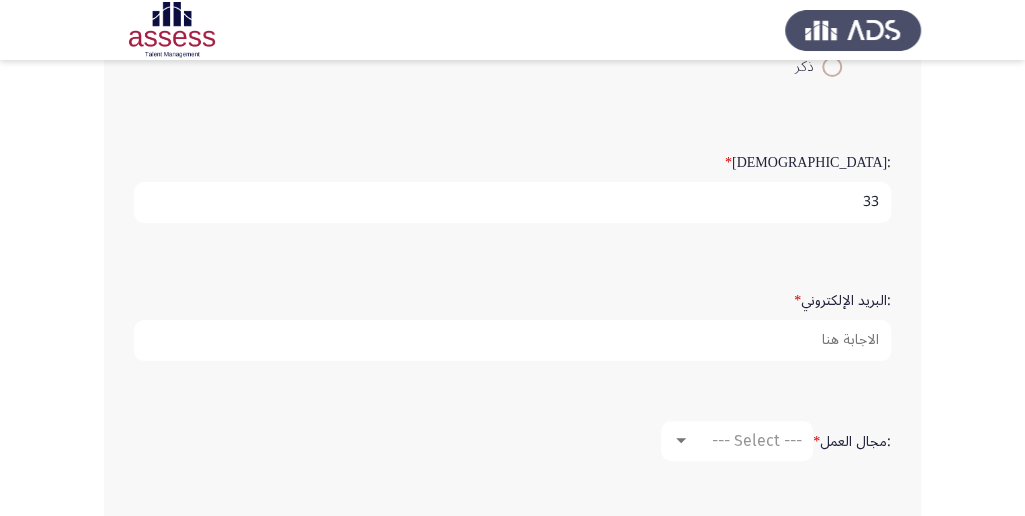 type on "33" 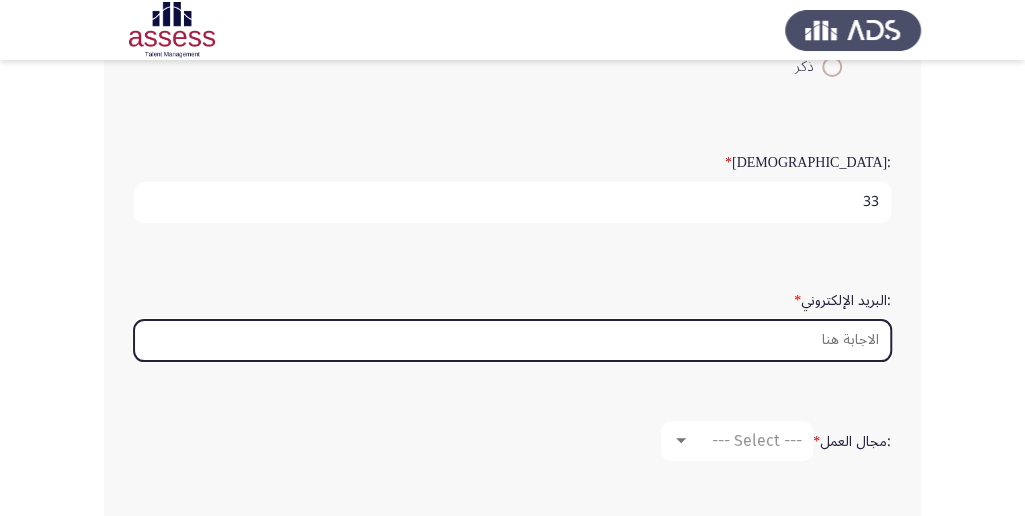 click on ":البريد الإلكتروني   *" at bounding box center (512, 340) 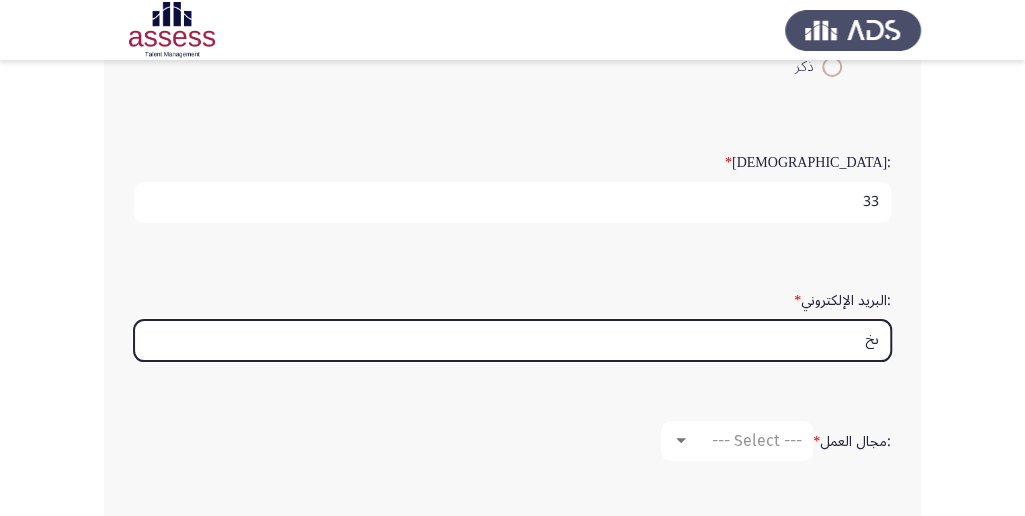 type on "ى" 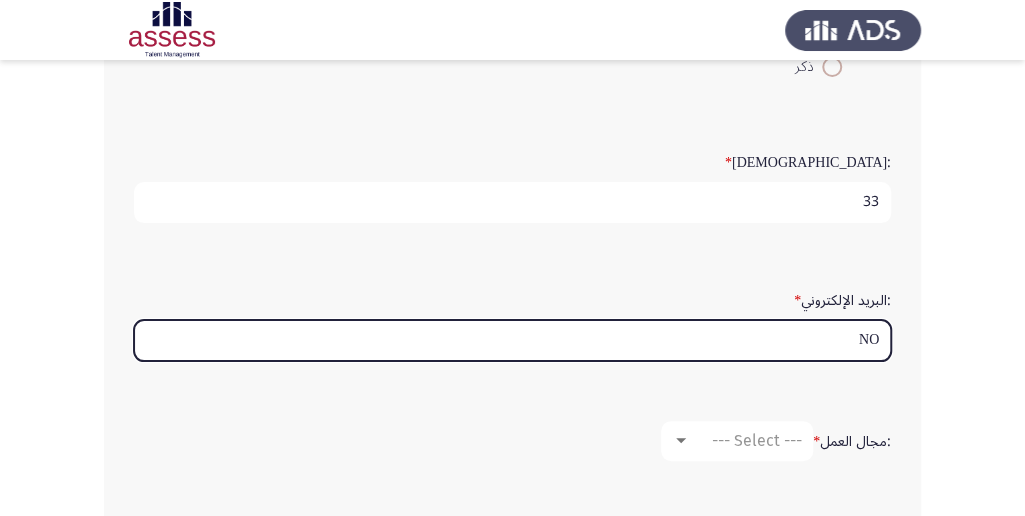 type on "N" 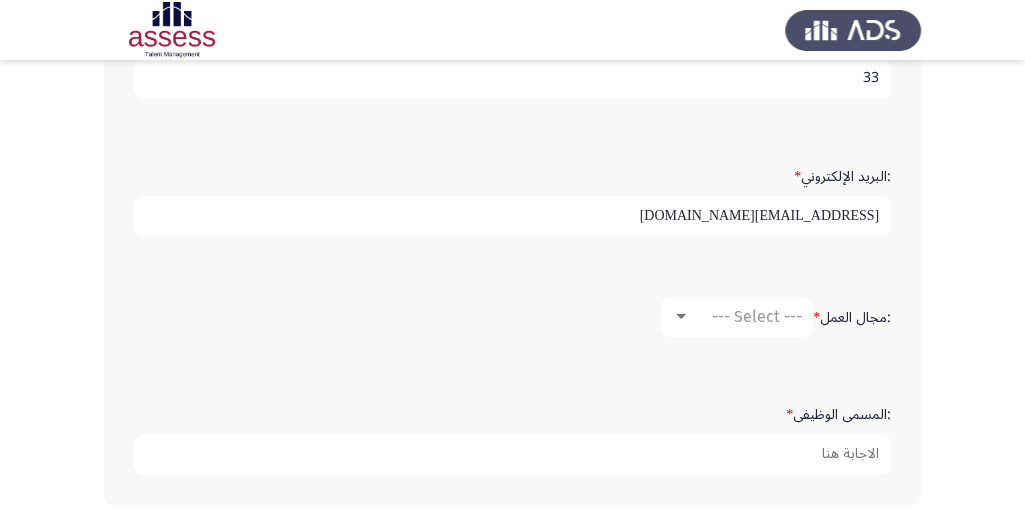 scroll, scrollTop: 600, scrollLeft: 0, axis: vertical 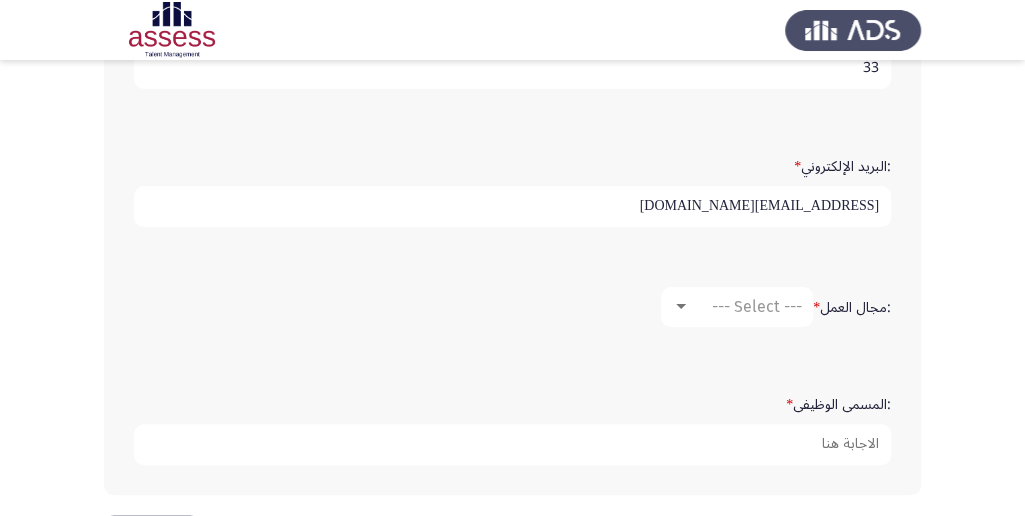 type on "[EMAIL_ADDRESS][DOMAIN_NAME]" 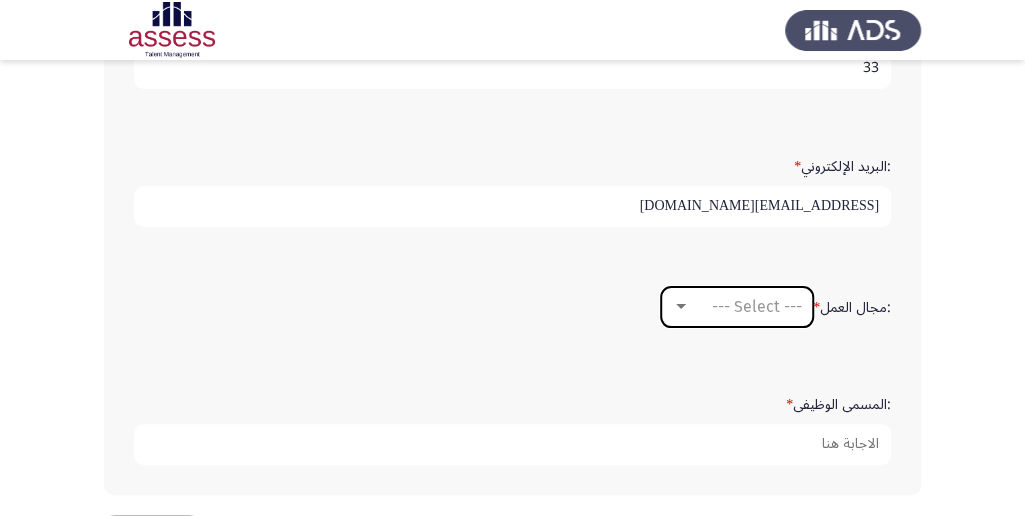 click on "--- Select ---" at bounding box center [746, 306] 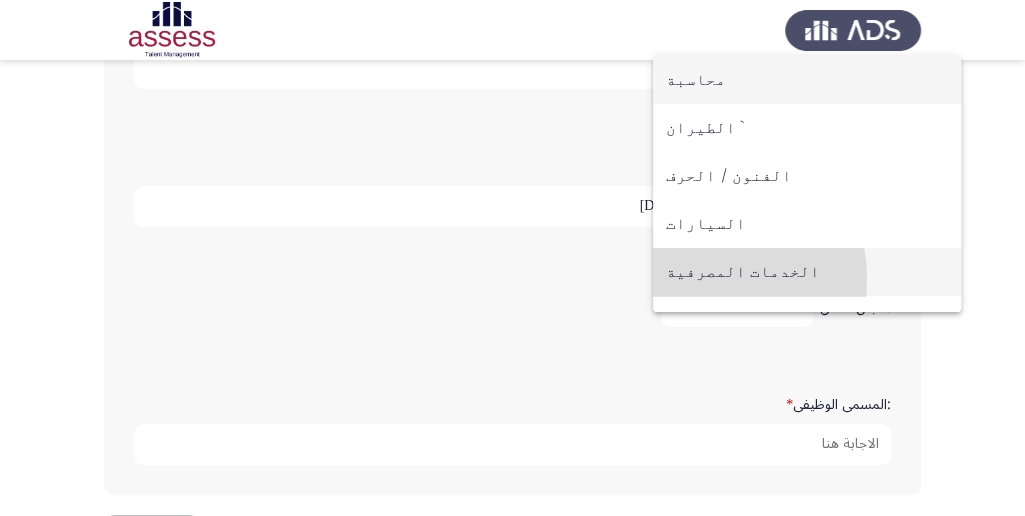 click on "الخدمات المصرفية" at bounding box center [807, 272] 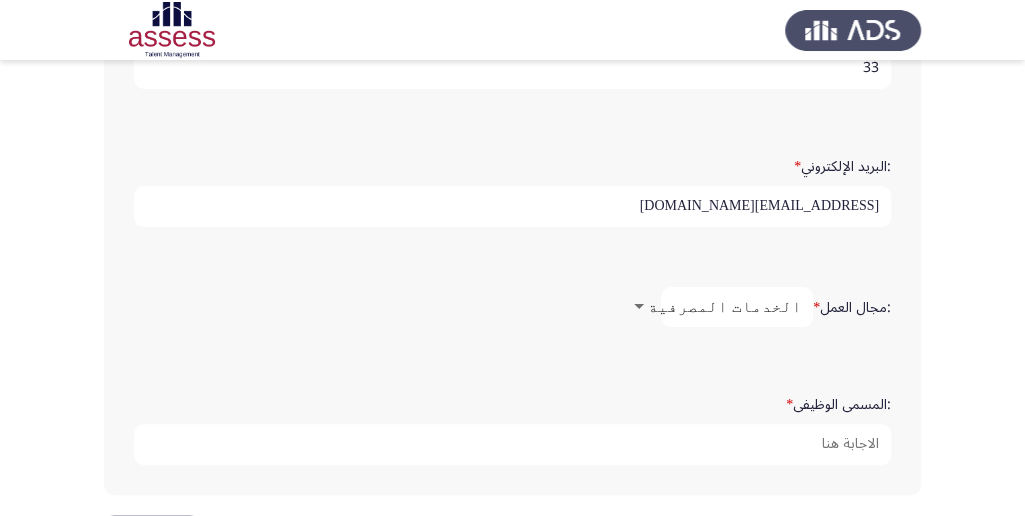 click on "الخدمات المصرفية" at bounding box center (737, 307) 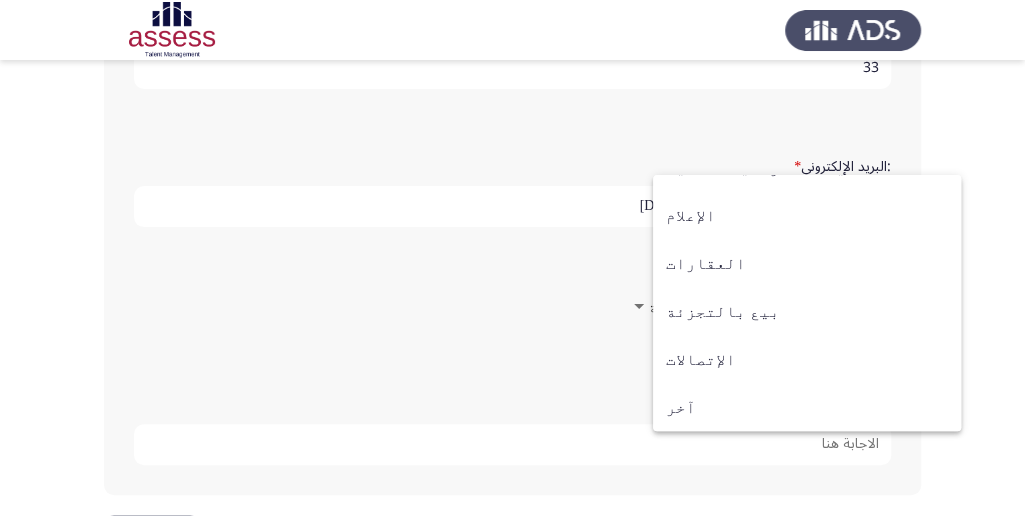 scroll, scrollTop: 656, scrollLeft: 0, axis: vertical 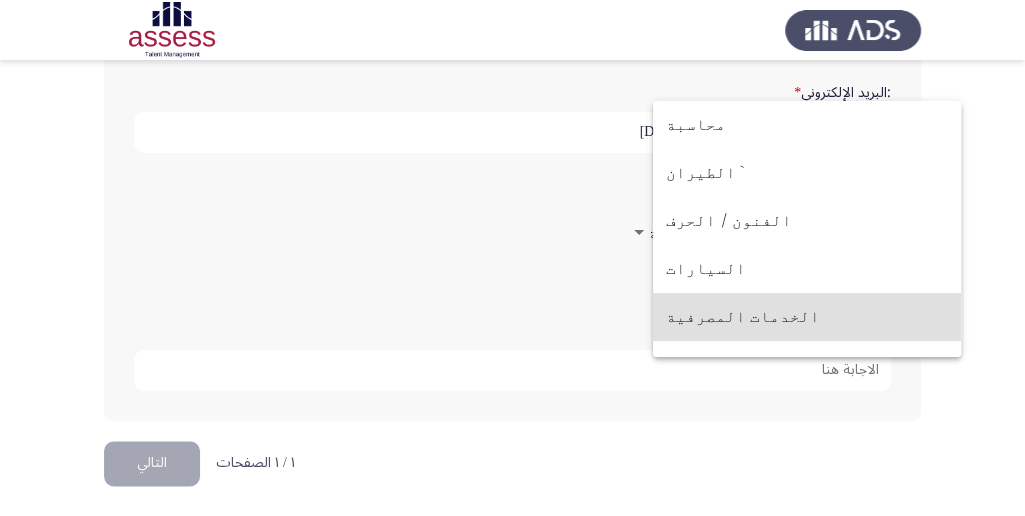 click at bounding box center [512, 258] 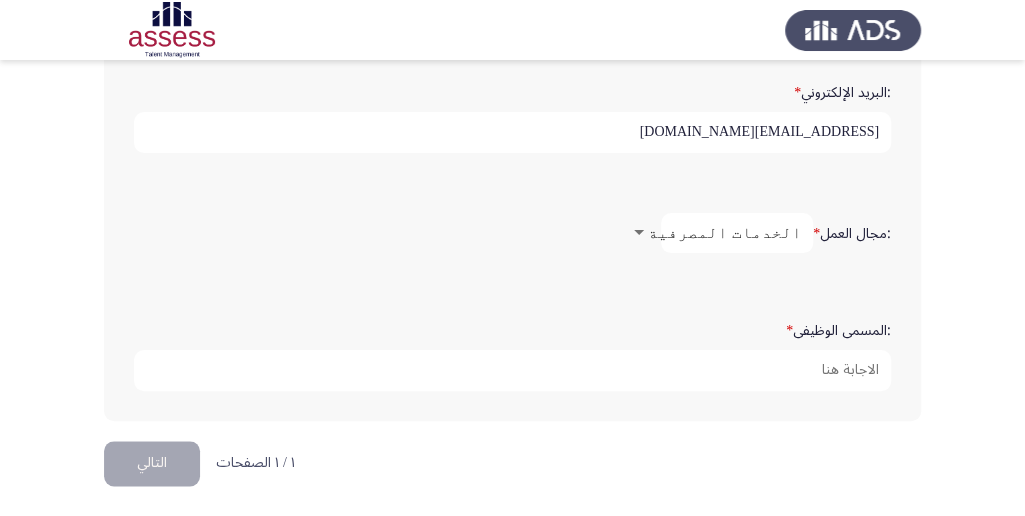 click on "الخدمات المصرفية" at bounding box center [725, 232] 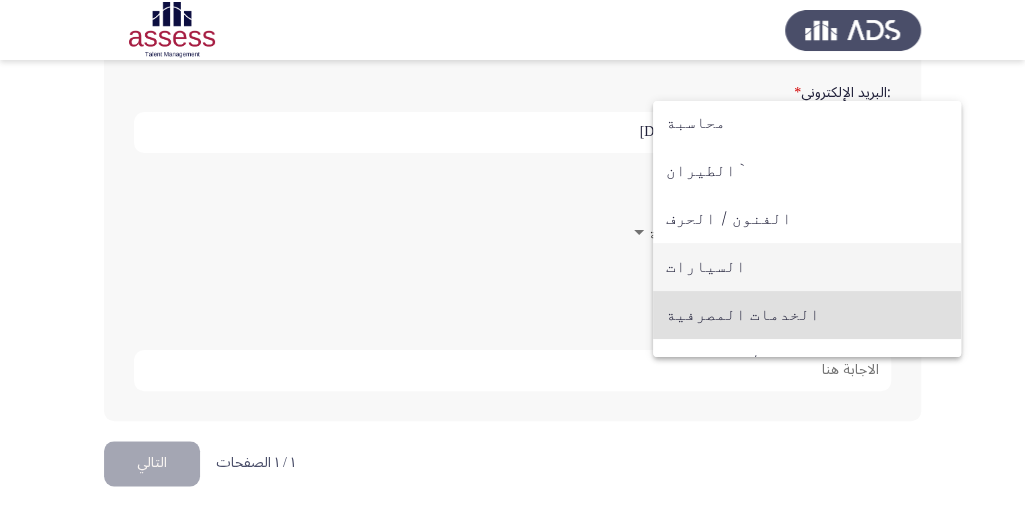 scroll, scrollTop: 0, scrollLeft: 0, axis: both 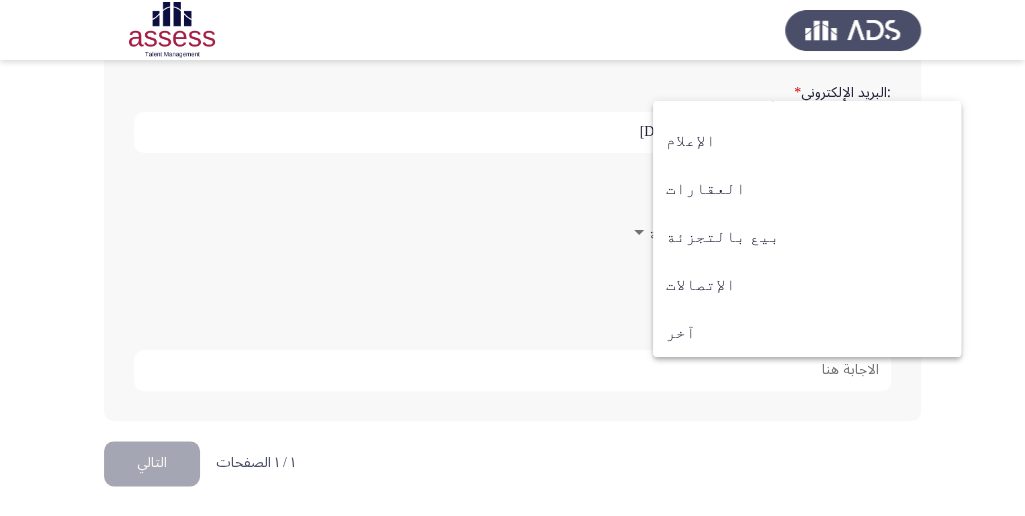 click at bounding box center [512, 258] 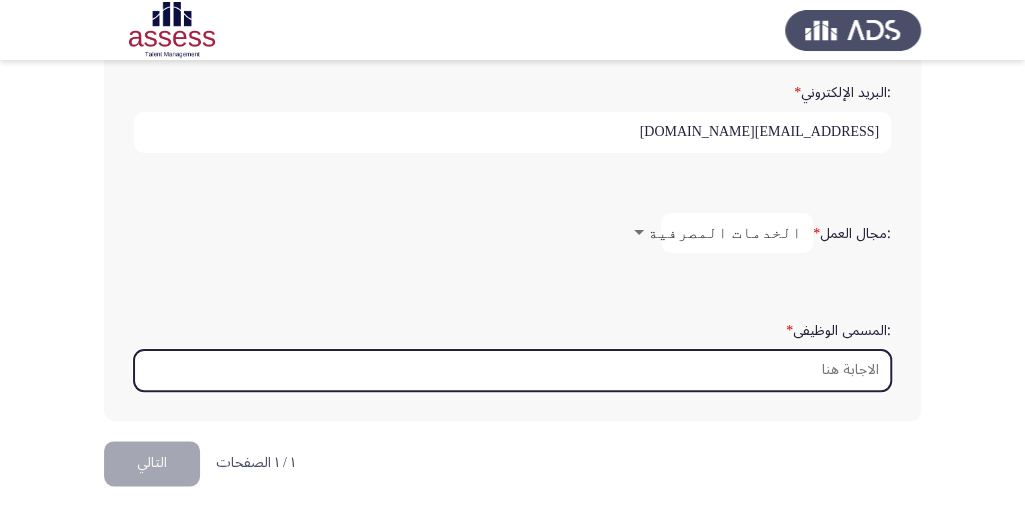 click on ":المسمى الوظيفى   *" at bounding box center [512, 370] 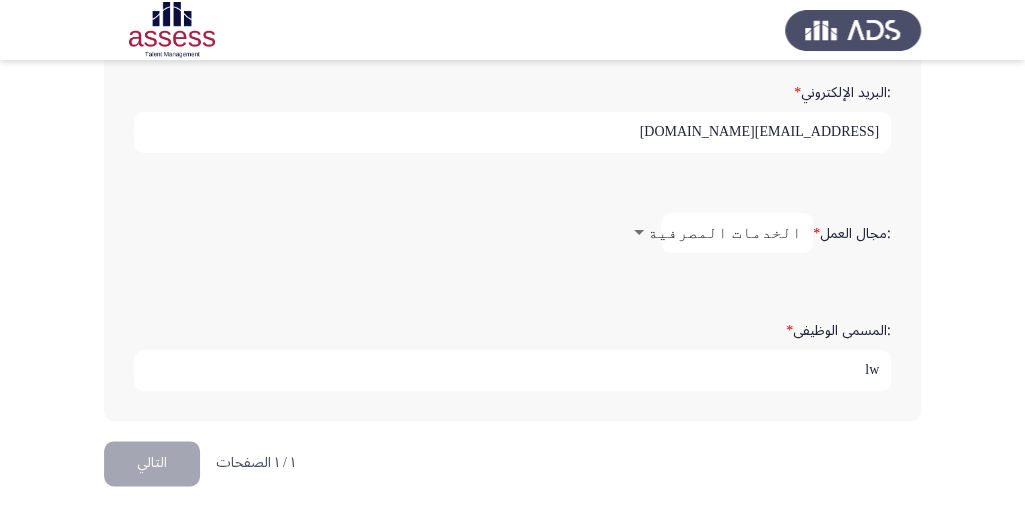 type on "l" 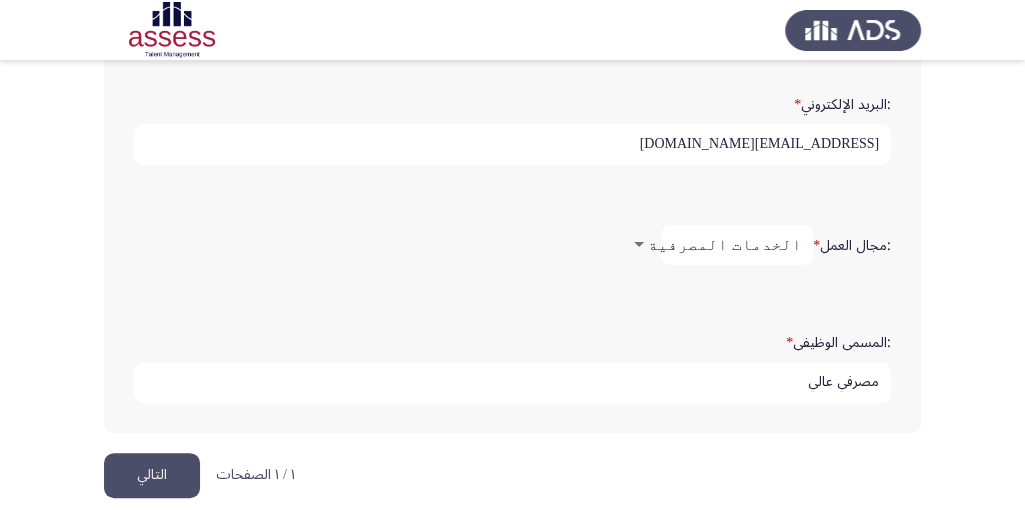 scroll, scrollTop: 674, scrollLeft: 0, axis: vertical 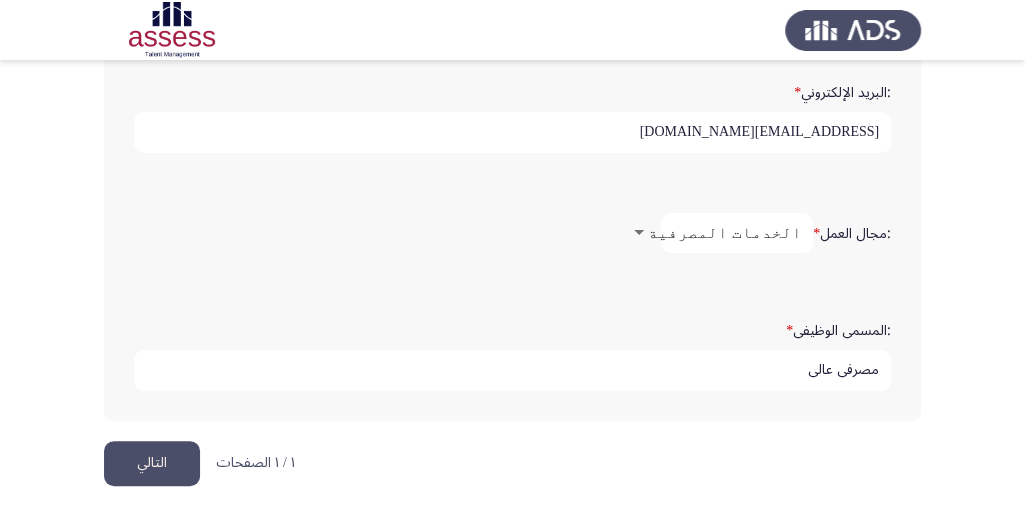 type on "مصرفي عالي" 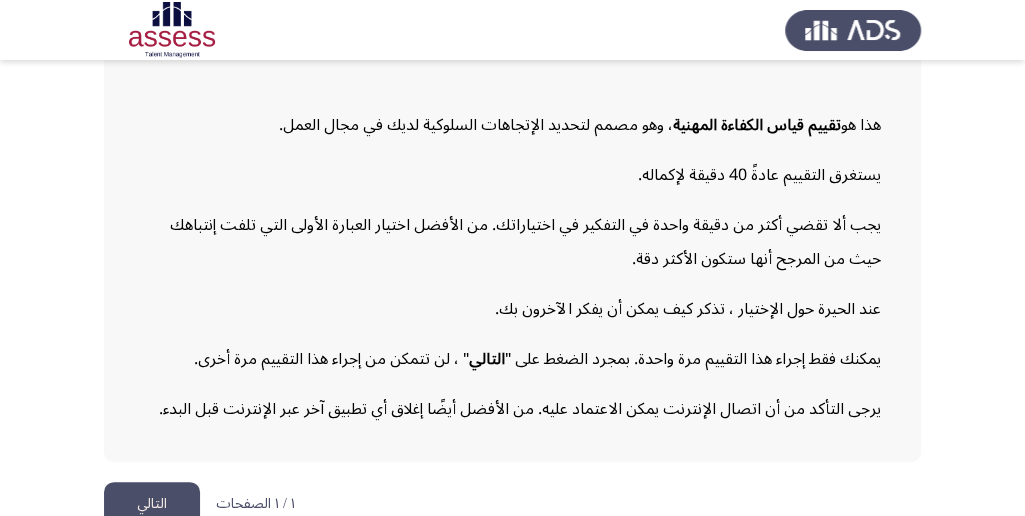 scroll, scrollTop: 252, scrollLeft: 0, axis: vertical 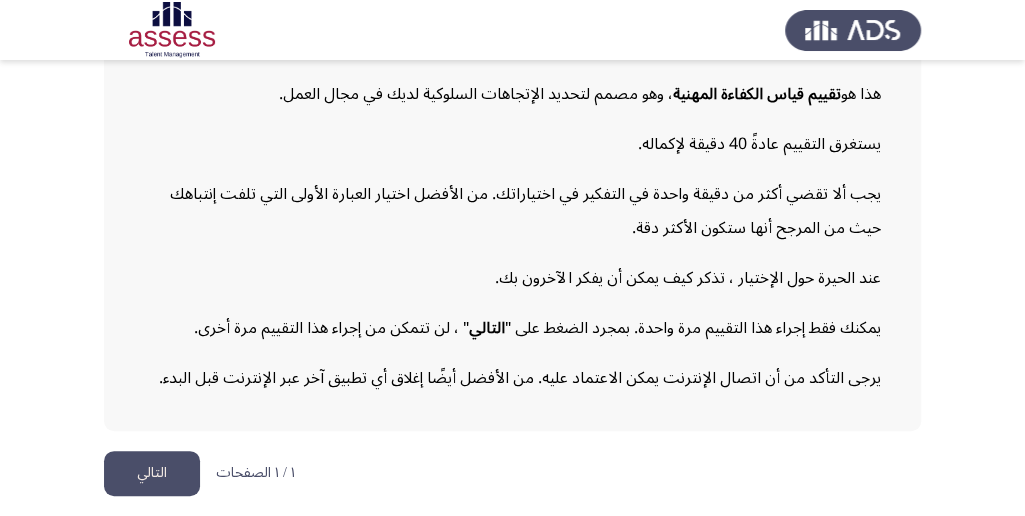 click on "التالي" 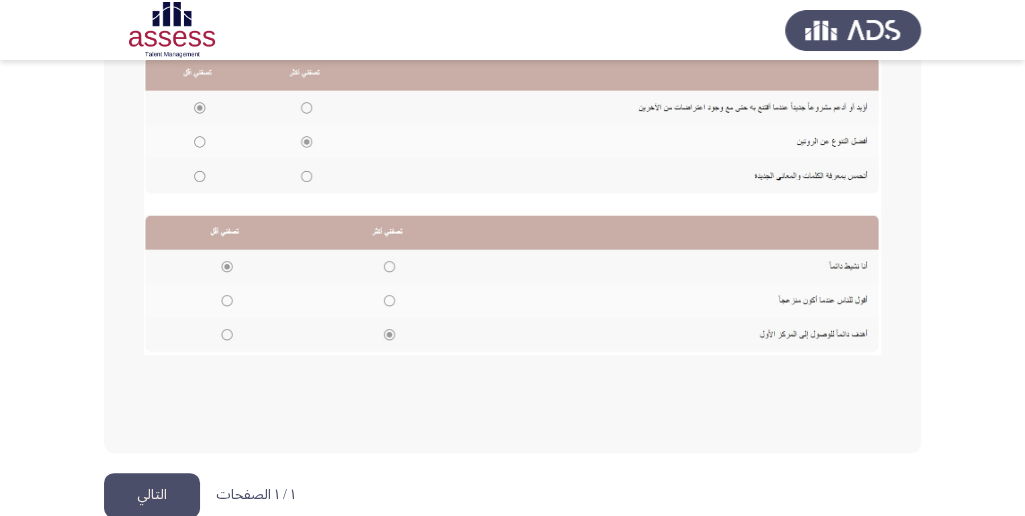 scroll, scrollTop: 530, scrollLeft: 0, axis: vertical 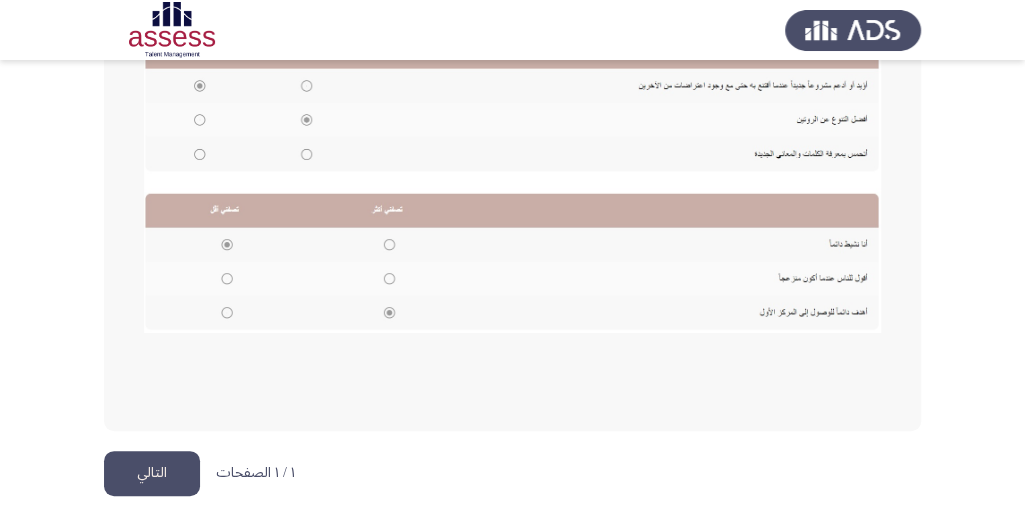 click on "التالي" 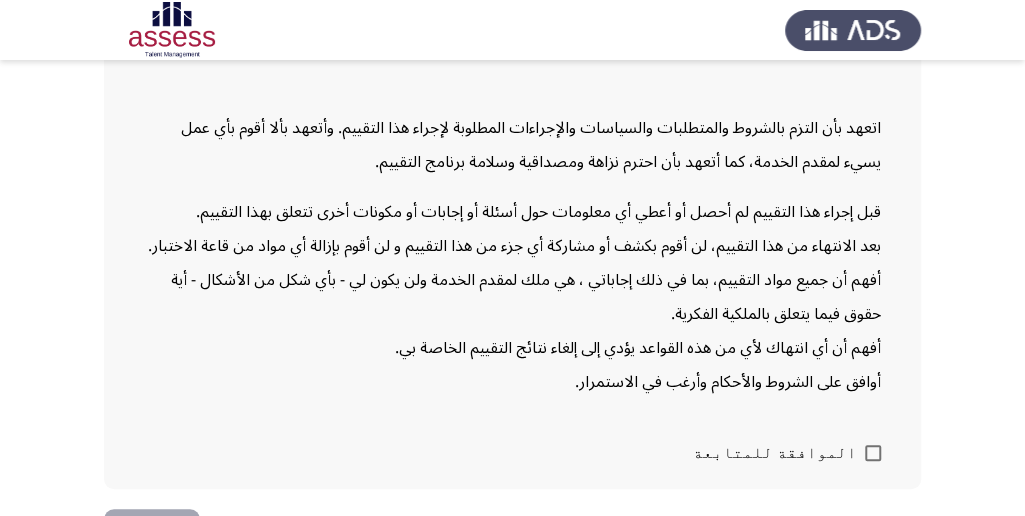 scroll, scrollTop: 258, scrollLeft: 0, axis: vertical 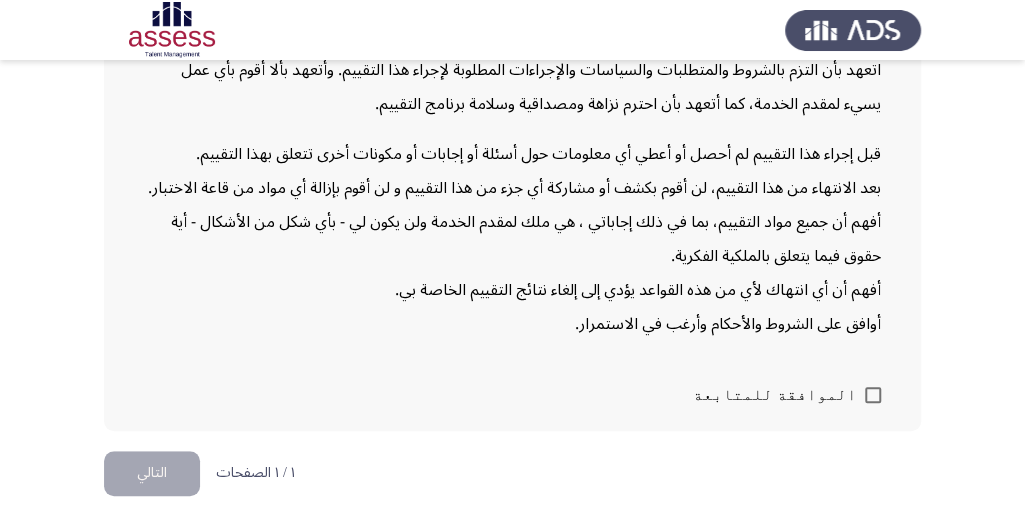 click at bounding box center (873, 395) 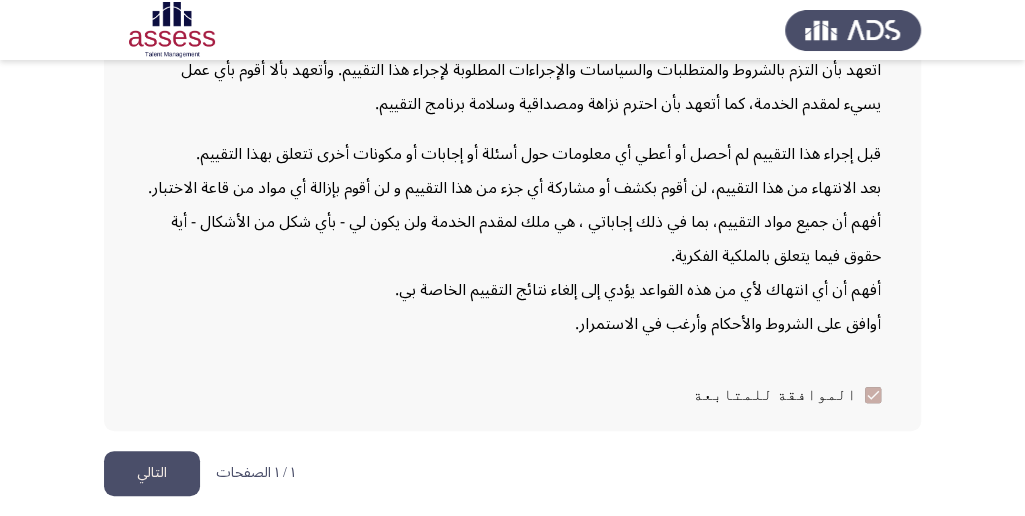 click on "التالي" 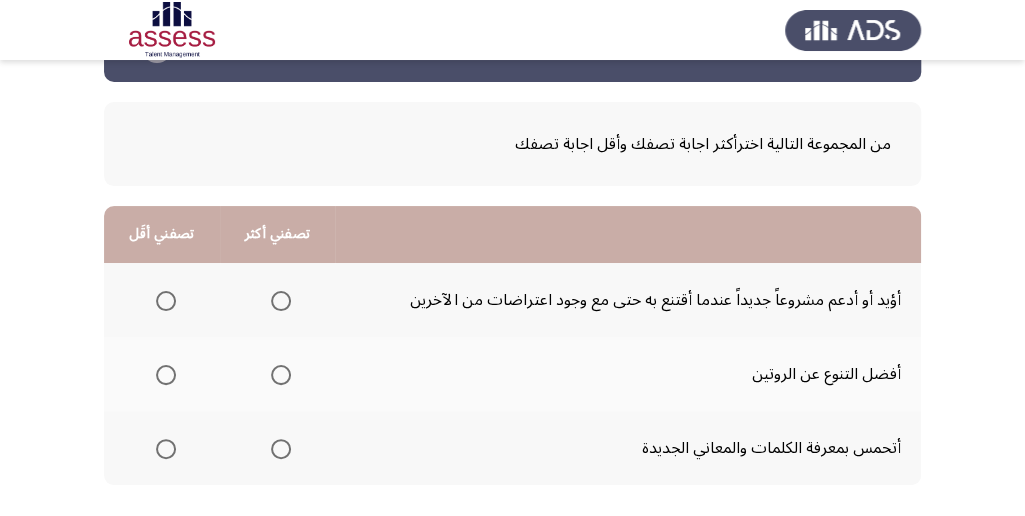 scroll, scrollTop: 133, scrollLeft: 0, axis: vertical 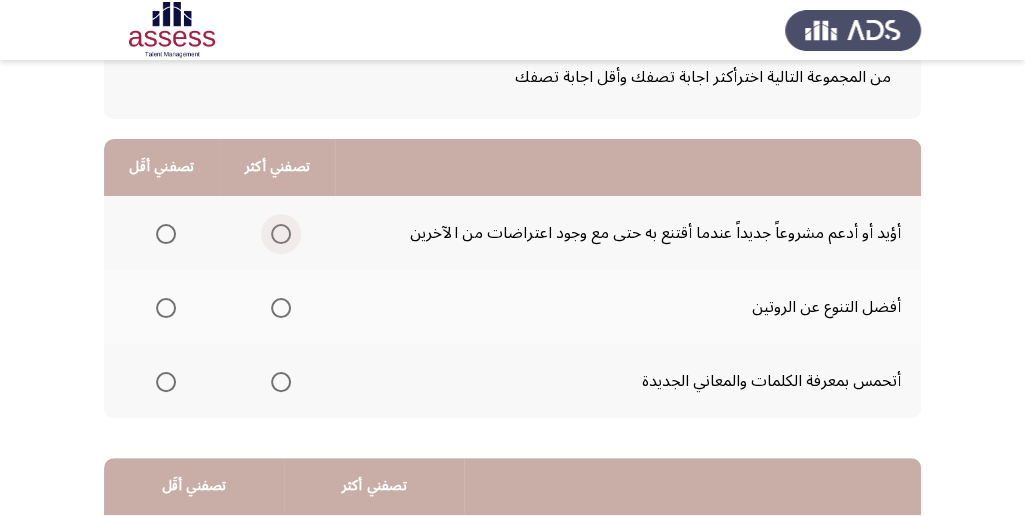 click at bounding box center (281, 234) 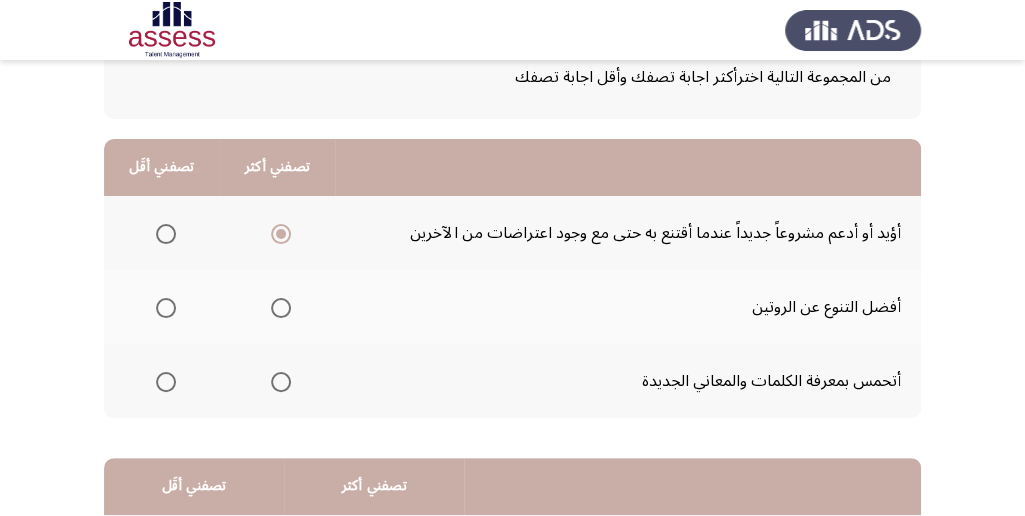 click at bounding box center [166, 382] 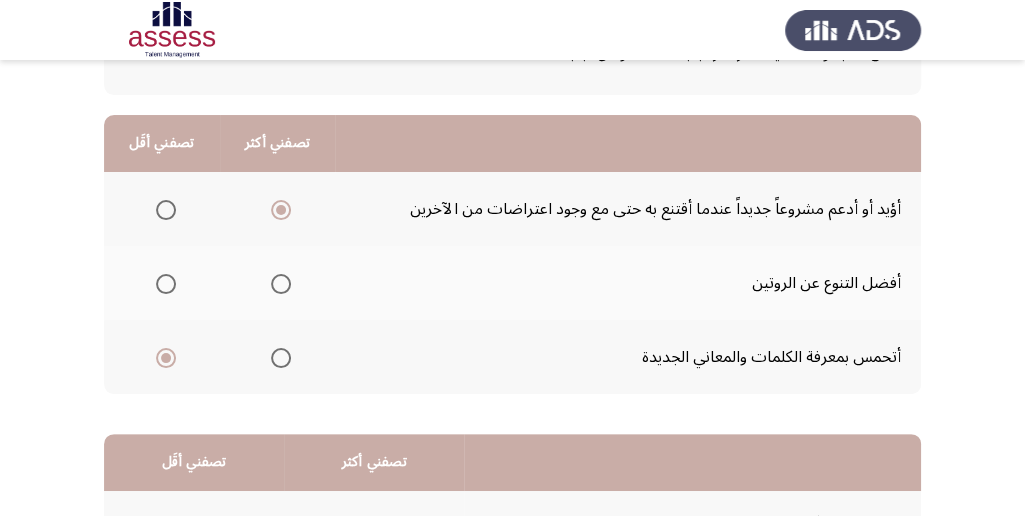 scroll, scrollTop: 133, scrollLeft: 0, axis: vertical 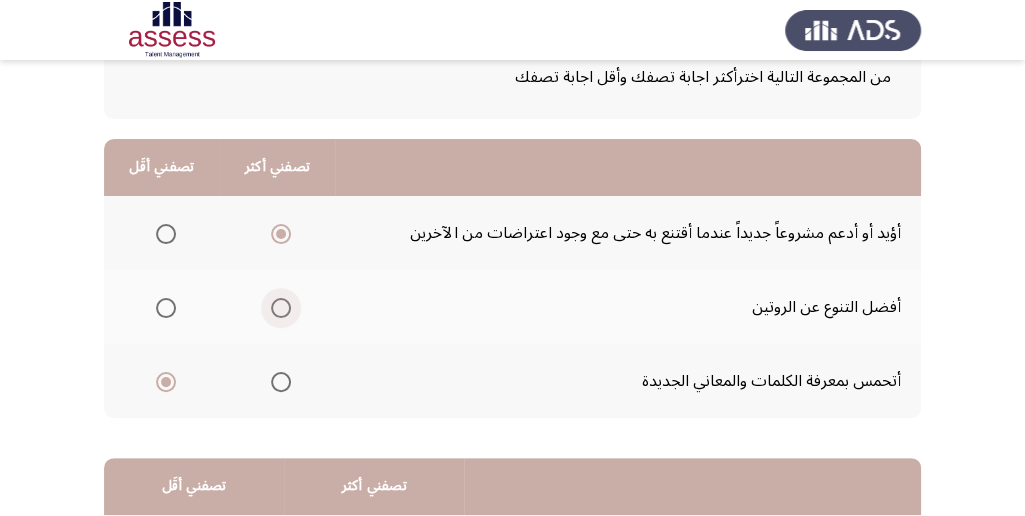 click at bounding box center (281, 308) 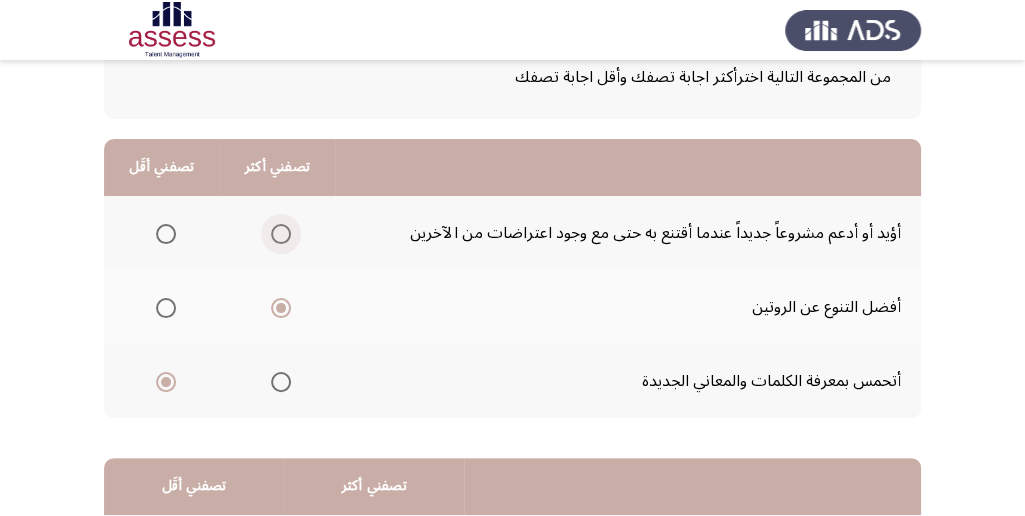 click at bounding box center (281, 234) 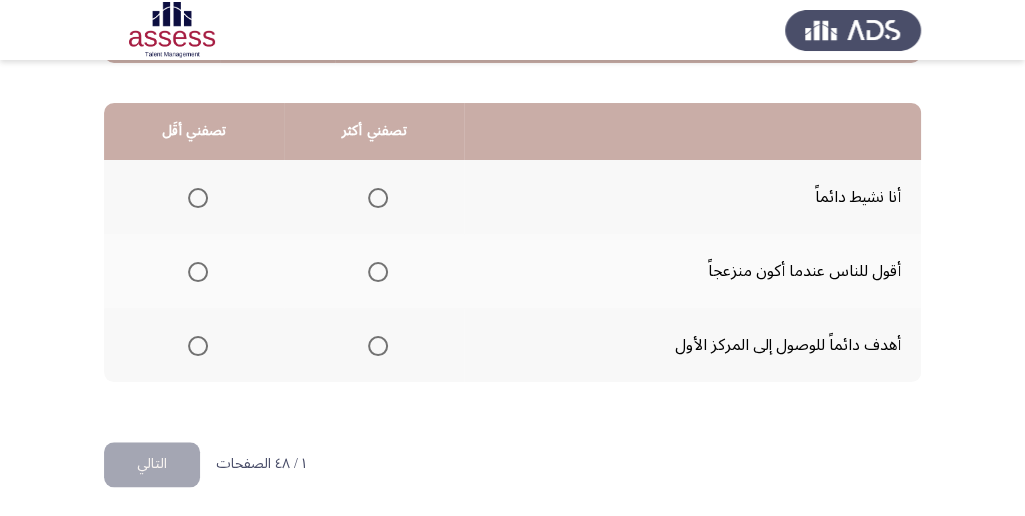 scroll, scrollTop: 494, scrollLeft: 0, axis: vertical 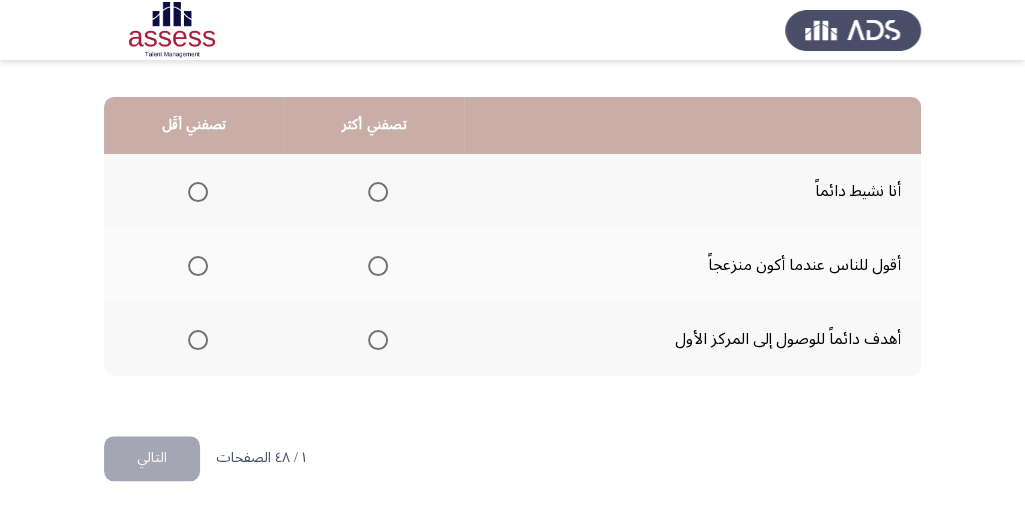 click at bounding box center (378, 340) 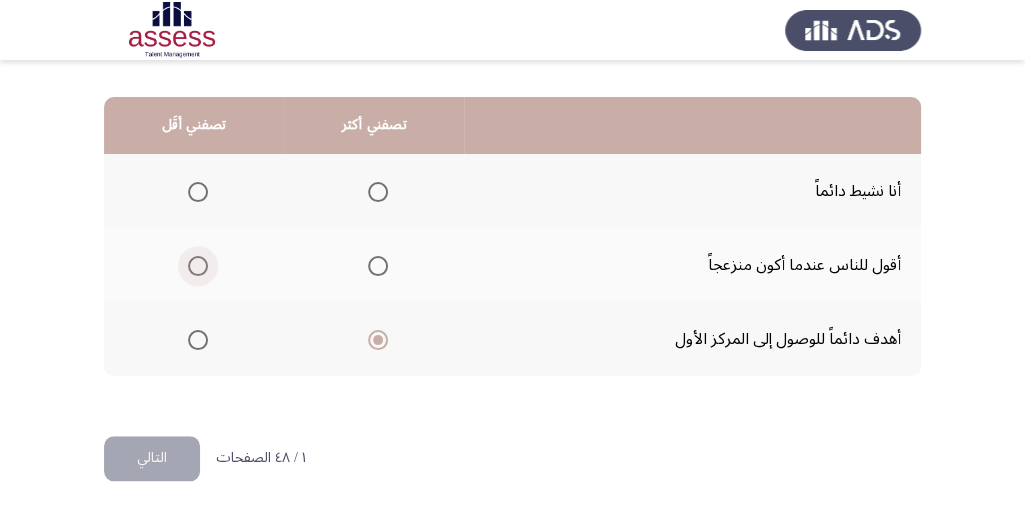 click at bounding box center (198, 266) 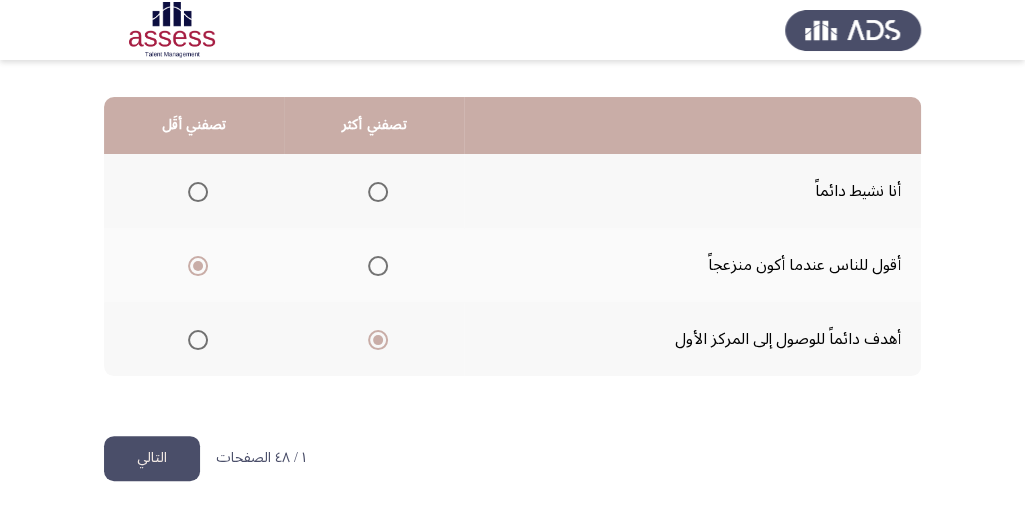 click on "التالي" 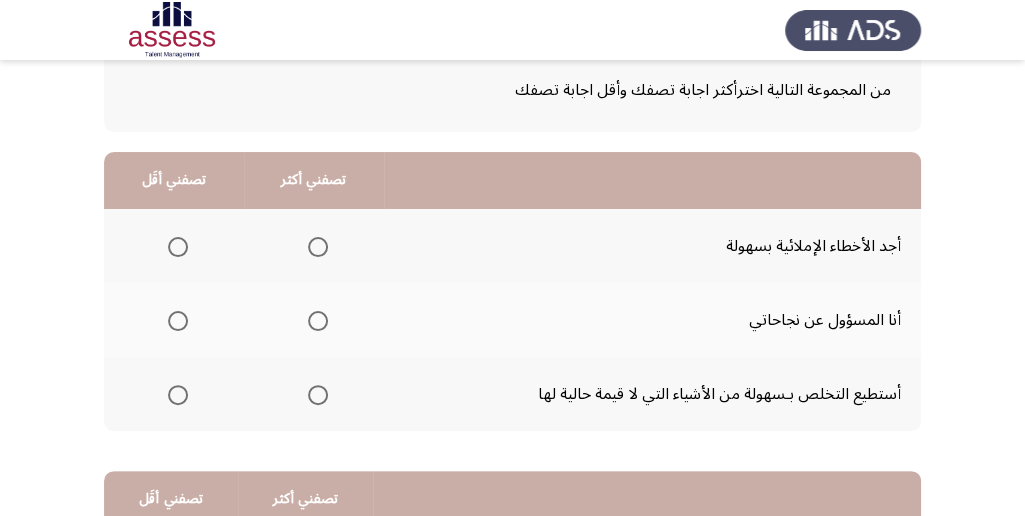 scroll, scrollTop: 133, scrollLeft: 0, axis: vertical 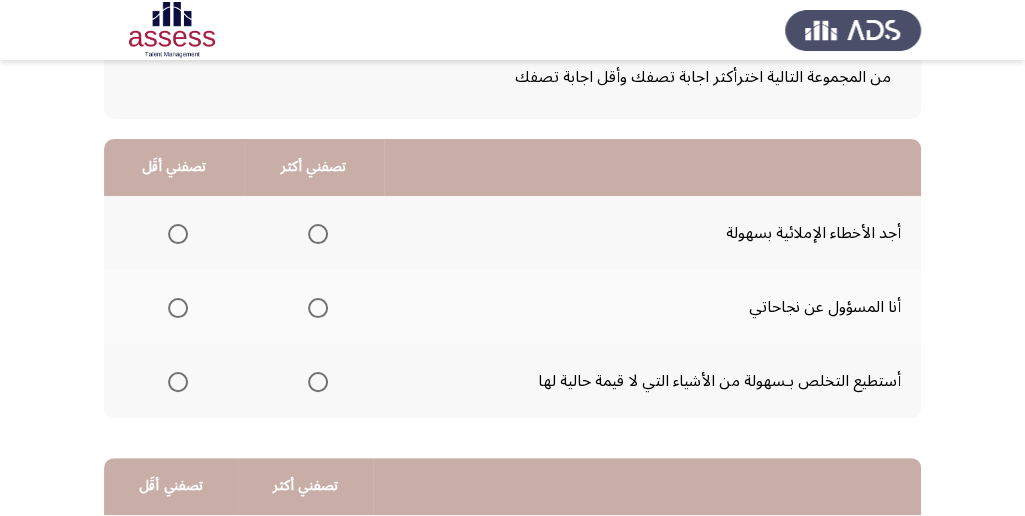 click at bounding box center [318, 308] 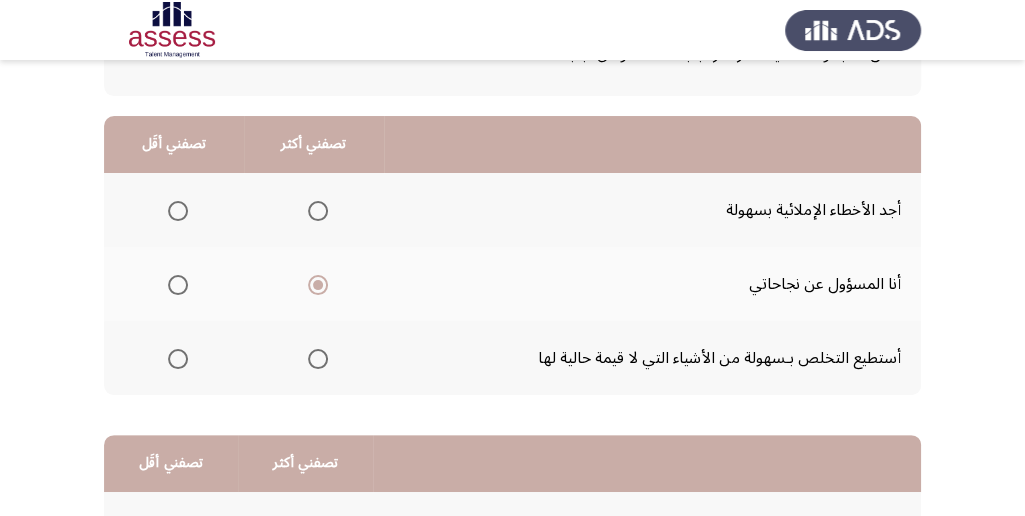 scroll, scrollTop: 133, scrollLeft: 0, axis: vertical 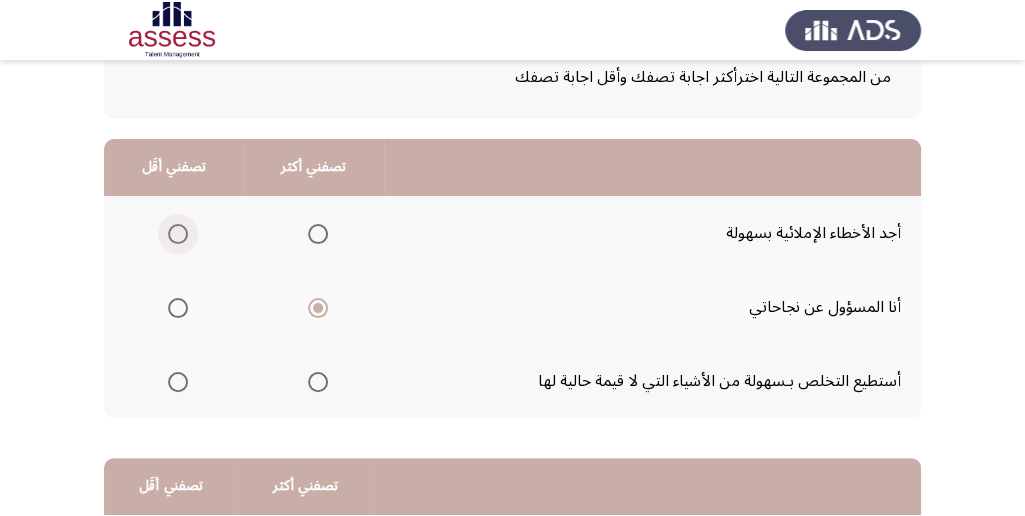click at bounding box center (178, 234) 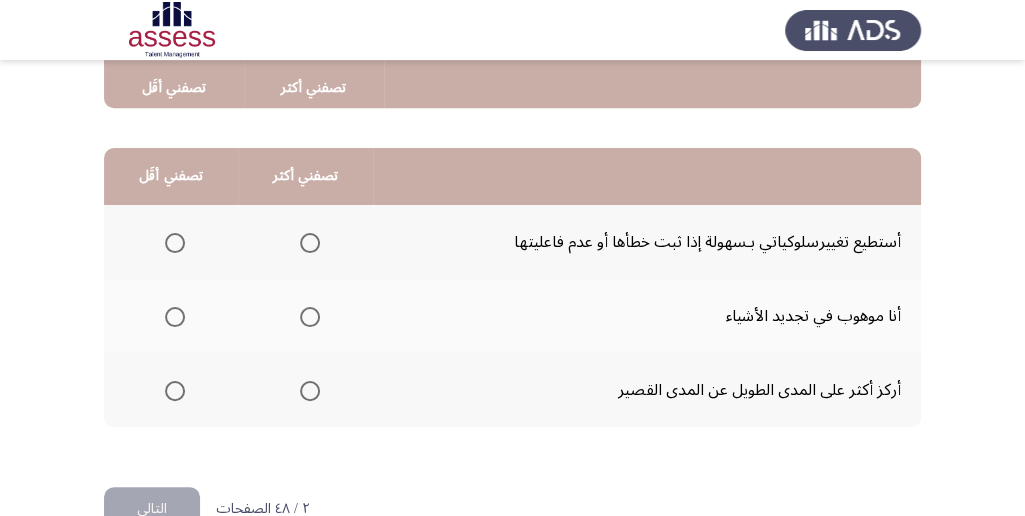 scroll, scrollTop: 466, scrollLeft: 0, axis: vertical 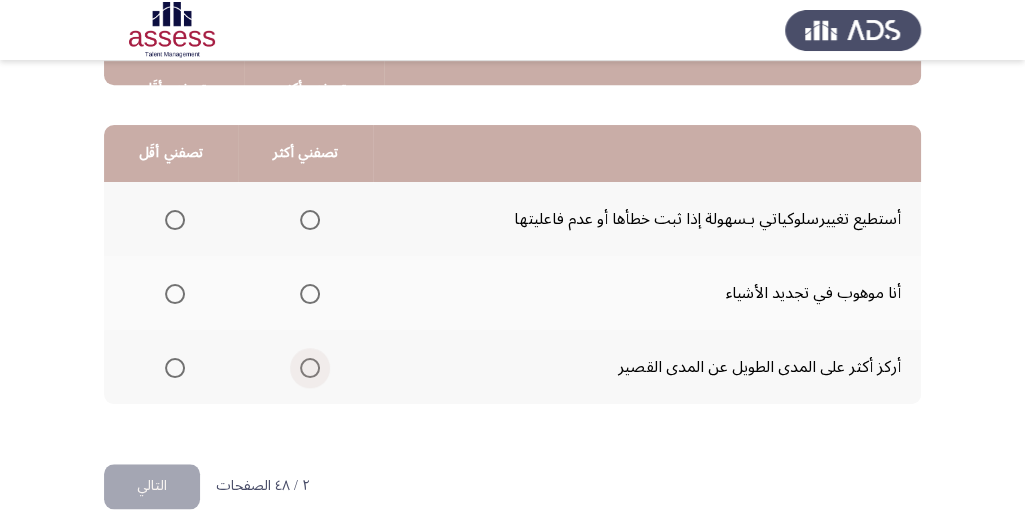 click at bounding box center (310, 368) 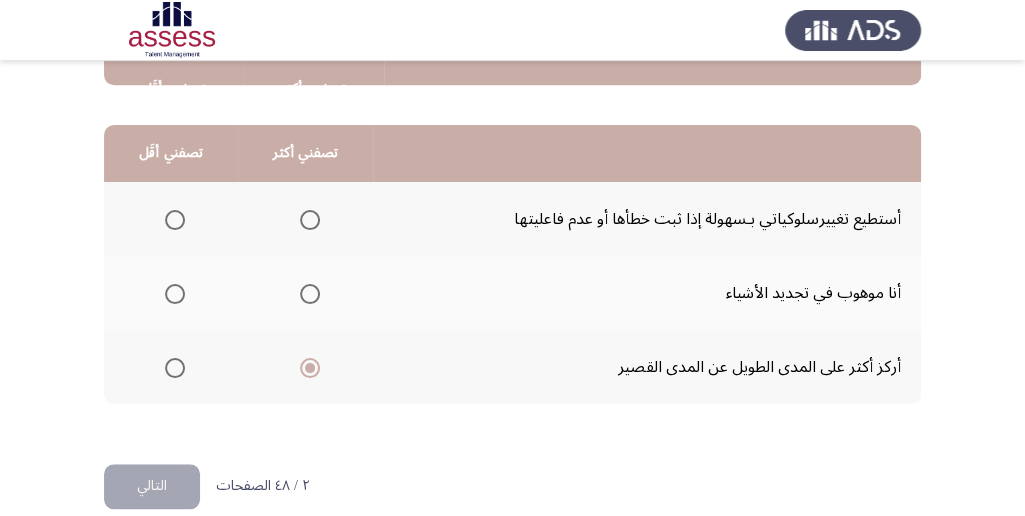 click at bounding box center (175, 294) 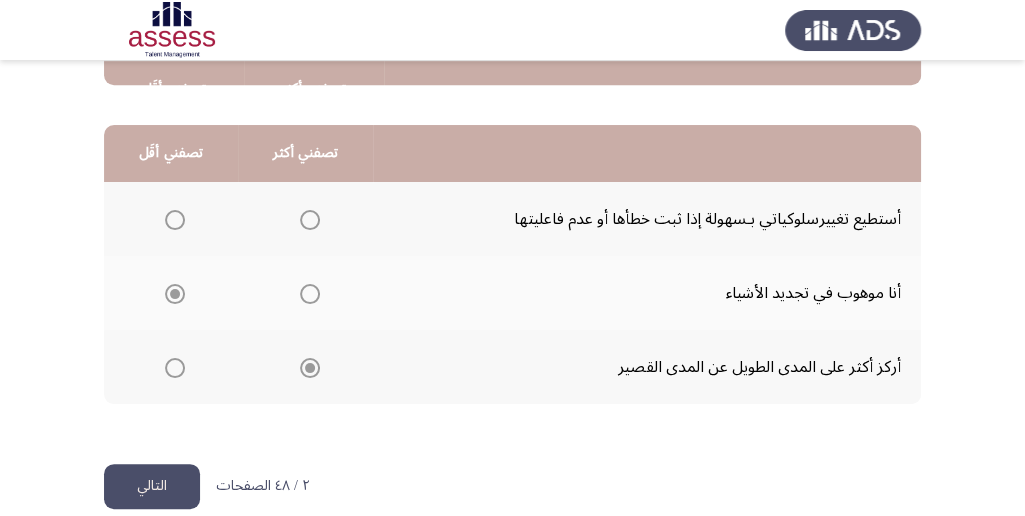 click on "التالي" 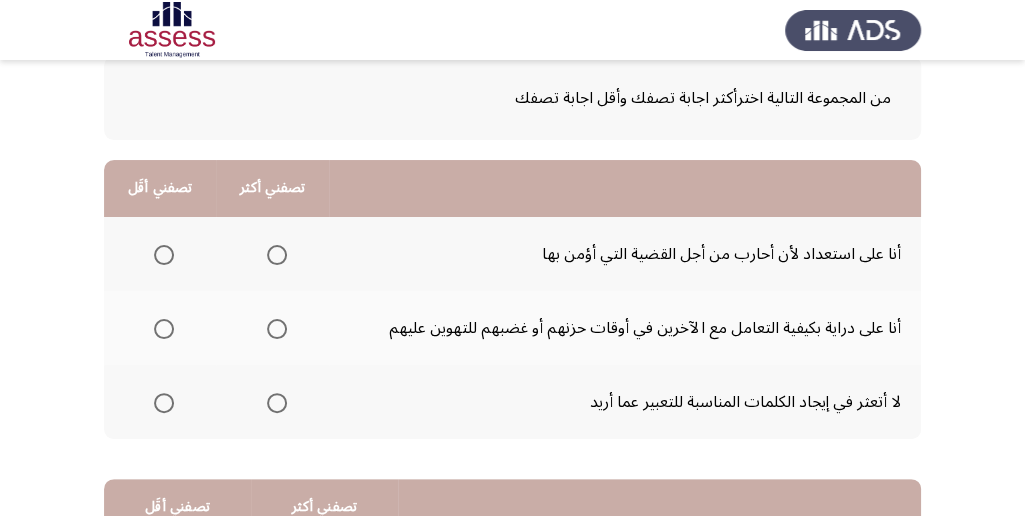 scroll, scrollTop: 133, scrollLeft: 0, axis: vertical 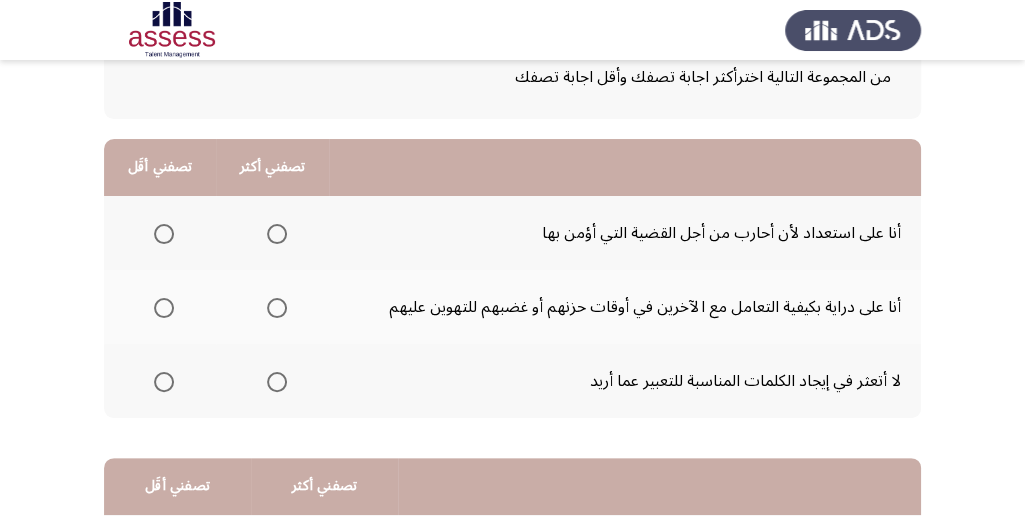 click at bounding box center [277, 382] 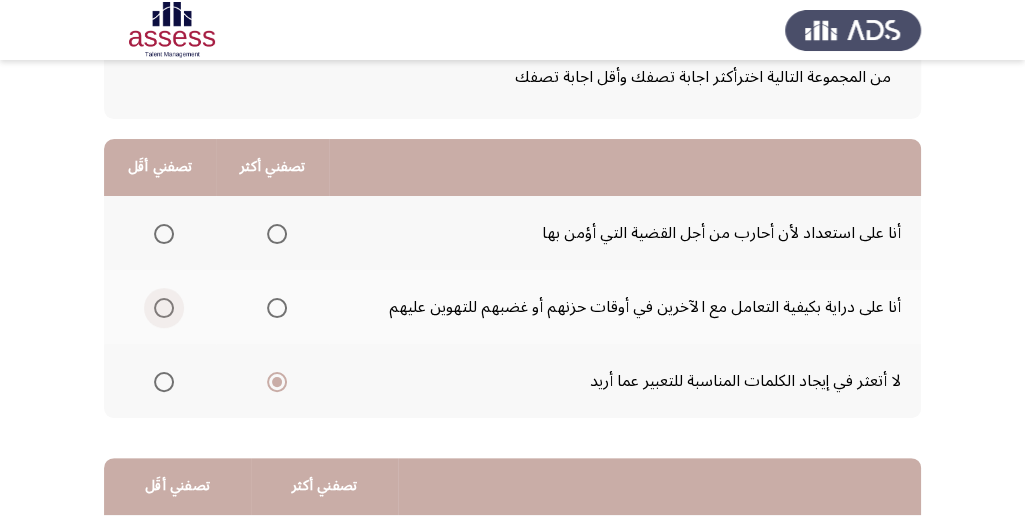 click at bounding box center [164, 308] 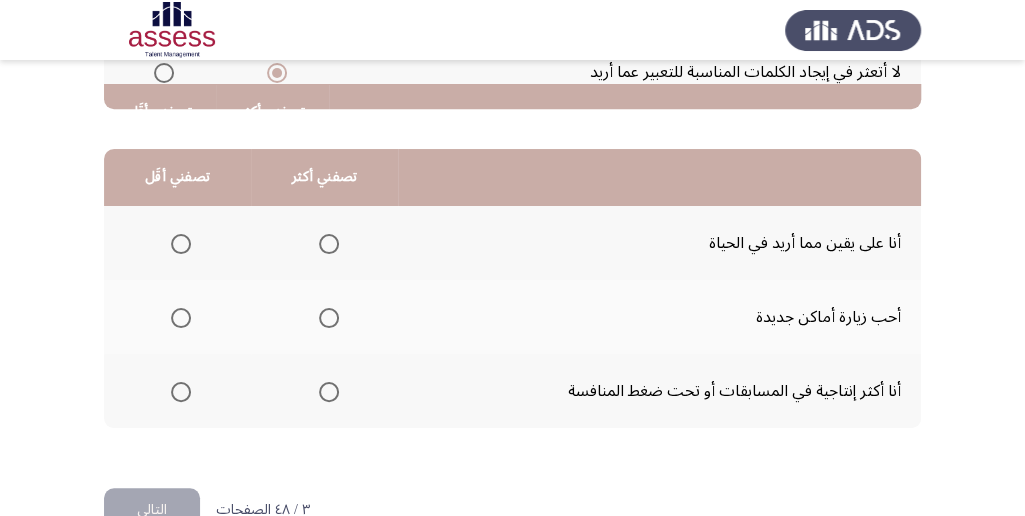 scroll, scrollTop: 466, scrollLeft: 0, axis: vertical 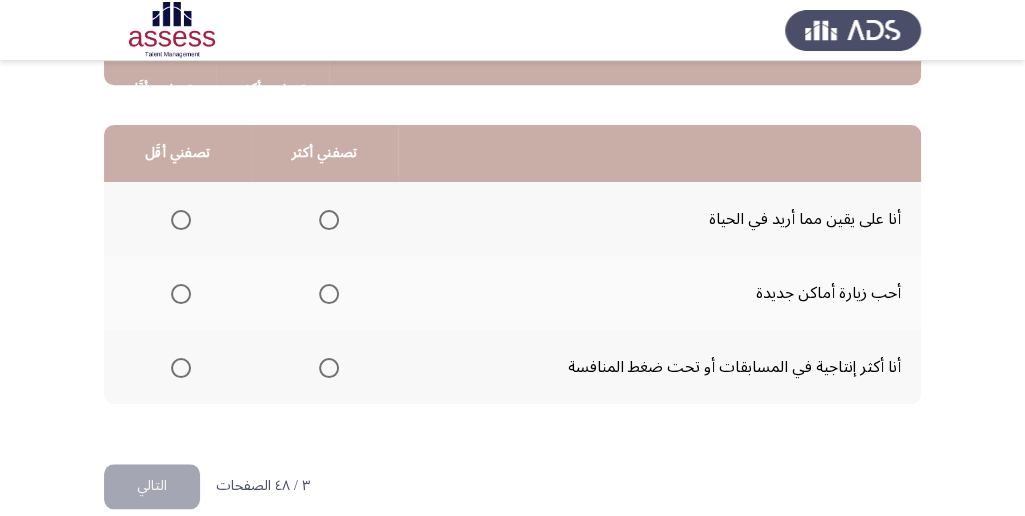 click at bounding box center (329, 368) 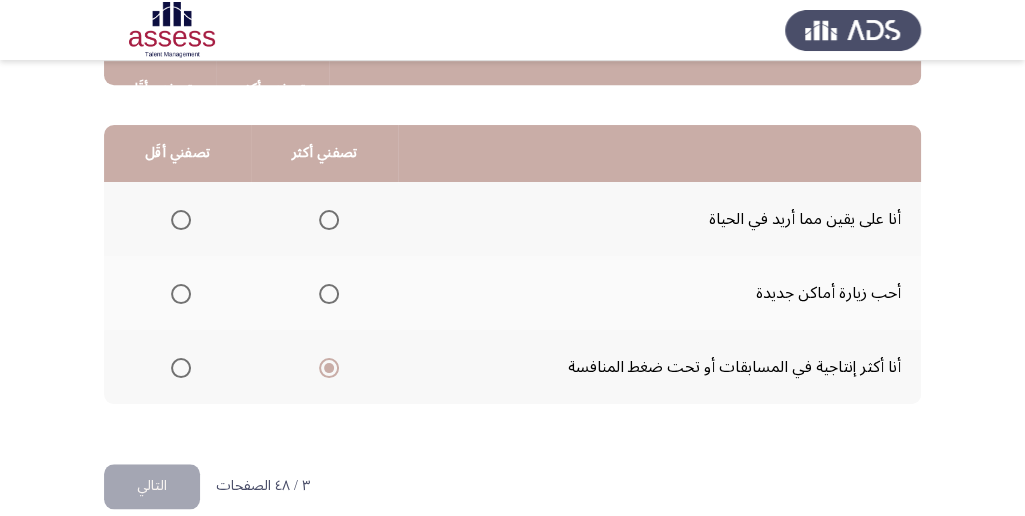 click 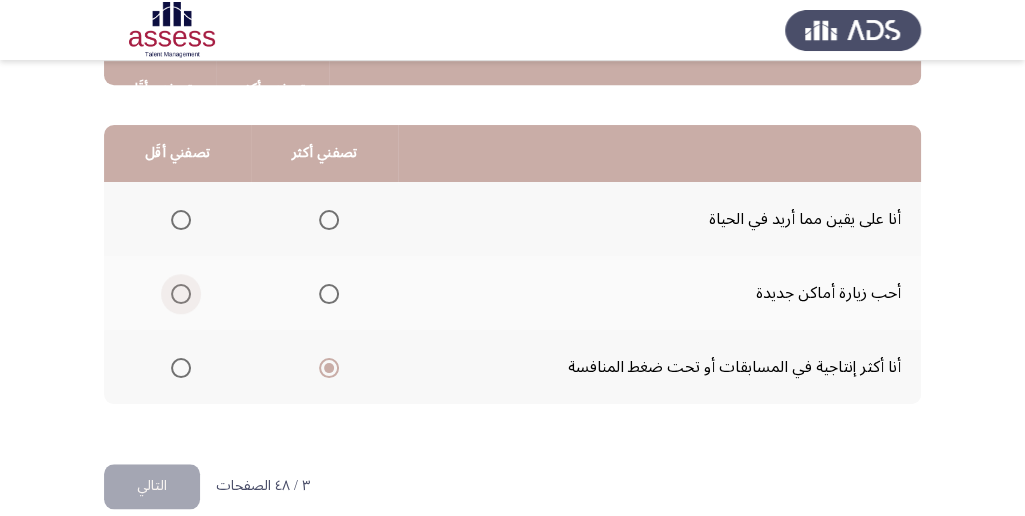 click at bounding box center (181, 294) 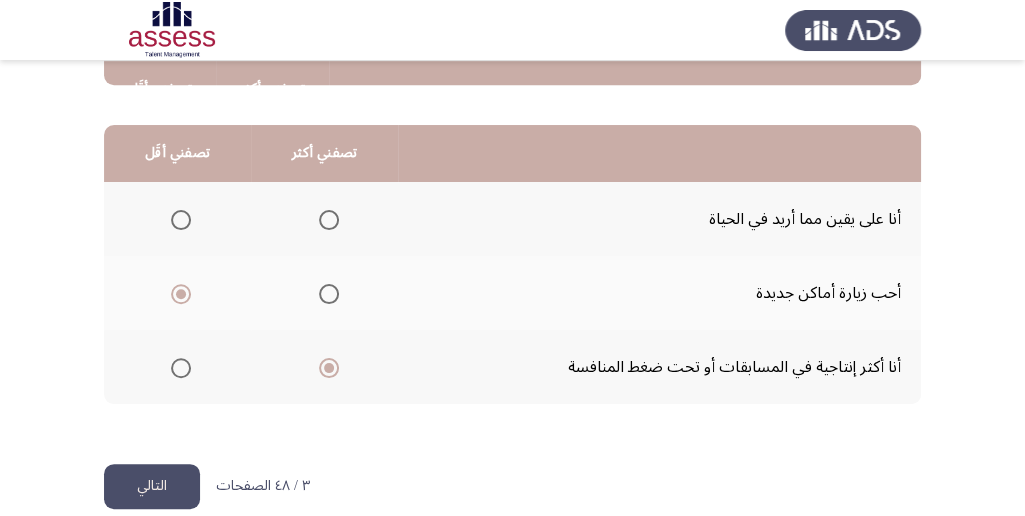 click on "التالي" 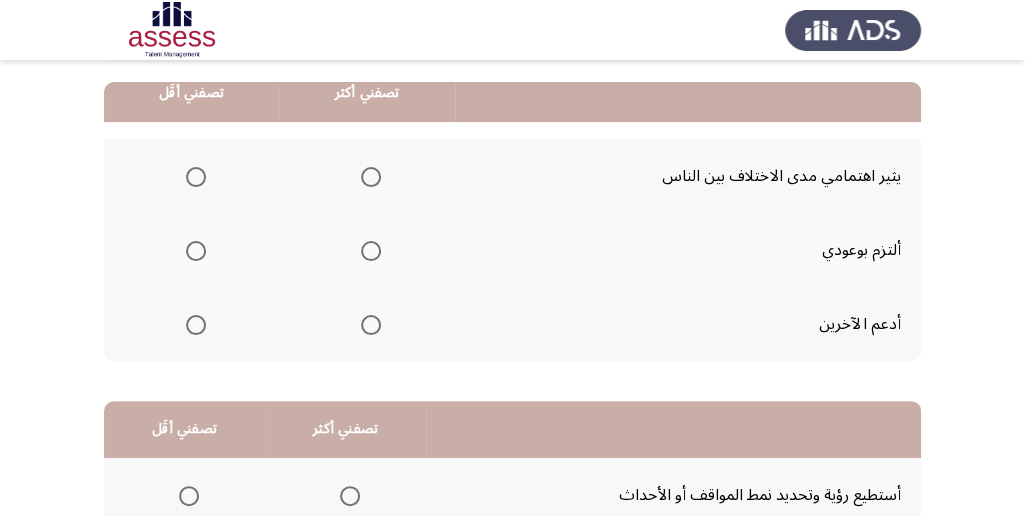 scroll, scrollTop: 200, scrollLeft: 0, axis: vertical 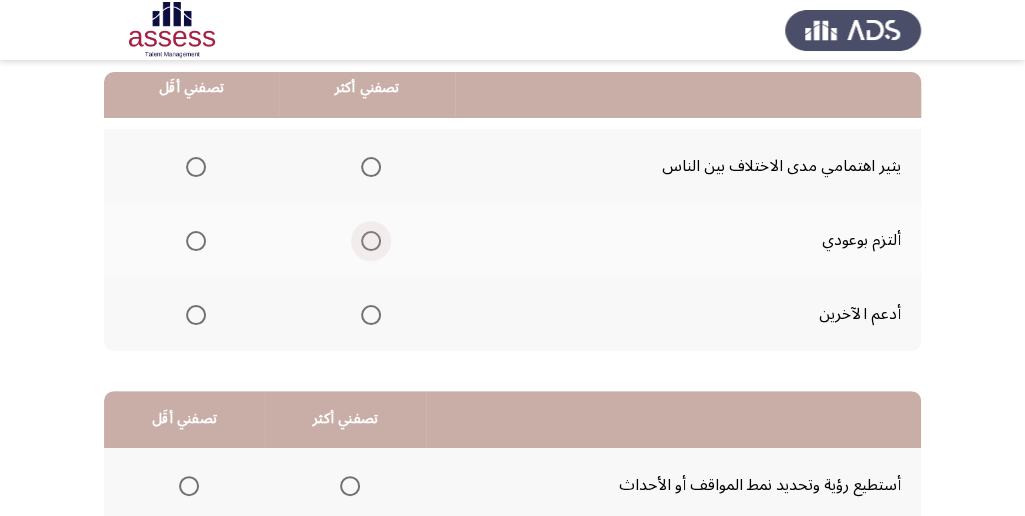 click at bounding box center (371, 241) 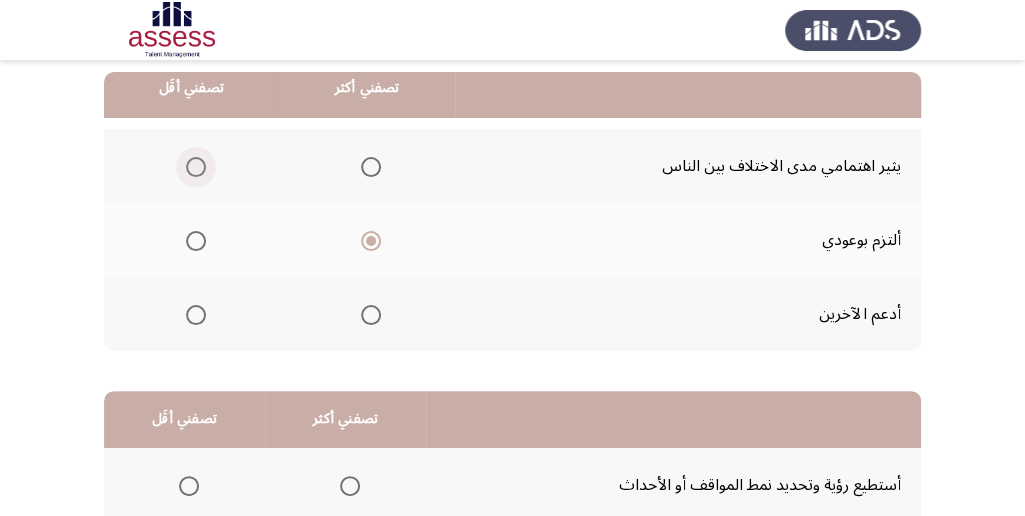click at bounding box center (196, 167) 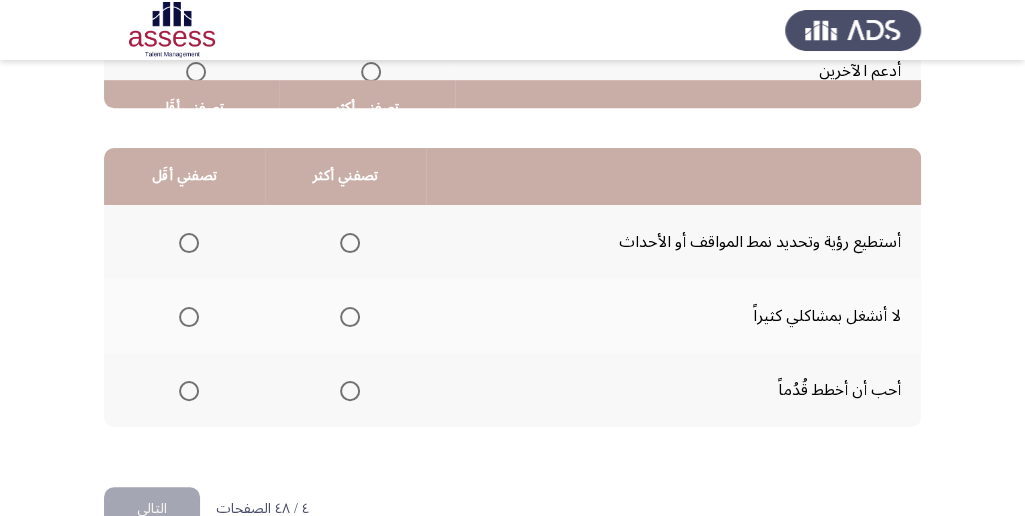 scroll, scrollTop: 466, scrollLeft: 0, axis: vertical 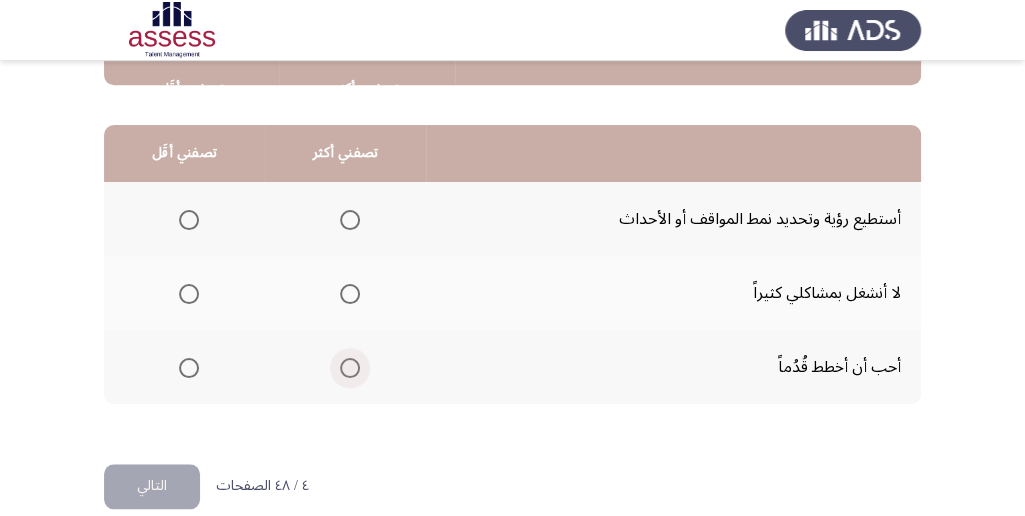click at bounding box center (350, 368) 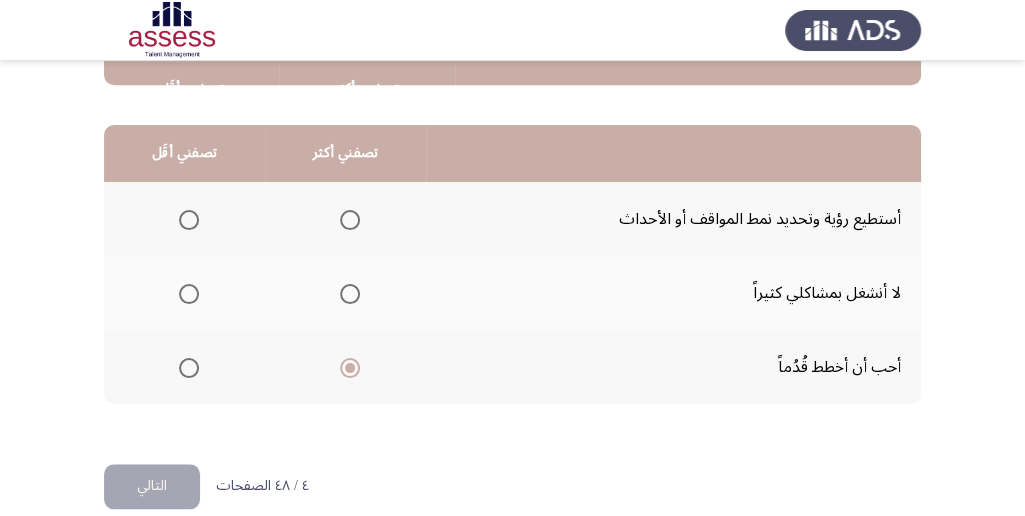click at bounding box center (189, 294) 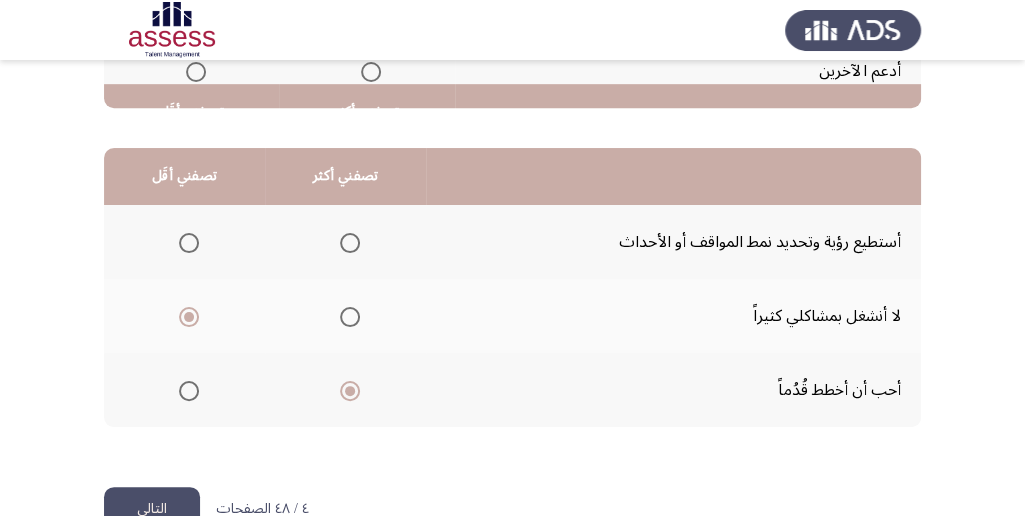 scroll, scrollTop: 466, scrollLeft: 0, axis: vertical 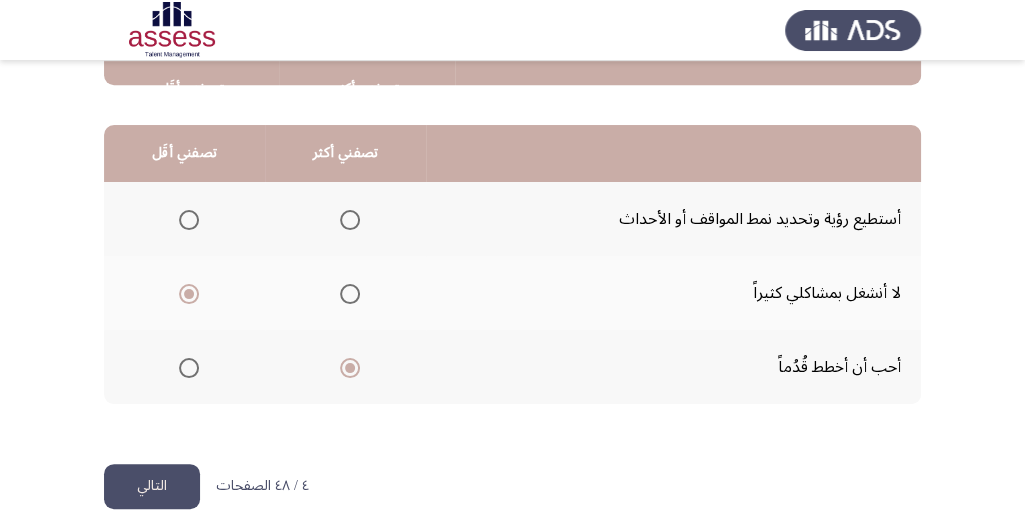 click on "التالي" 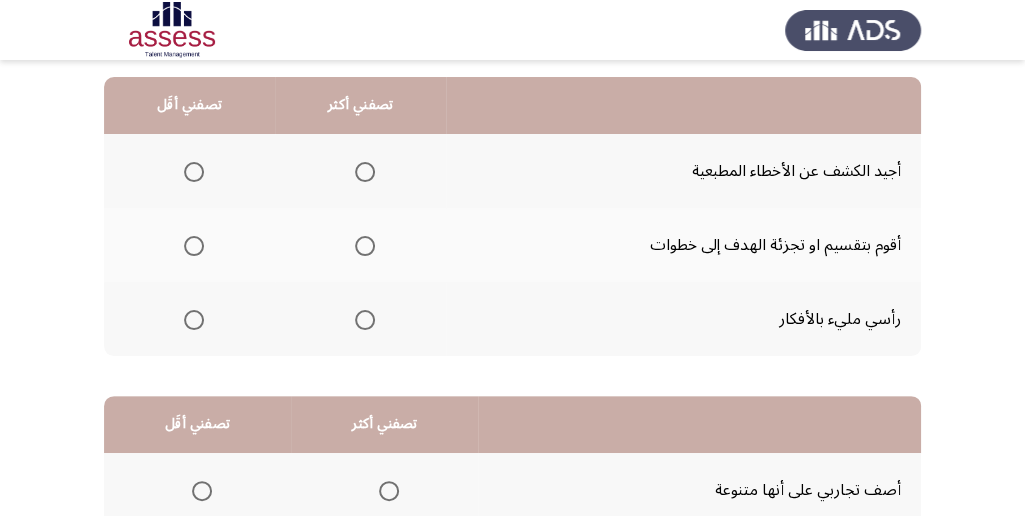 scroll, scrollTop: 200, scrollLeft: 0, axis: vertical 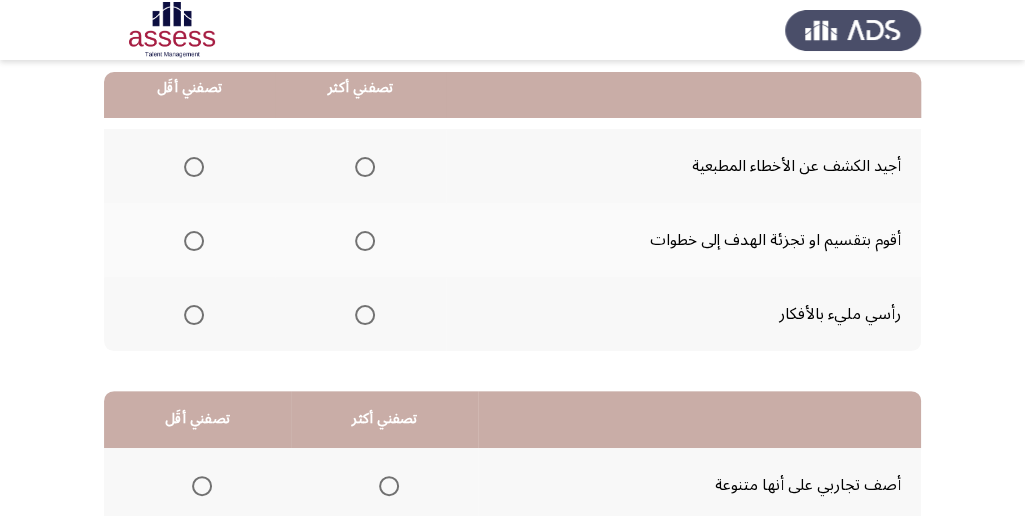 click at bounding box center [365, 241] 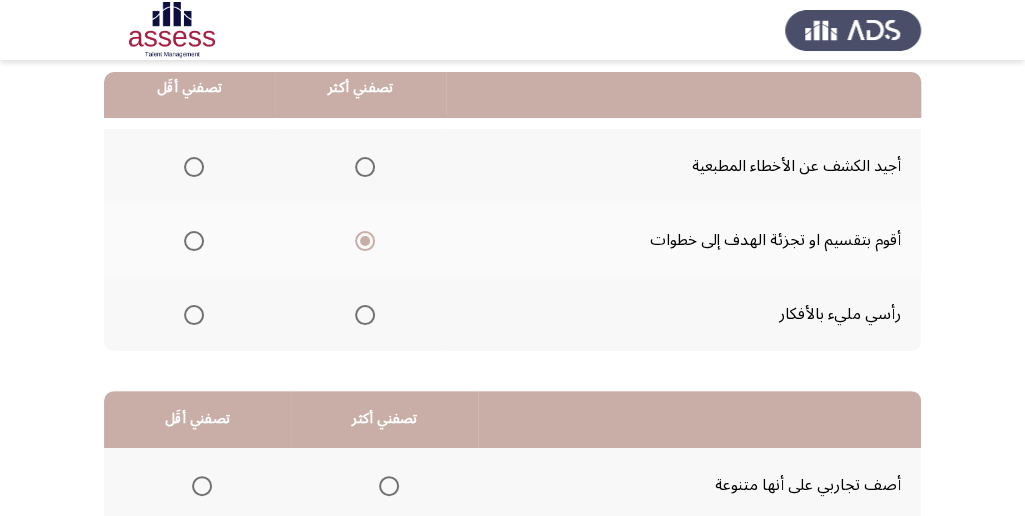 click at bounding box center [194, 167] 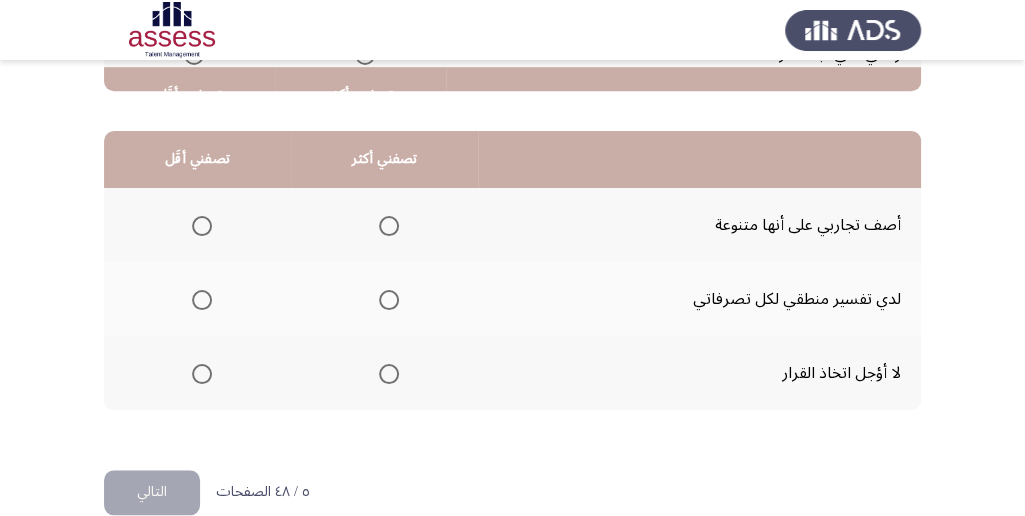 scroll, scrollTop: 466, scrollLeft: 0, axis: vertical 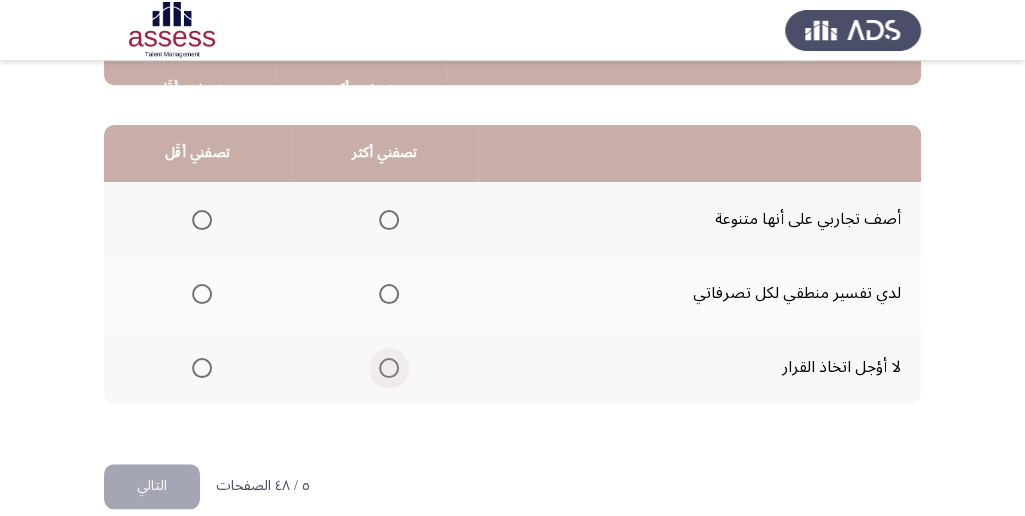 click at bounding box center (389, 368) 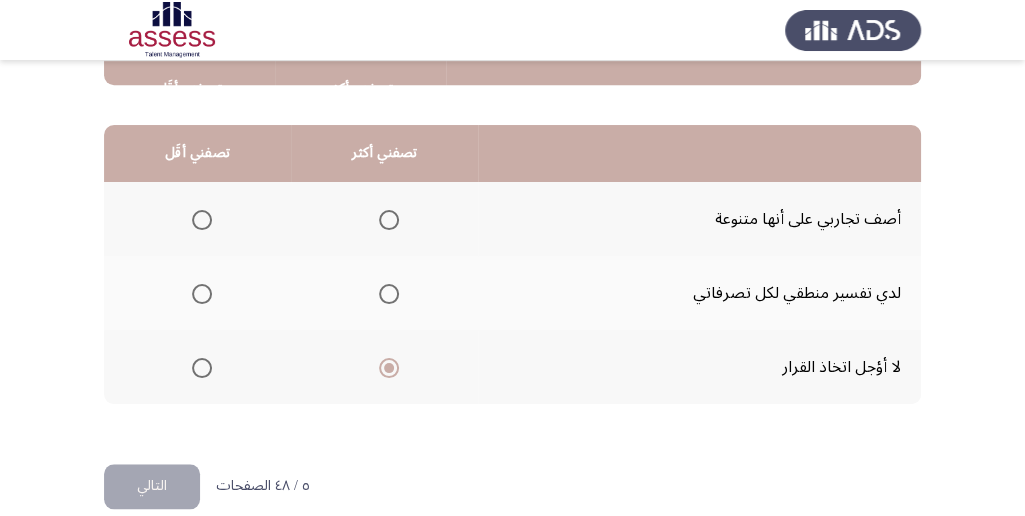 click at bounding box center [202, 220] 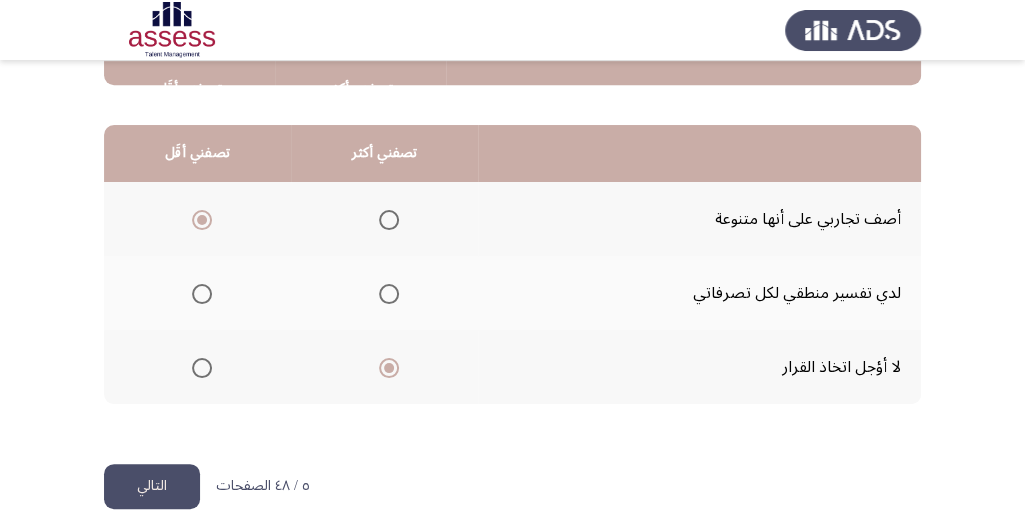 click on "التالي" 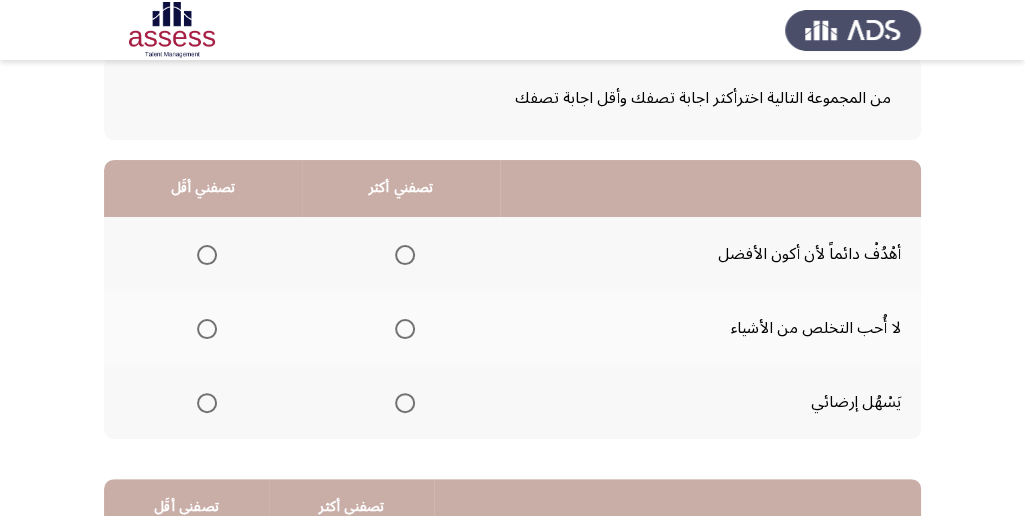 scroll, scrollTop: 133, scrollLeft: 0, axis: vertical 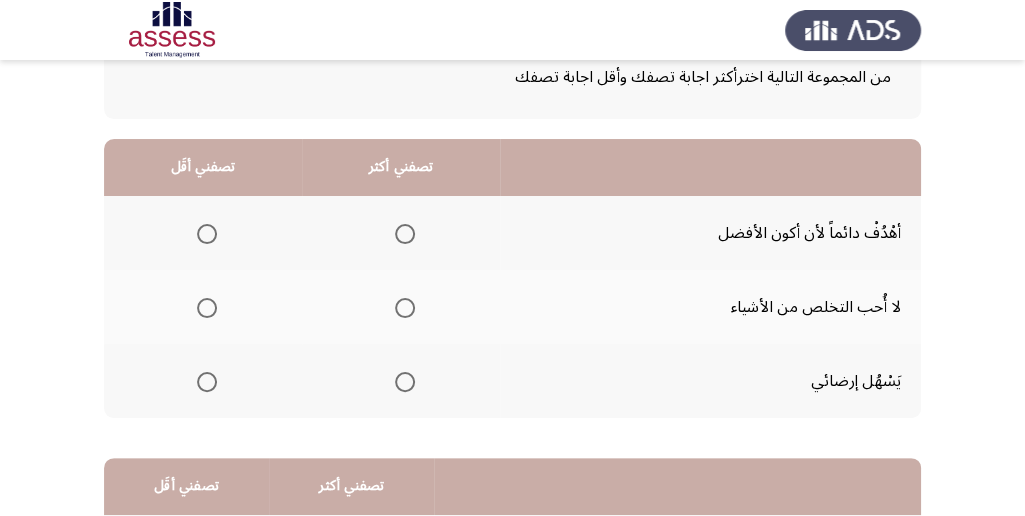 click at bounding box center [405, 234] 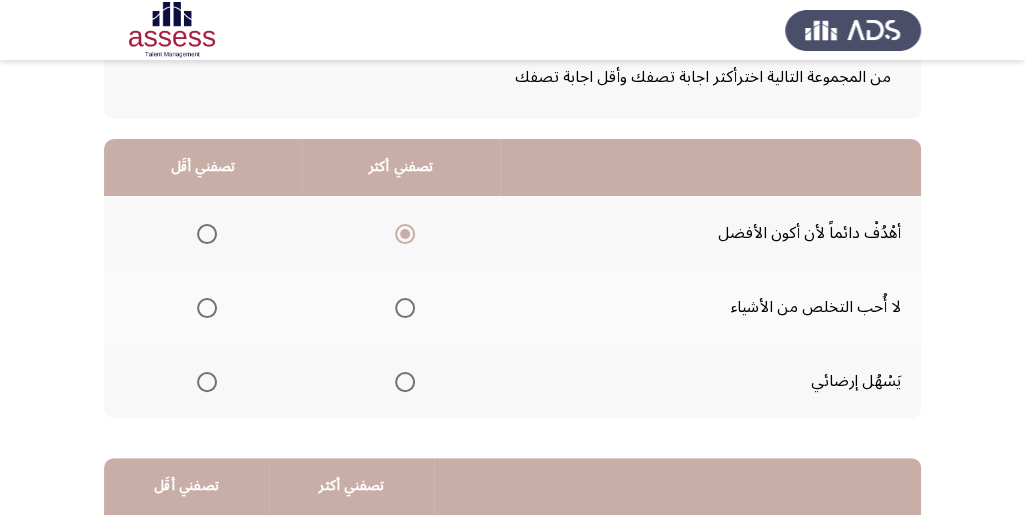 click at bounding box center [207, 382] 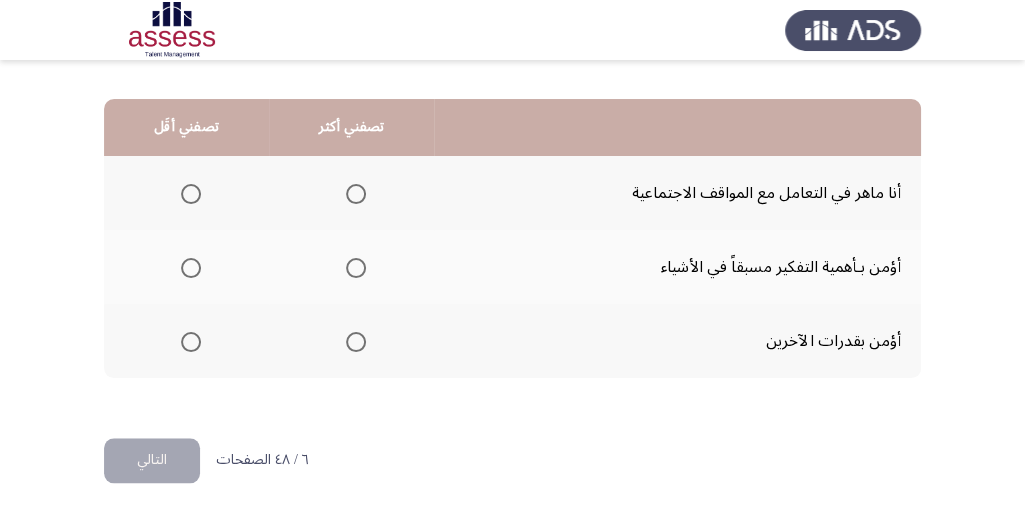scroll, scrollTop: 494, scrollLeft: 0, axis: vertical 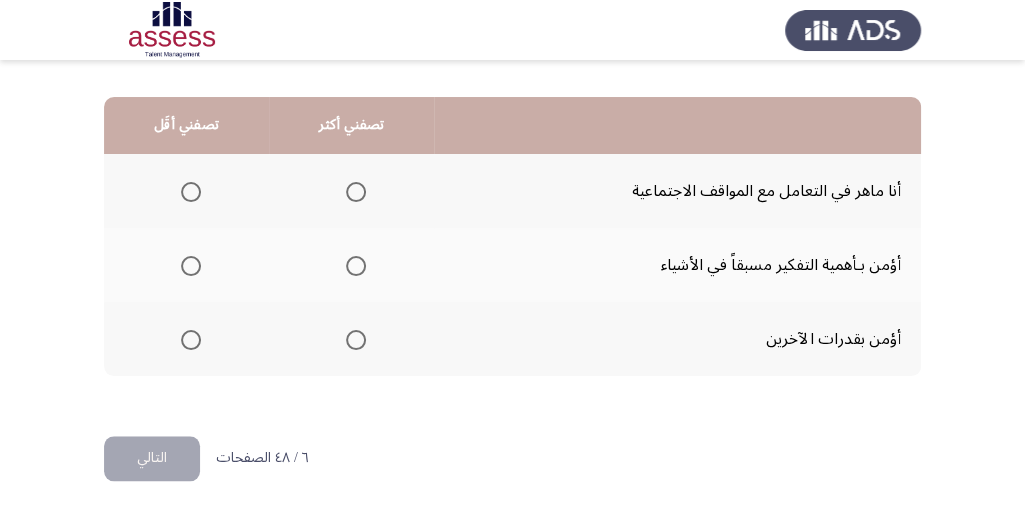click at bounding box center [356, 266] 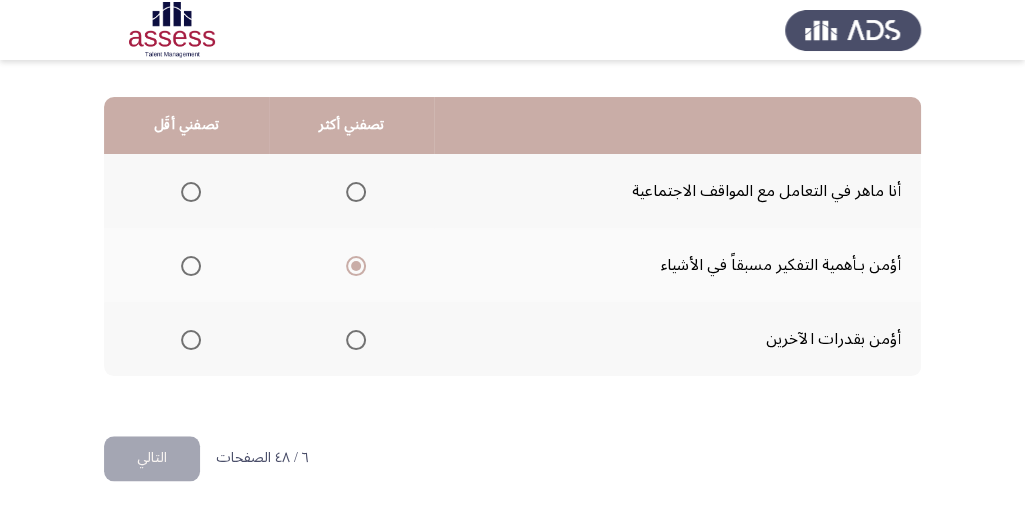 click at bounding box center (191, 192) 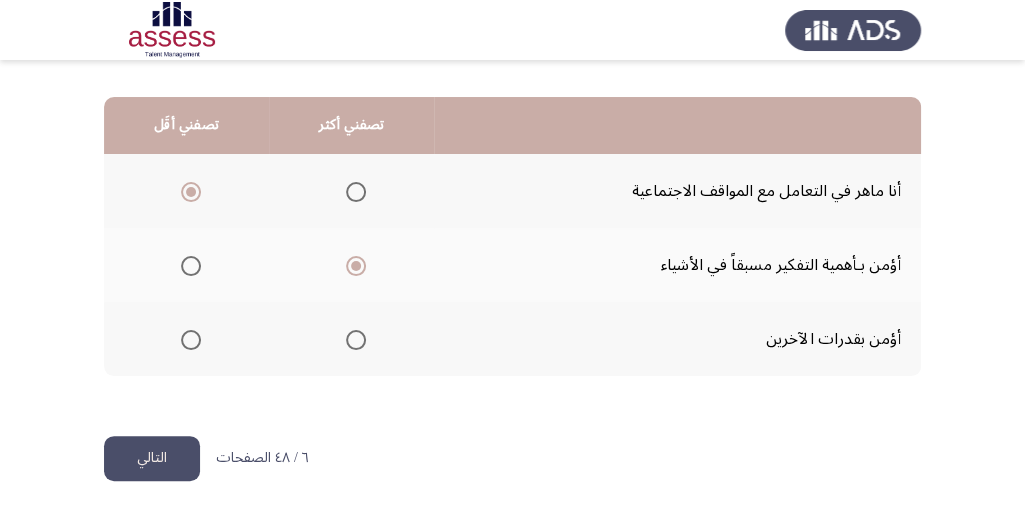 click on "التالي" 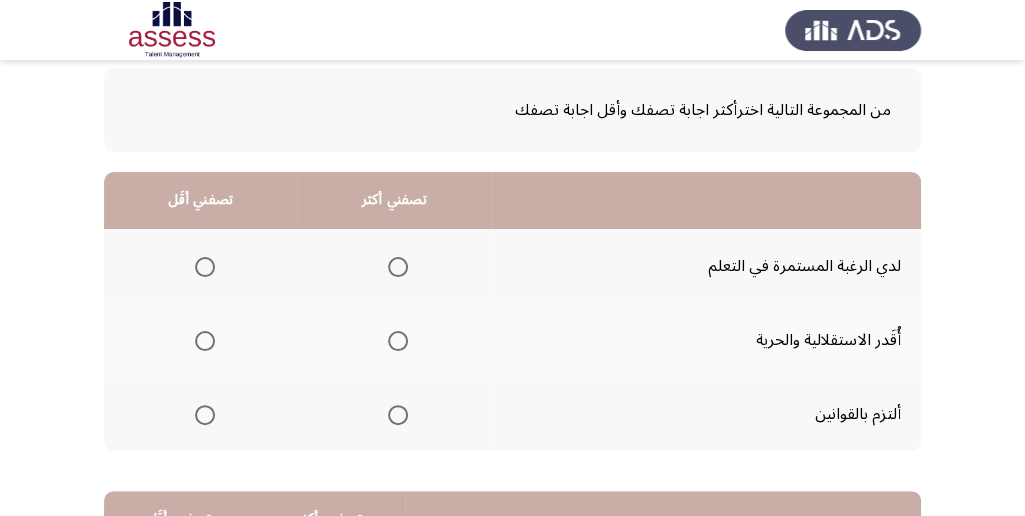 scroll, scrollTop: 133, scrollLeft: 0, axis: vertical 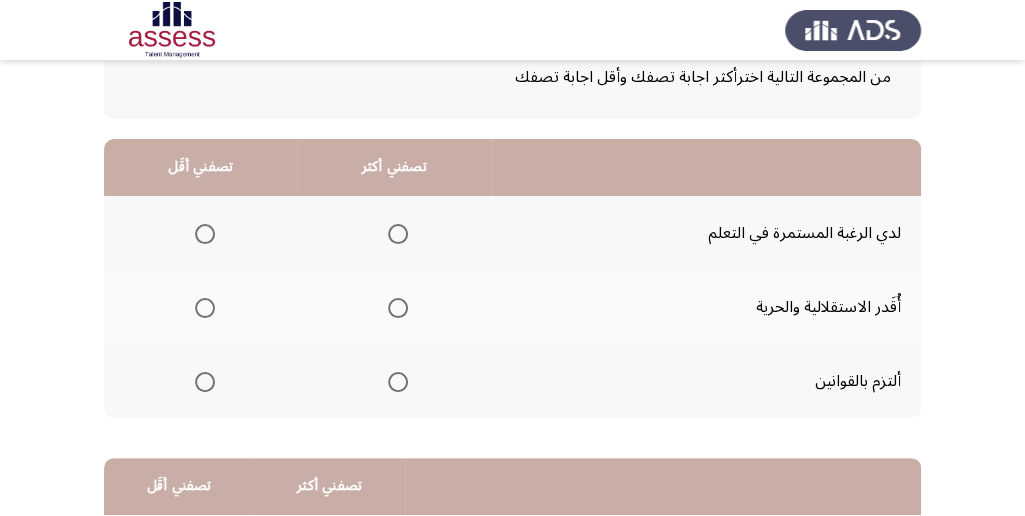 click at bounding box center (398, 382) 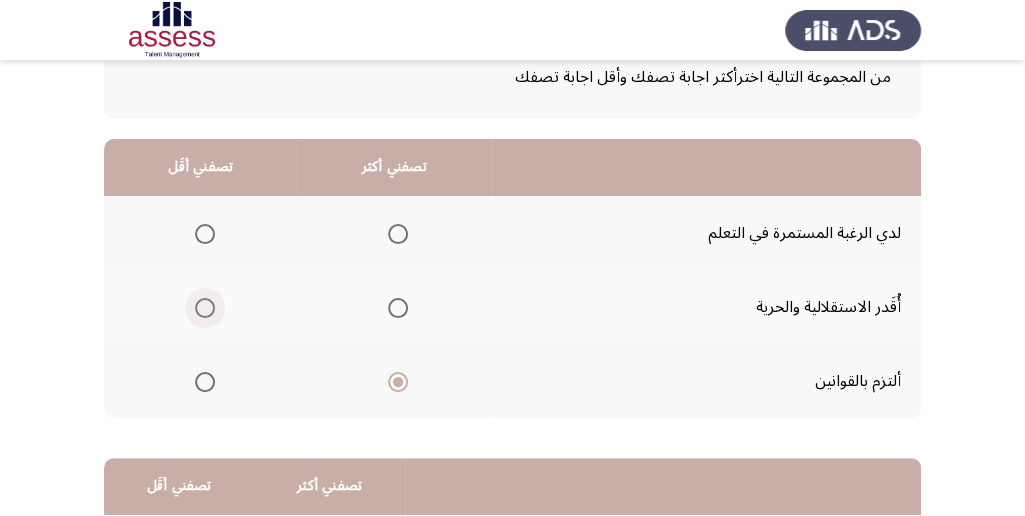 click at bounding box center (205, 308) 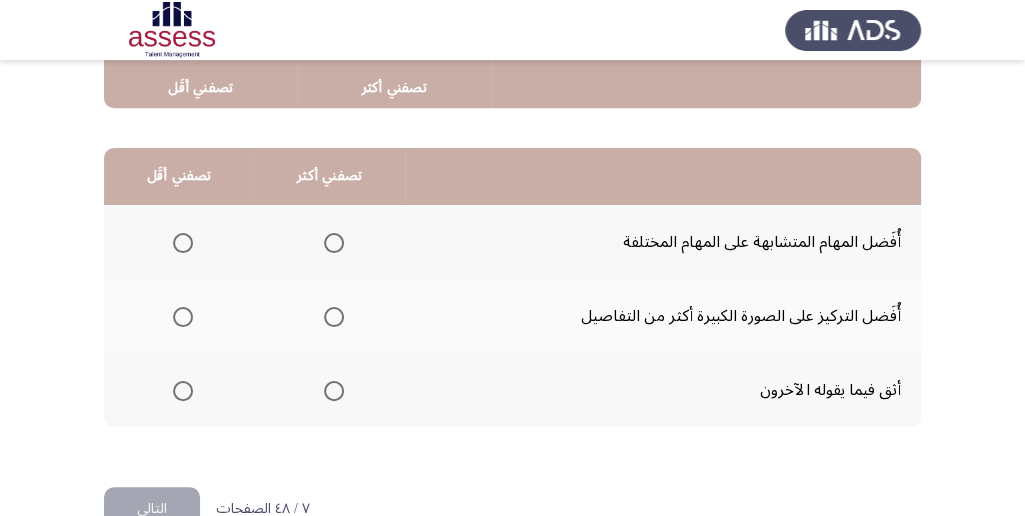 scroll, scrollTop: 466, scrollLeft: 0, axis: vertical 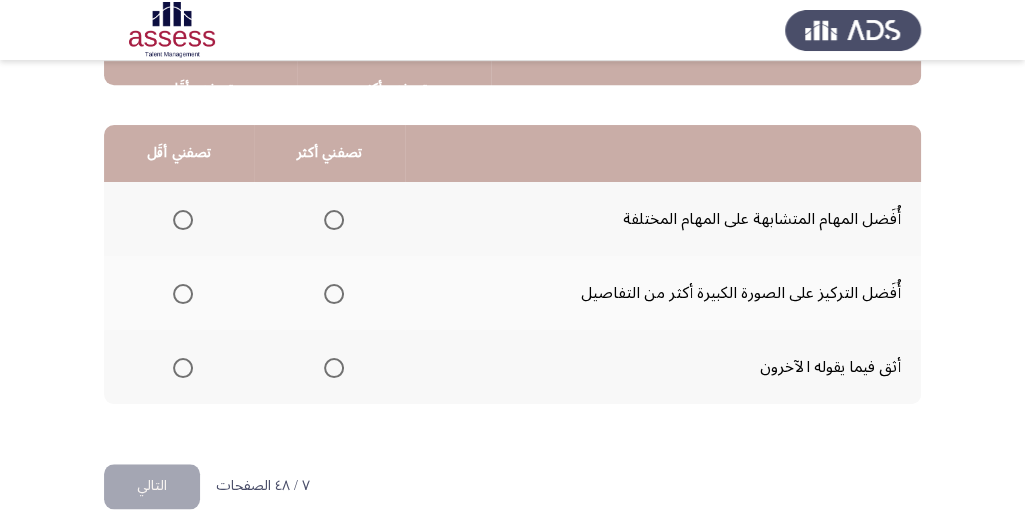 click at bounding box center (334, 294) 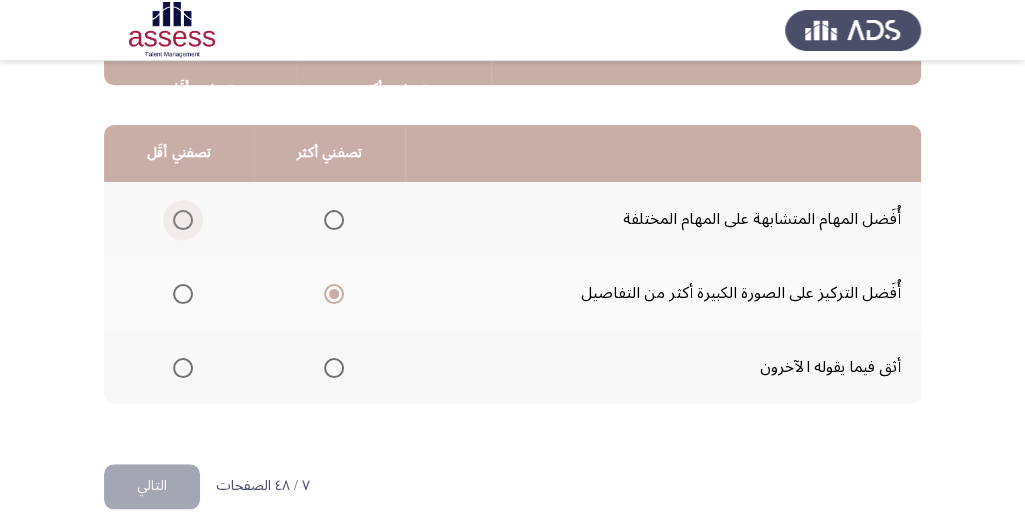 click at bounding box center (183, 220) 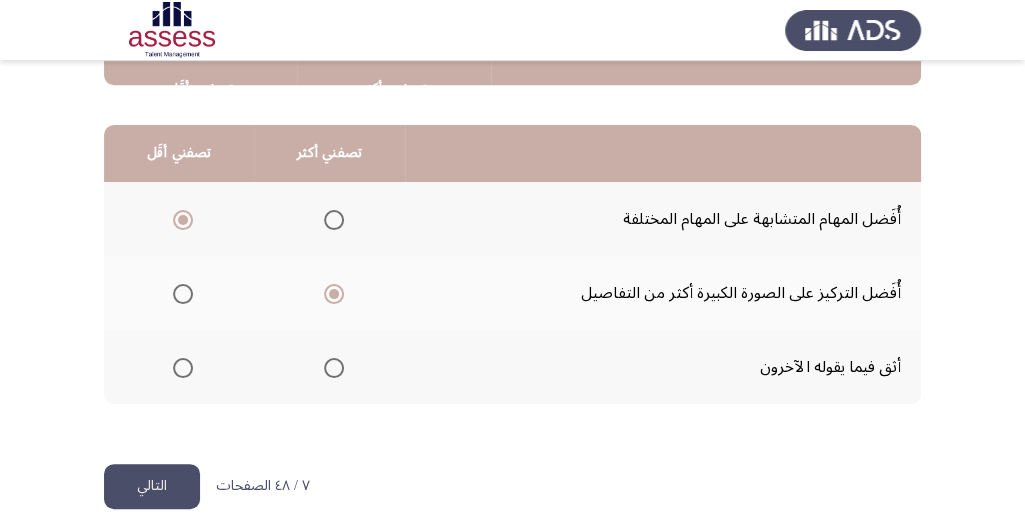 click on "التالي" 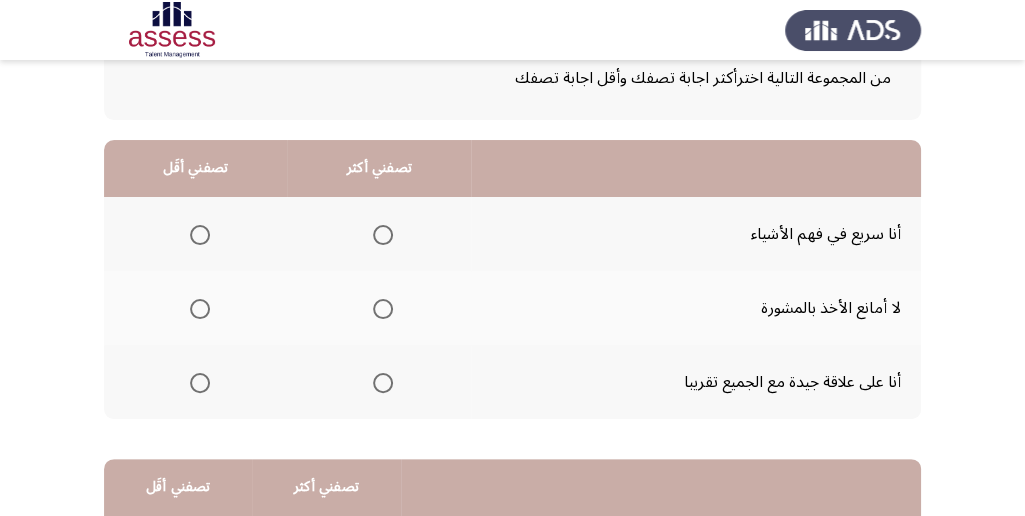 scroll, scrollTop: 133, scrollLeft: 0, axis: vertical 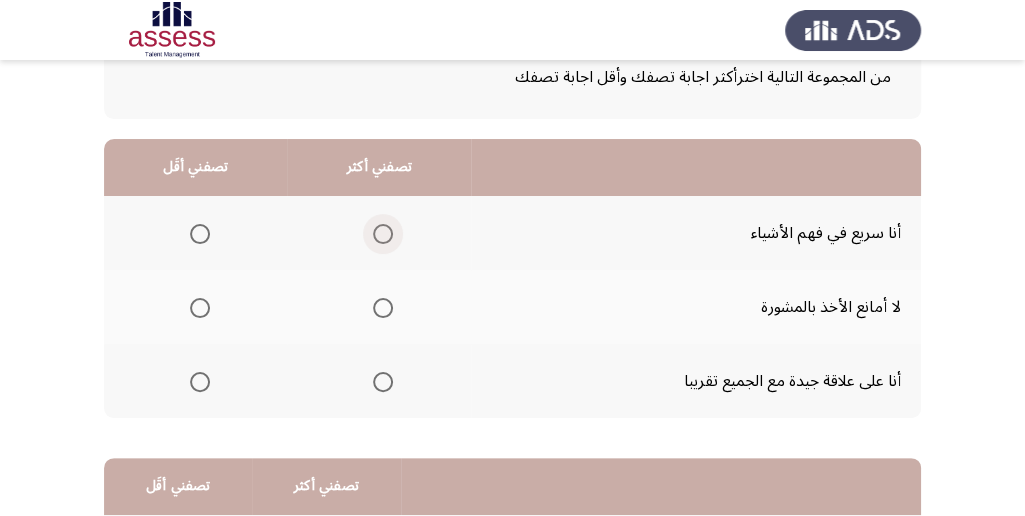 click at bounding box center (383, 234) 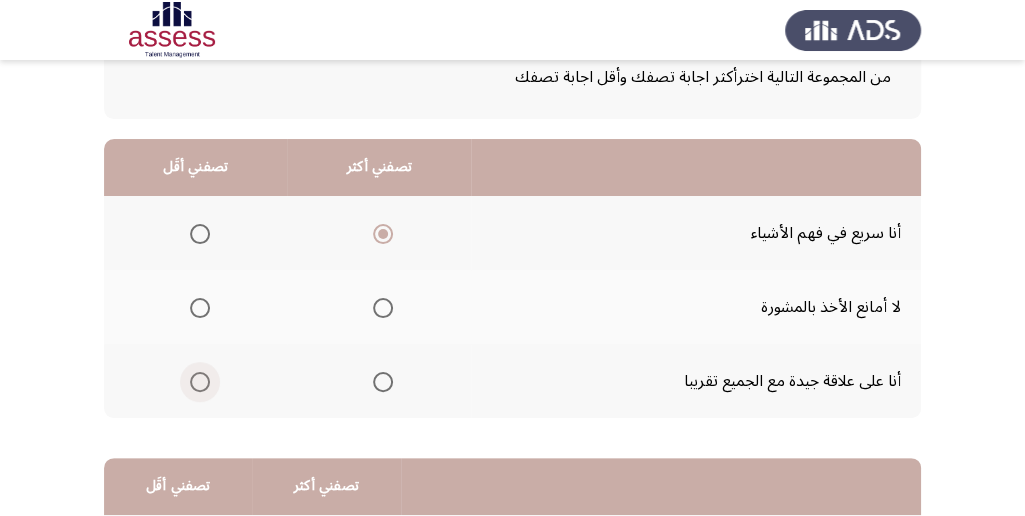 click at bounding box center [200, 382] 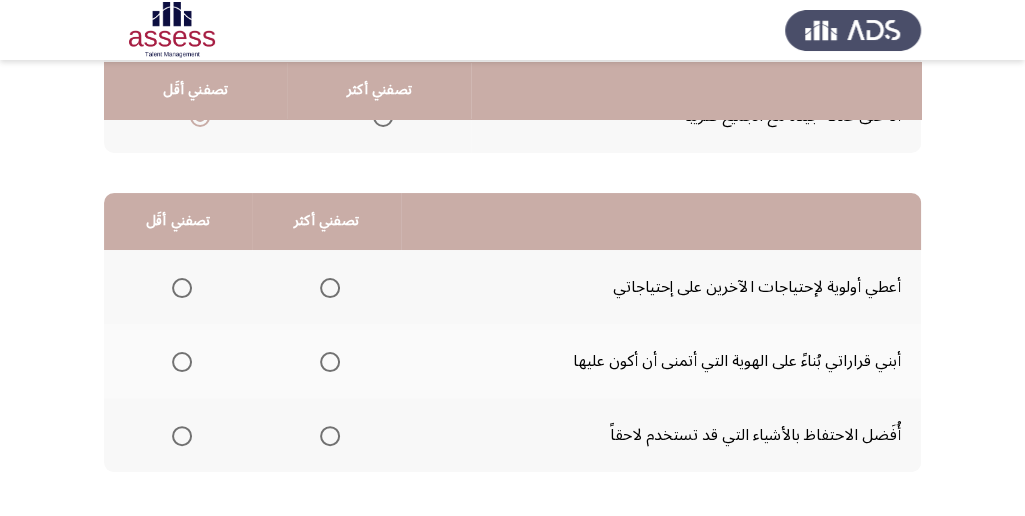 scroll, scrollTop: 400, scrollLeft: 0, axis: vertical 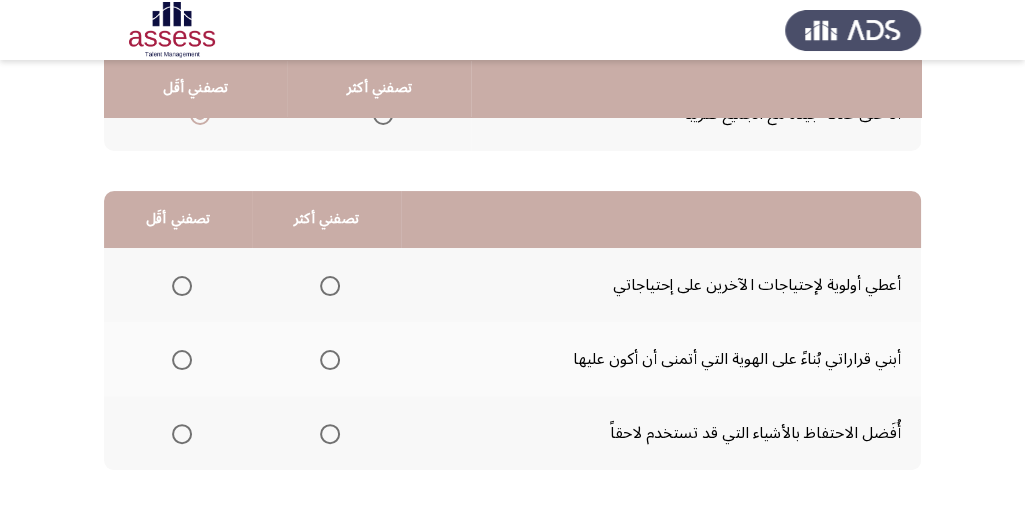 click at bounding box center [182, 286] 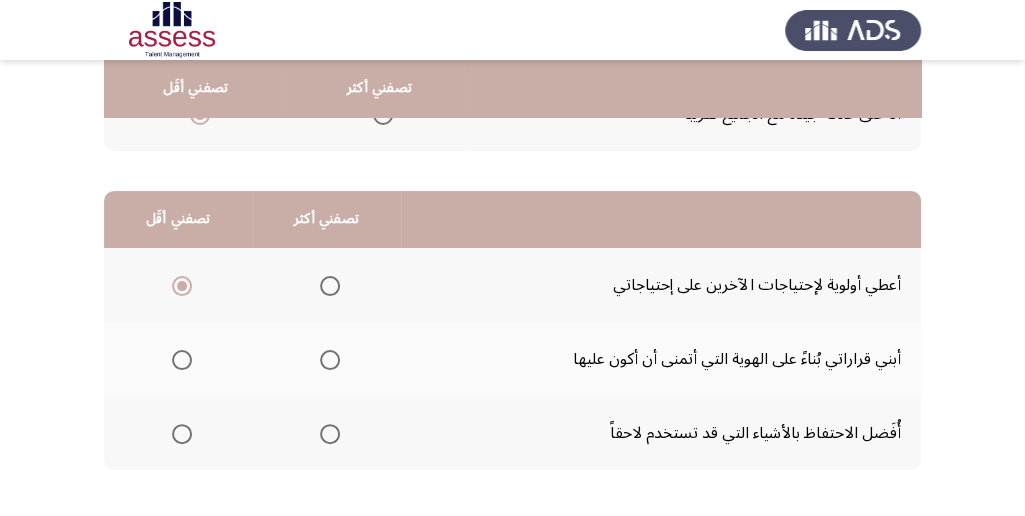 click at bounding box center (330, 360) 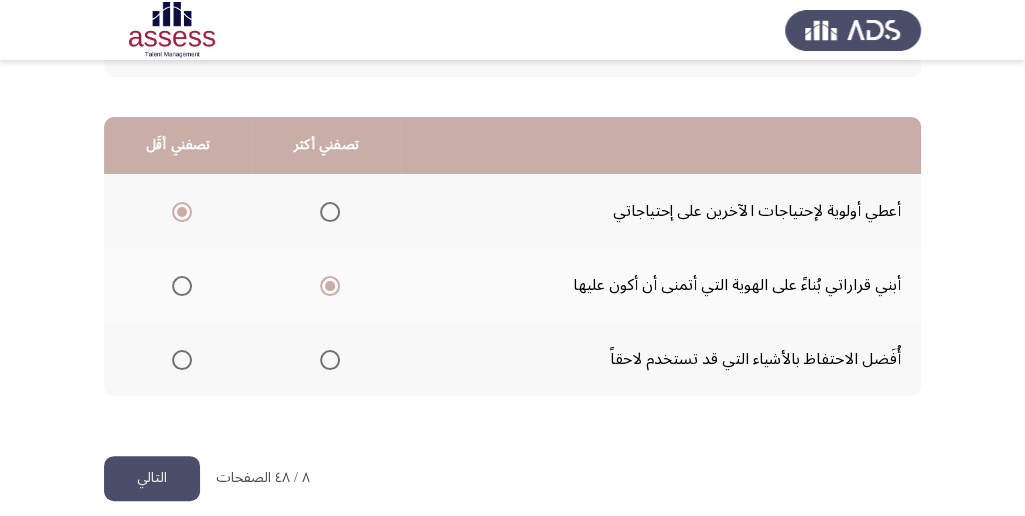 scroll, scrollTop: 494, scrollLeft: 0, axis: vertical 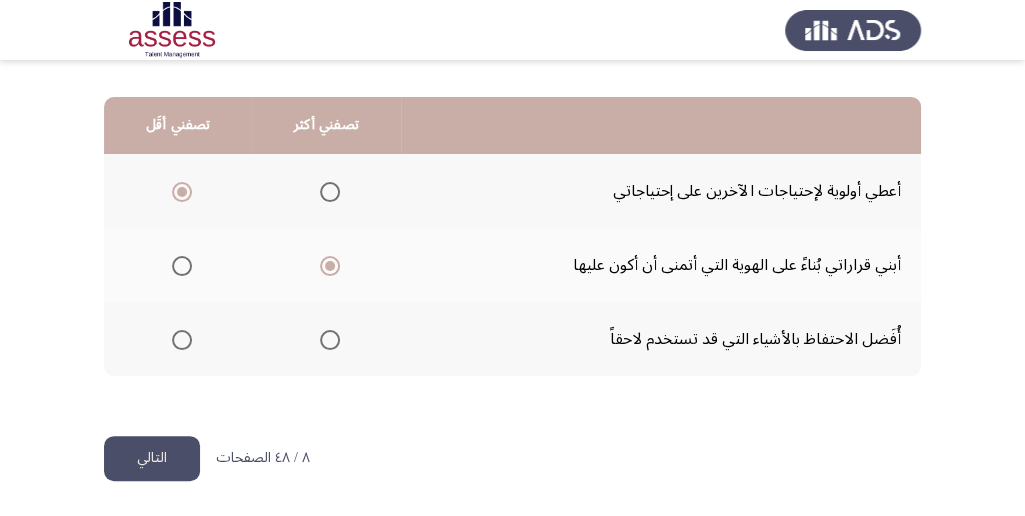 click on "التالي" 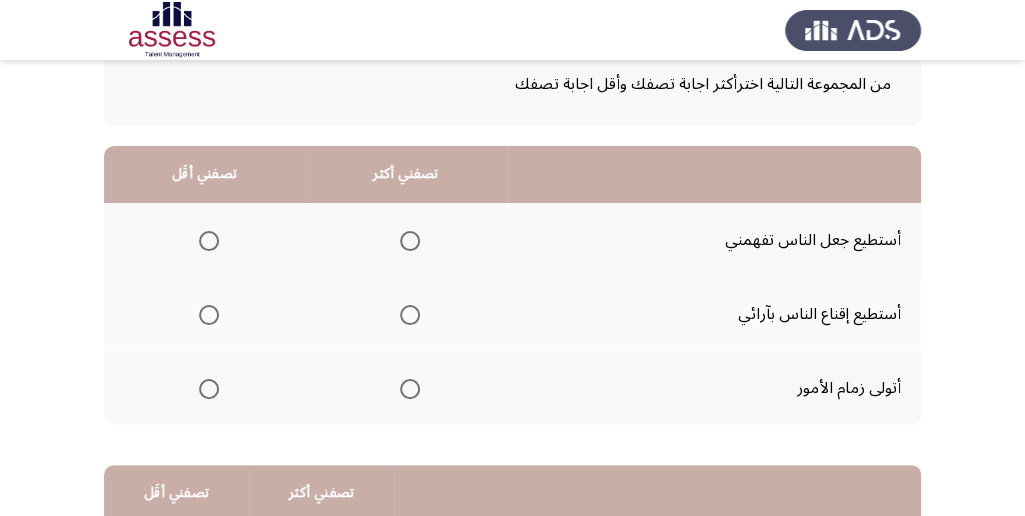 scroll, scrollTop: 133, scrollLeft: 0, axis: vertical 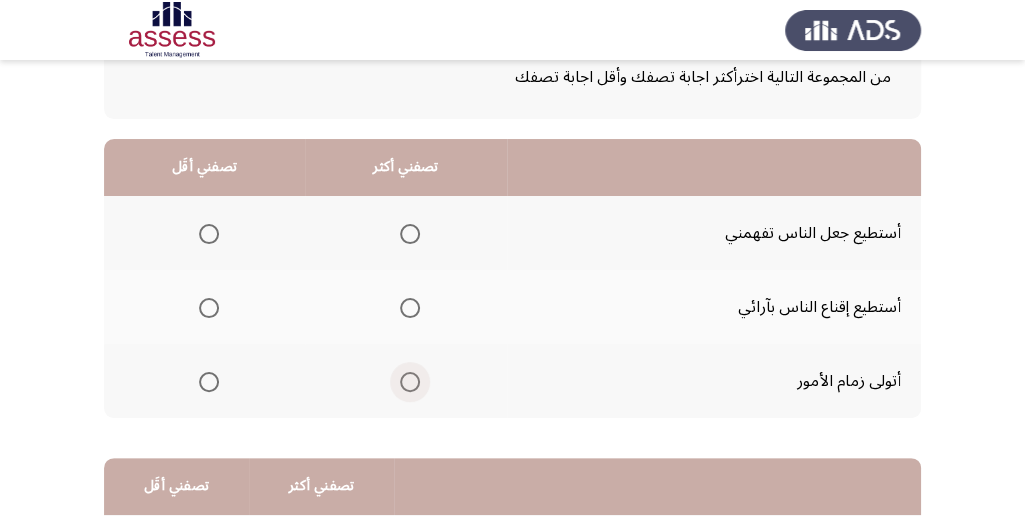click at bounding box center [410, 382] 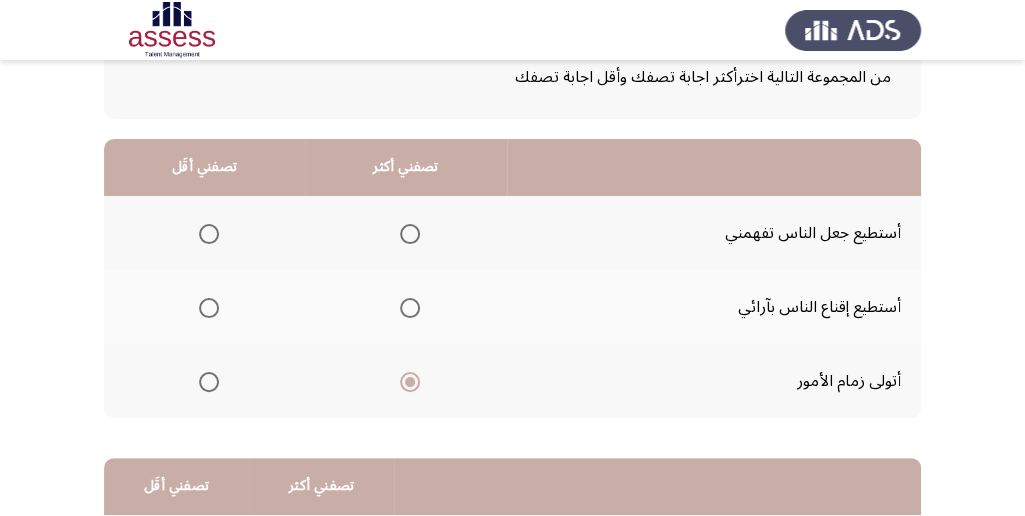 click at bounding box center [209, 234] 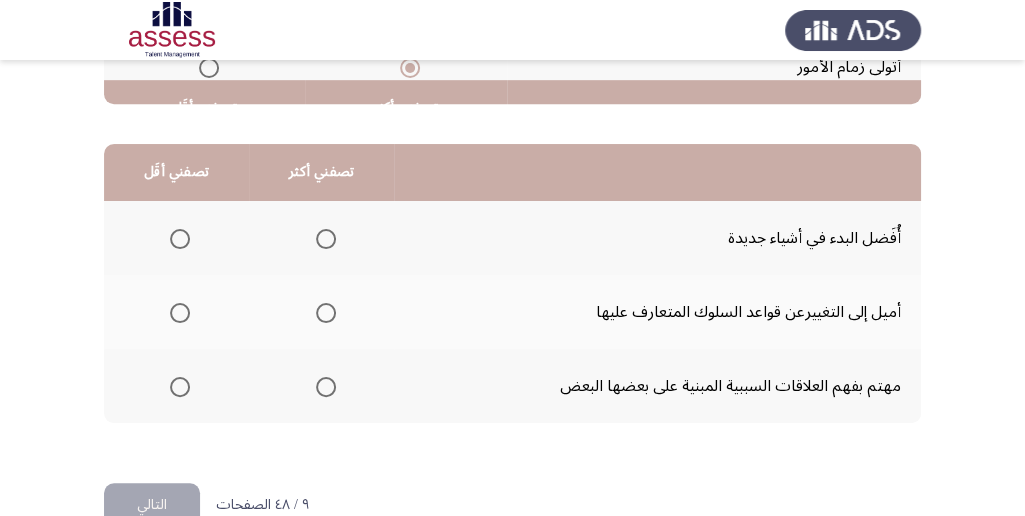 scroll, scrollTop: 466, scrollLeft: 0, axis: vertical 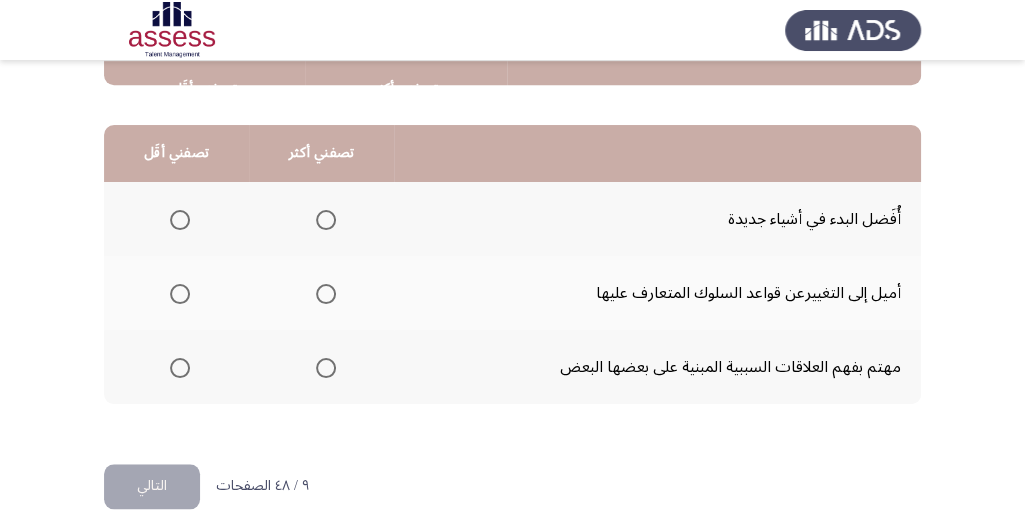 click at bounding box center [326, 220] 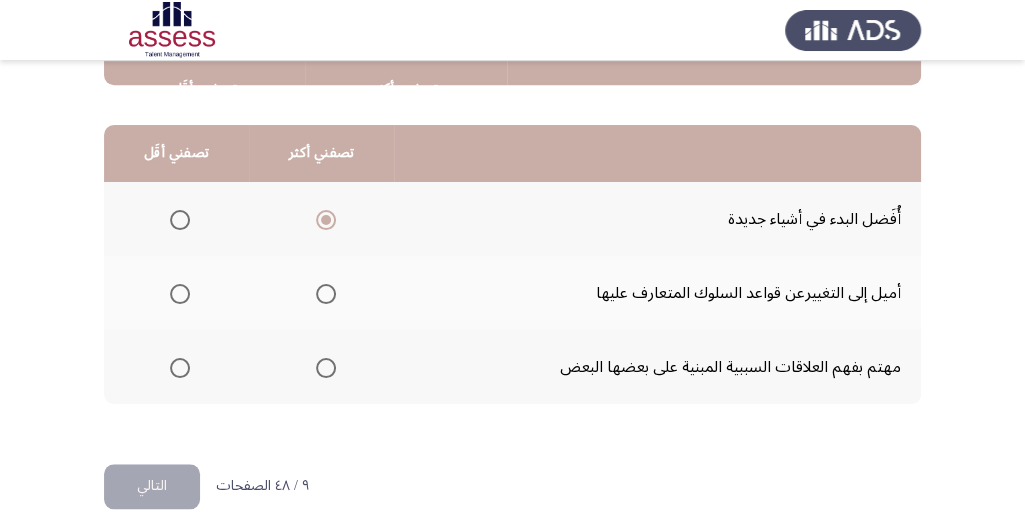 click at bounding box center (180, 294) 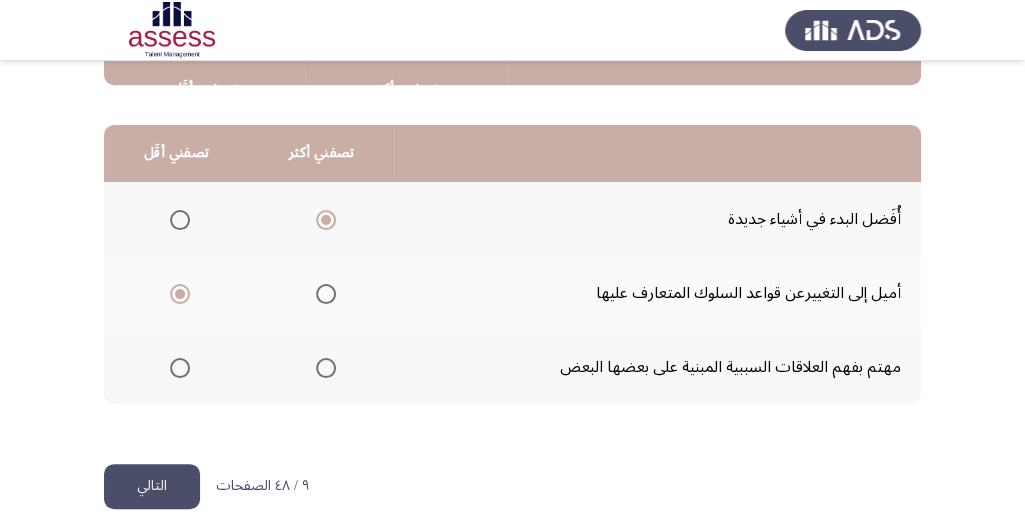 click on "التالي" 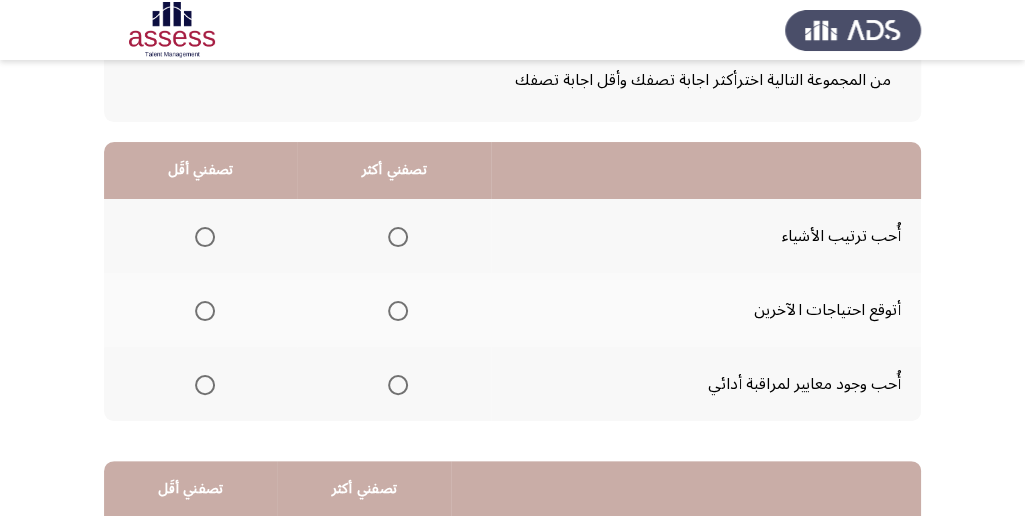 scroll, scrollTop: 133, scrollLeft: 0, axis: vertical 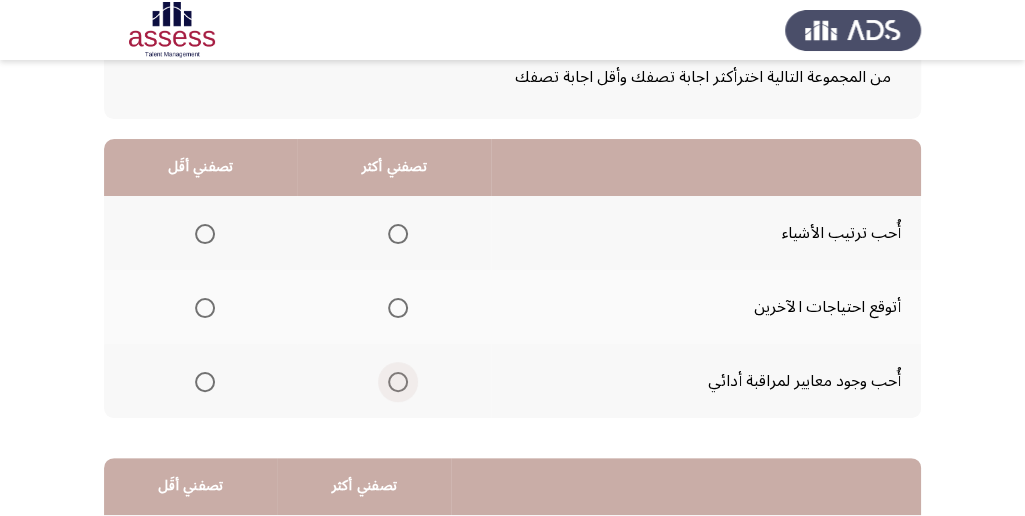 click at bounding box center [398, 382] 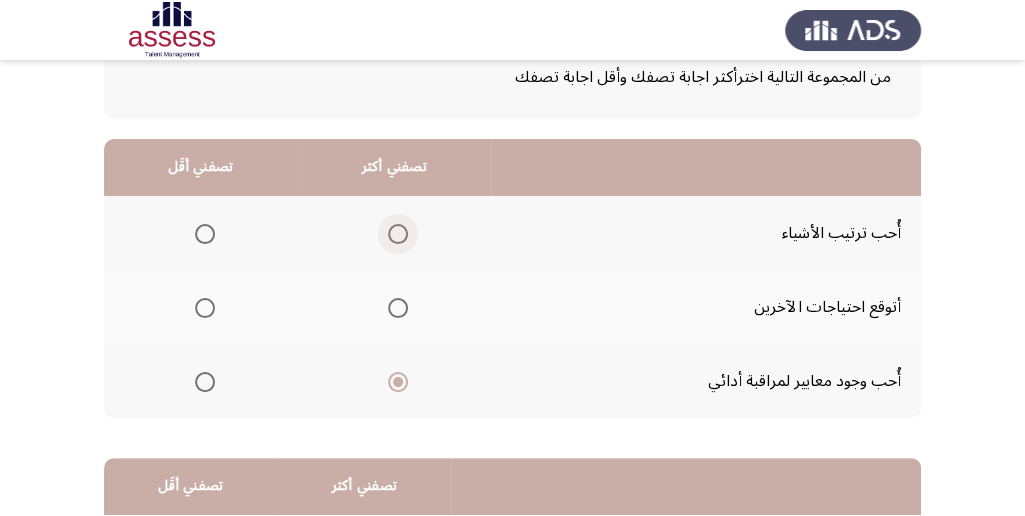 click at bounding box center [398, 234] 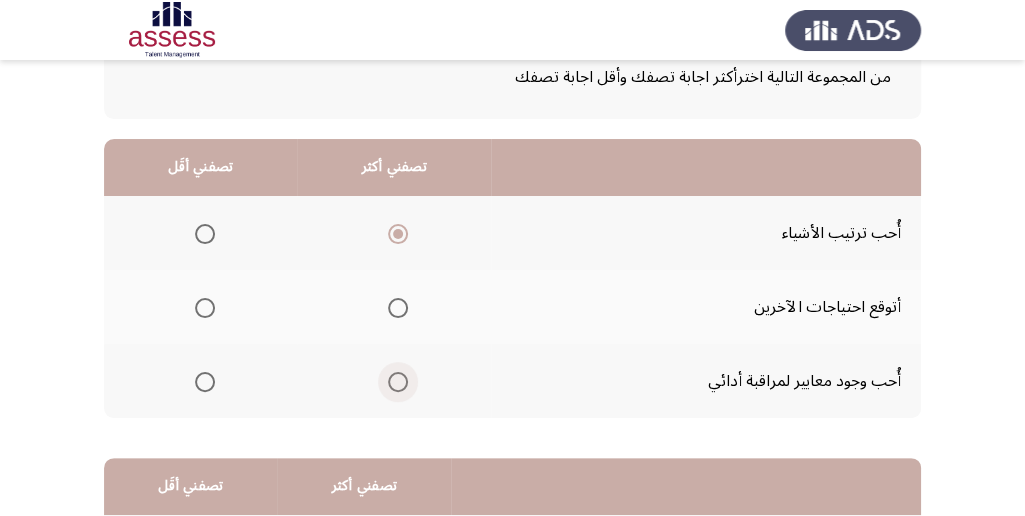 click at bounding box center (398, 382) 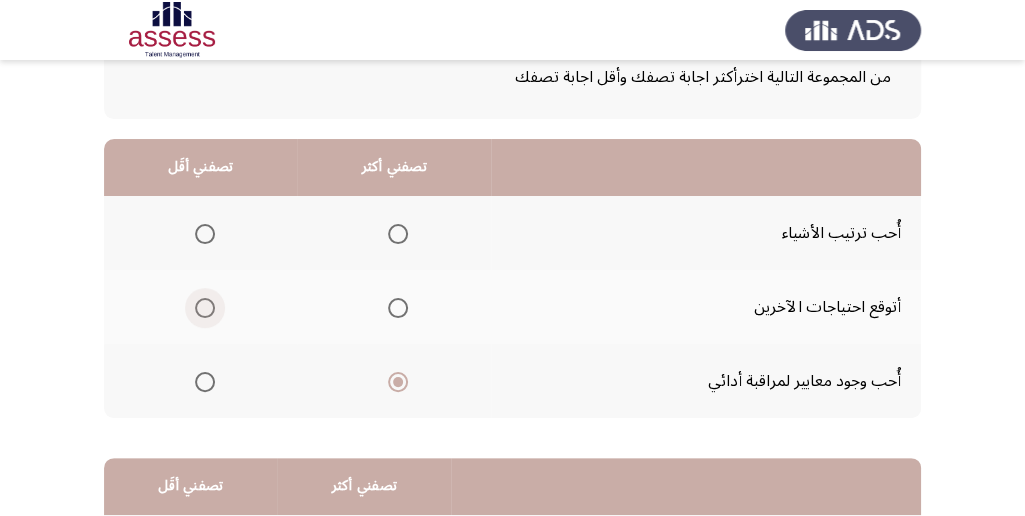 click at bounding box center (205, 308) 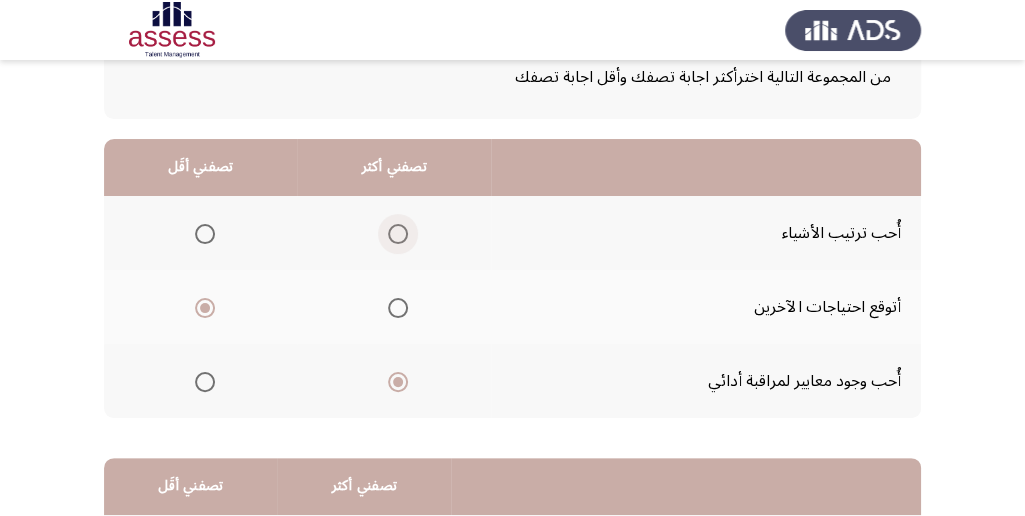 click at bounding box center [398, 234] 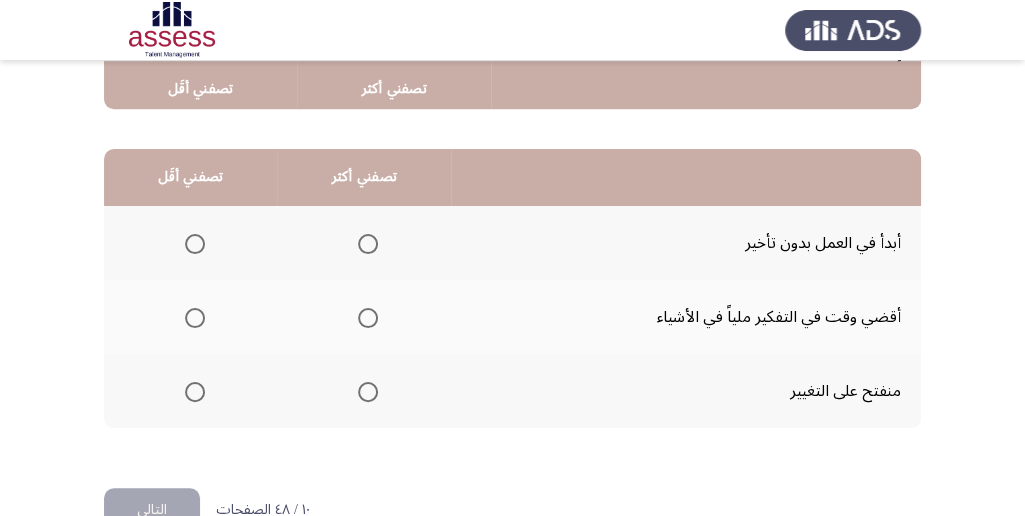 scroll, scrollTop: 466, scrollLeft: 0, axis: vertical 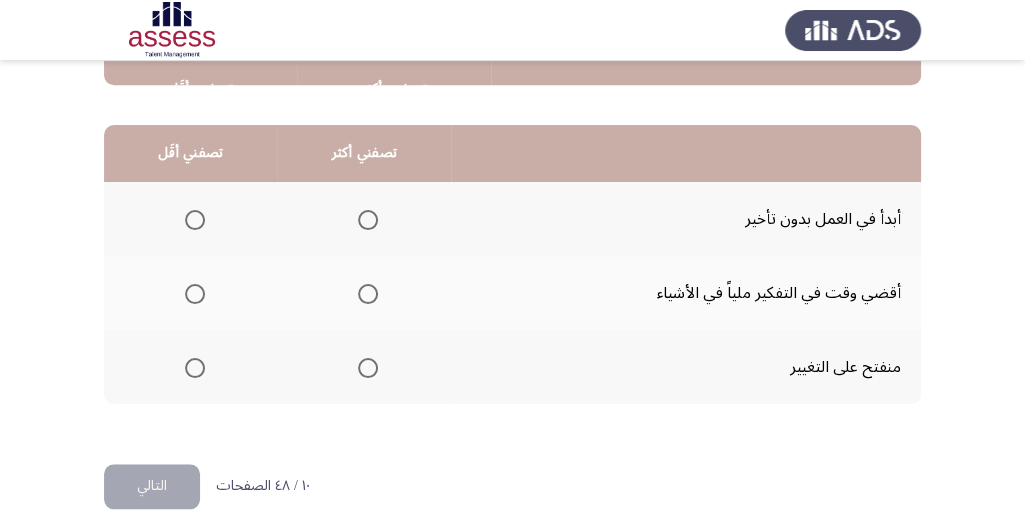 click at bounding box center [368, 368] 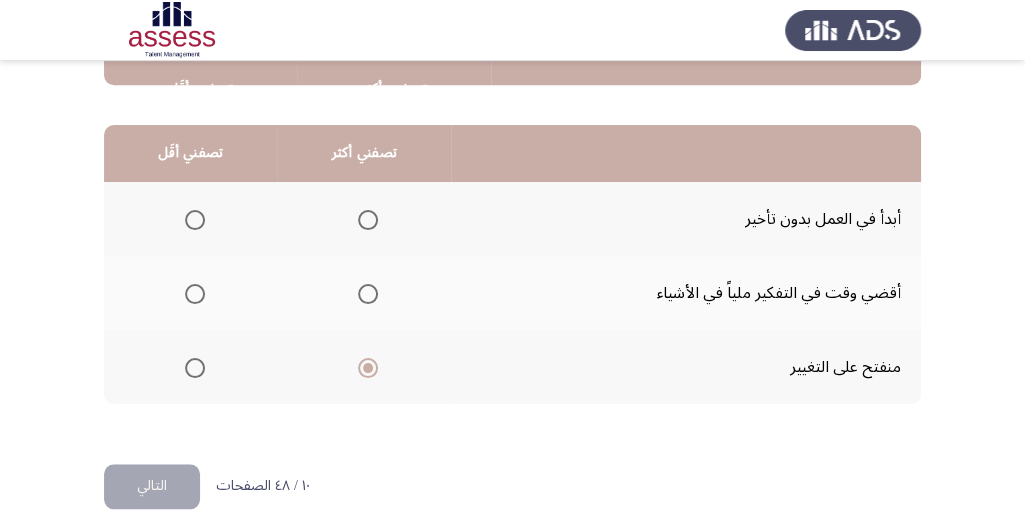 click at bounding box center (195, 294) 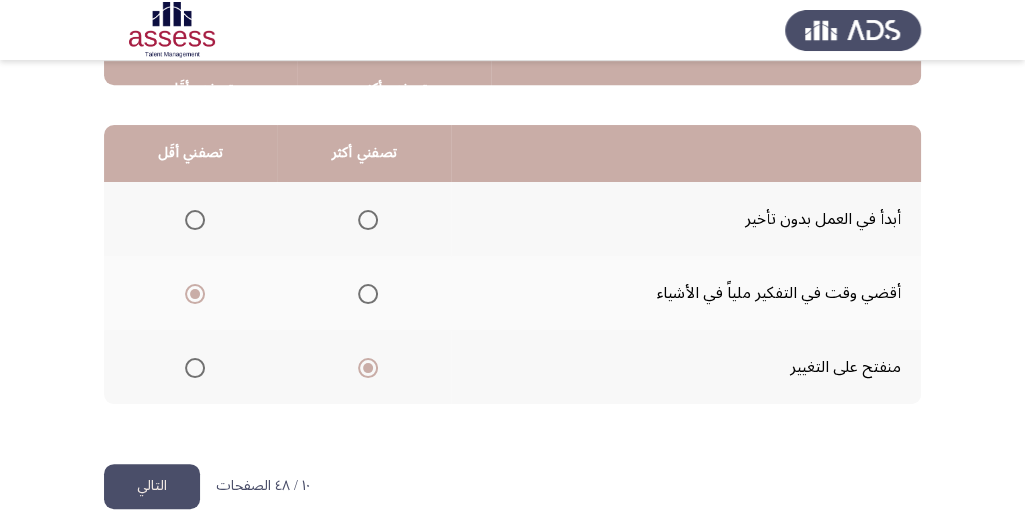 click on "التالي" 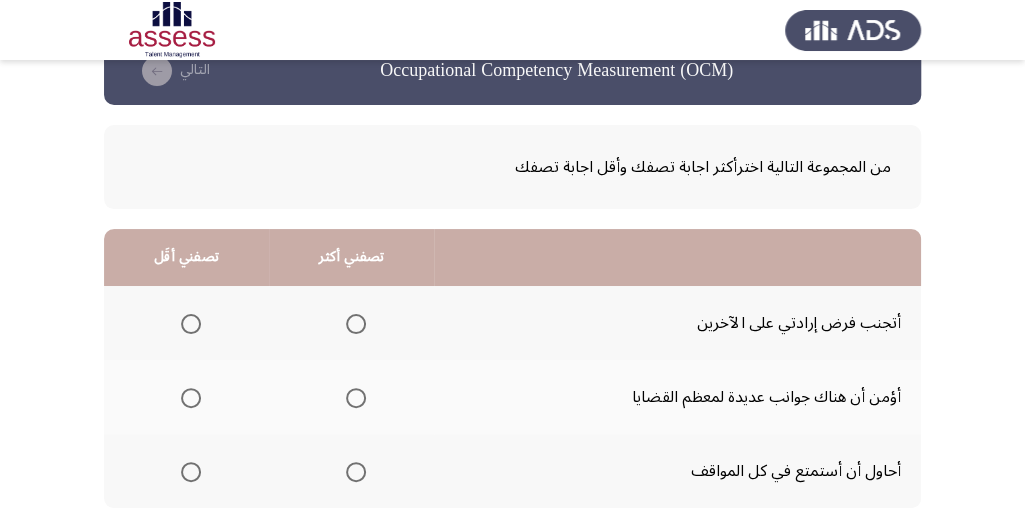 scroll, scrollTop: 133, scrollLeft: 0, axis: vertical 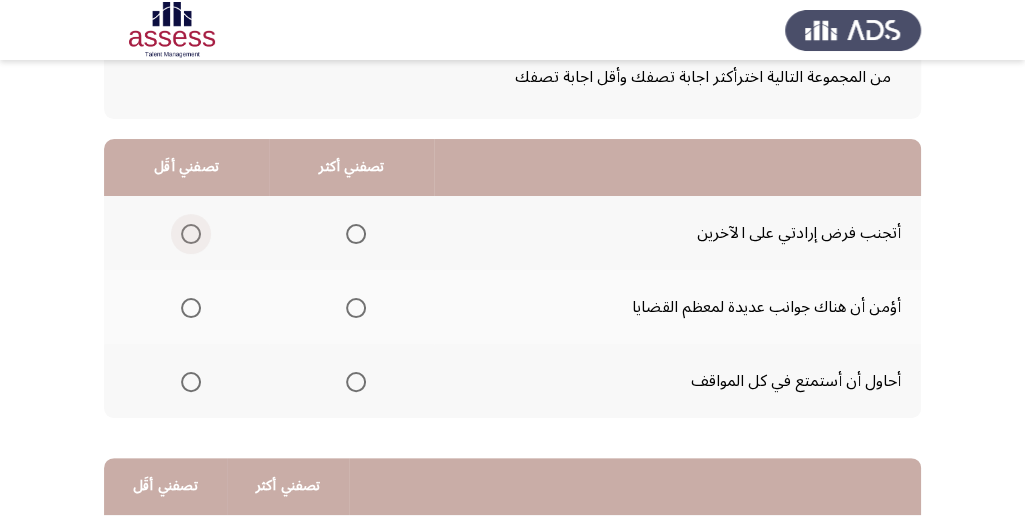 click at bounding box center [191, 234] 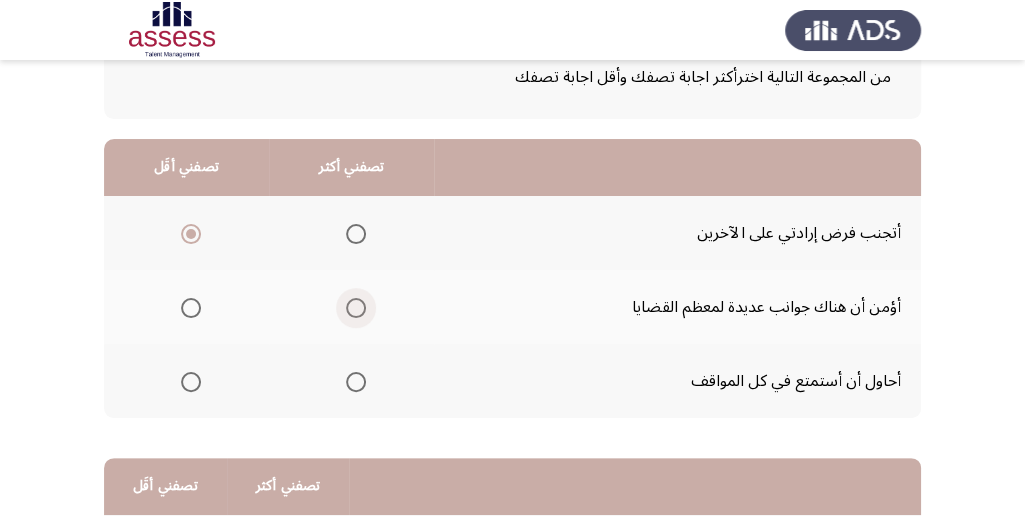click at bounding box center [356, 308] 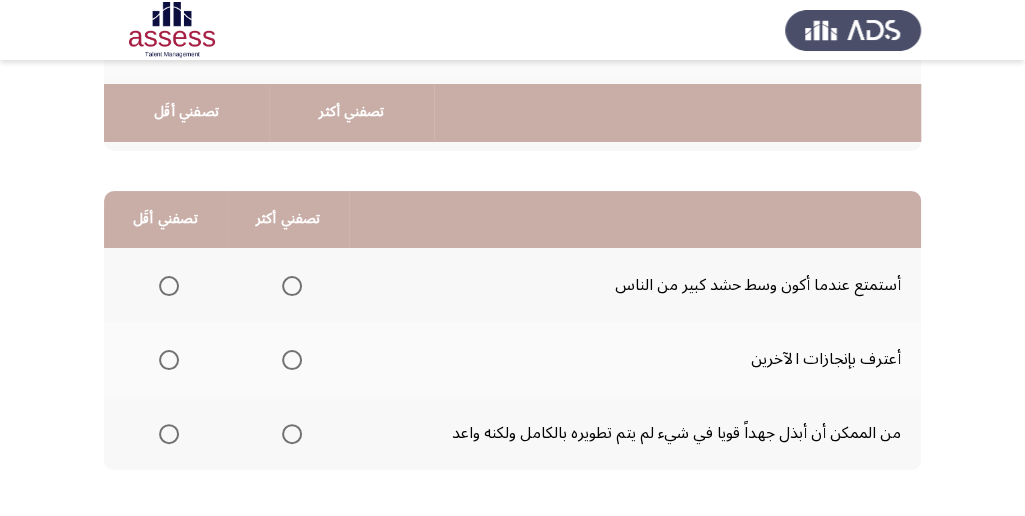 scroll, scrollTop: 466, scrollLeft: 0, axis: vertical 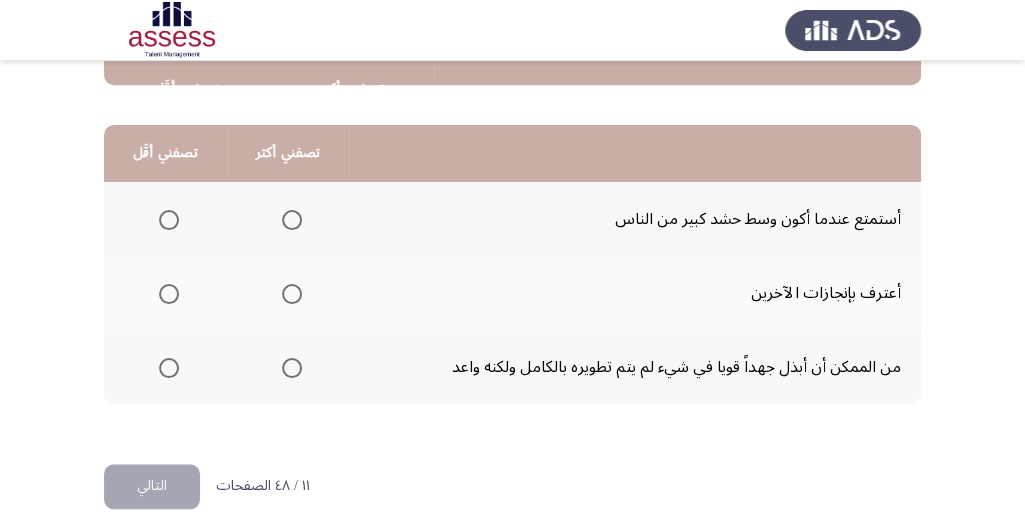 click at bounding box center (292, 368) 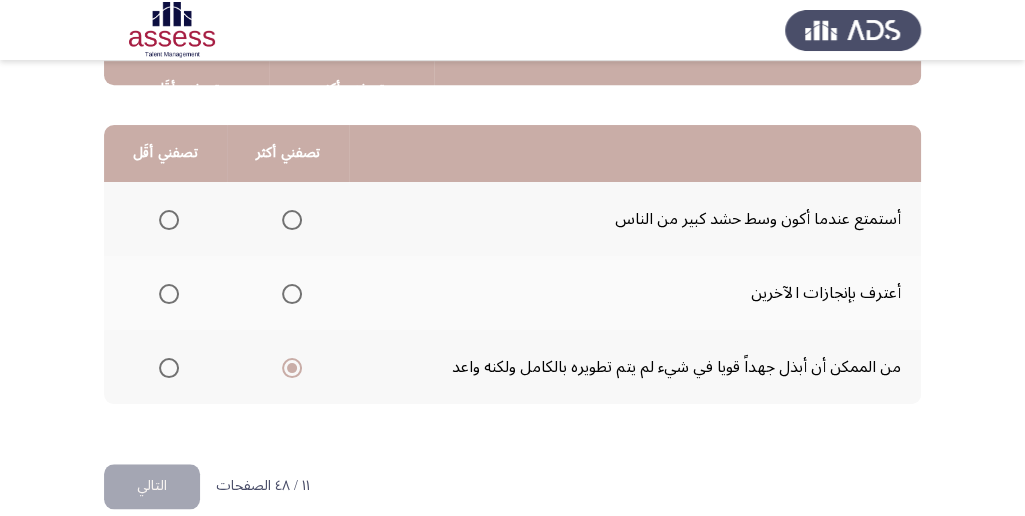 click at bounding box center (169, 220) 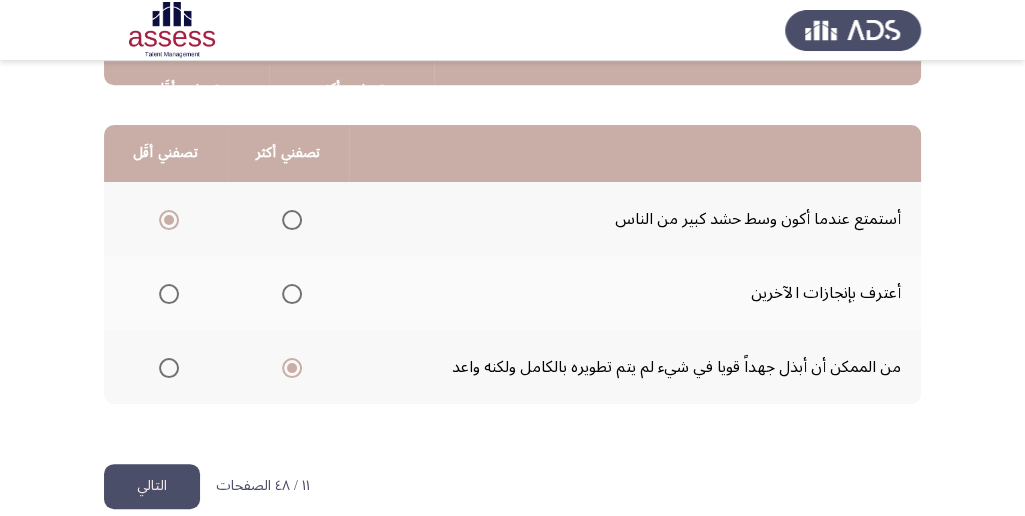 click on "التالي" 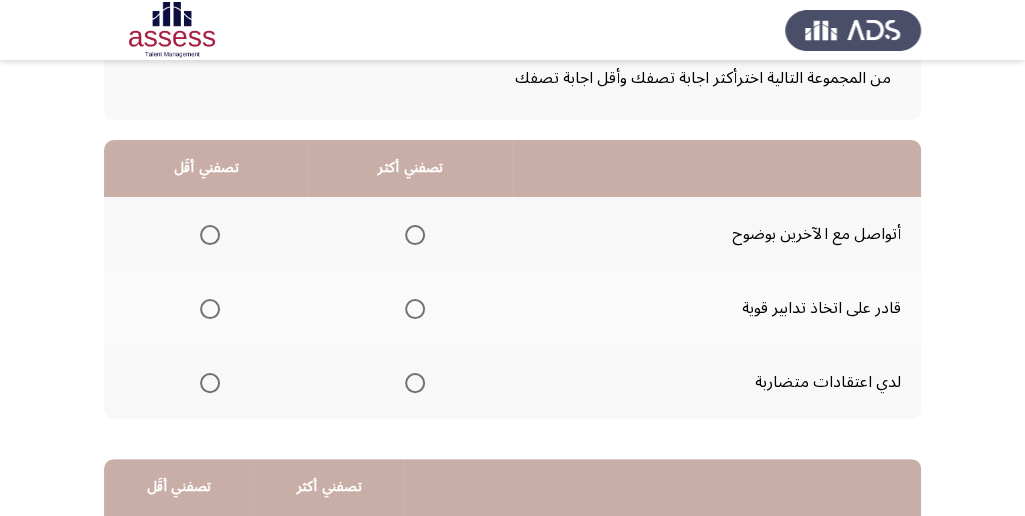 scroll, scrollTop: 133, scrollLeft: 0, axis: vertical 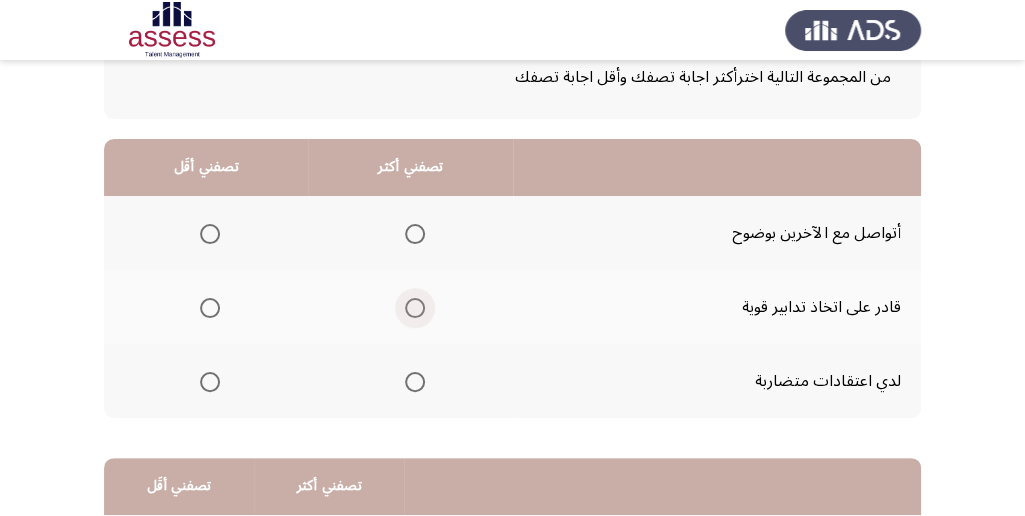 click at bounding box center (415, 308) 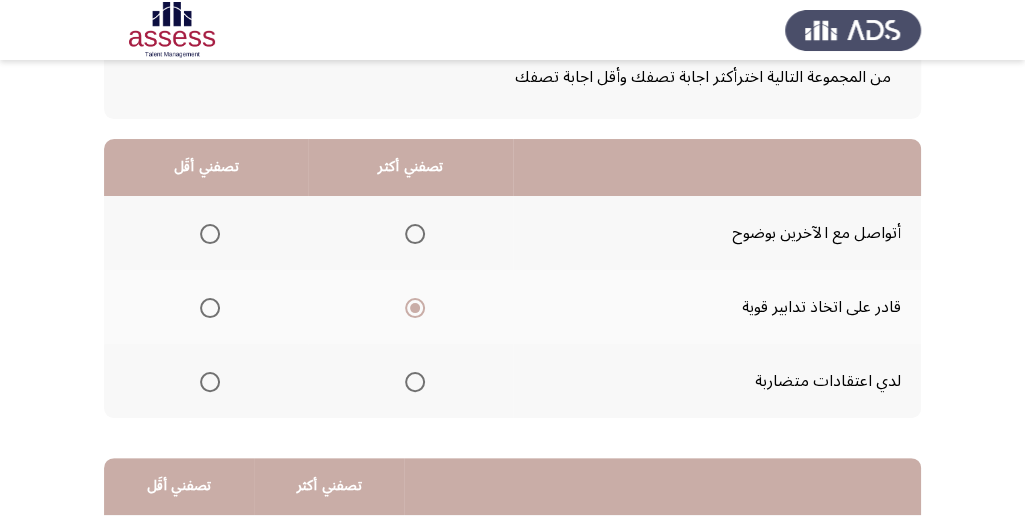 click at bounding box center (210, 382) 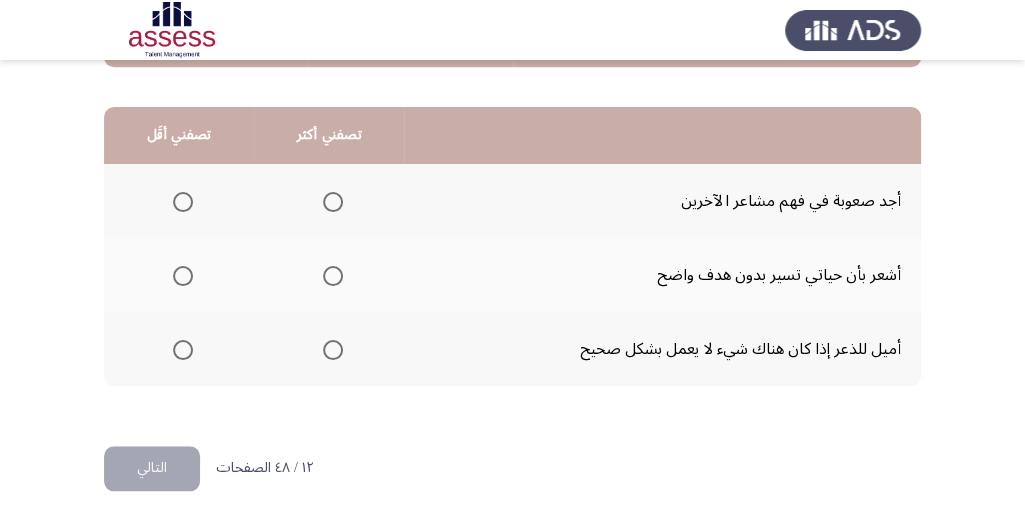 scroll, scrollTop: 494, scrollLeft: 0, axis: vertical 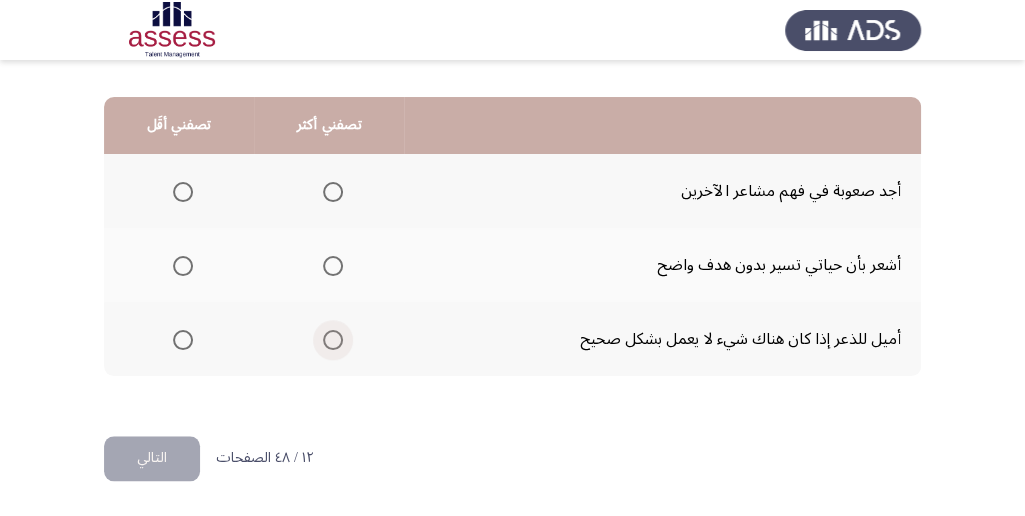 click at bounding box center [333, 340] 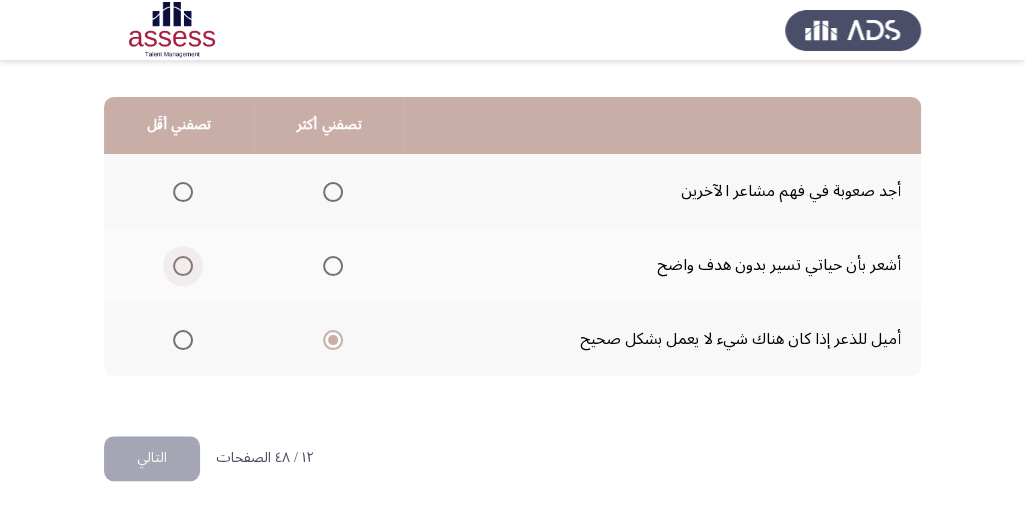 click at bounding box center [183, 266] 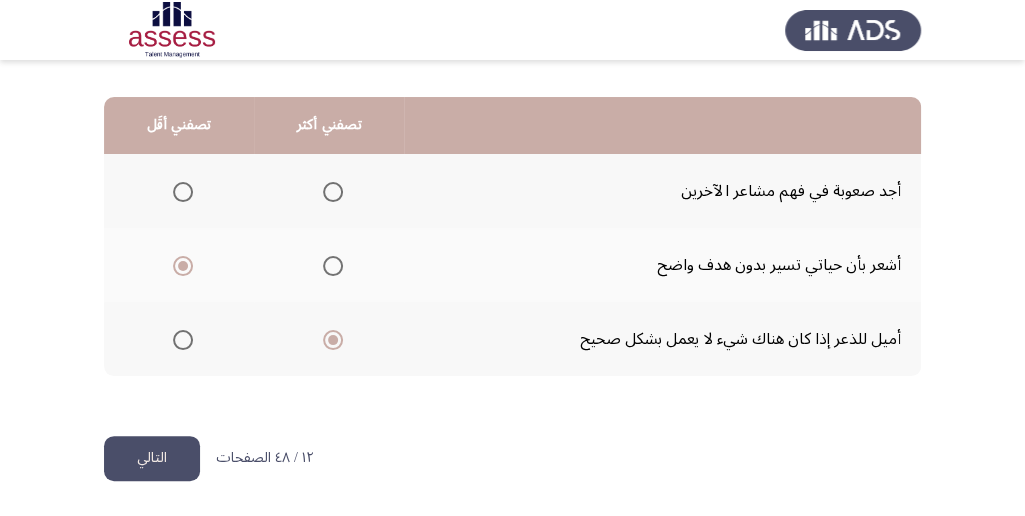 click on "التالي" 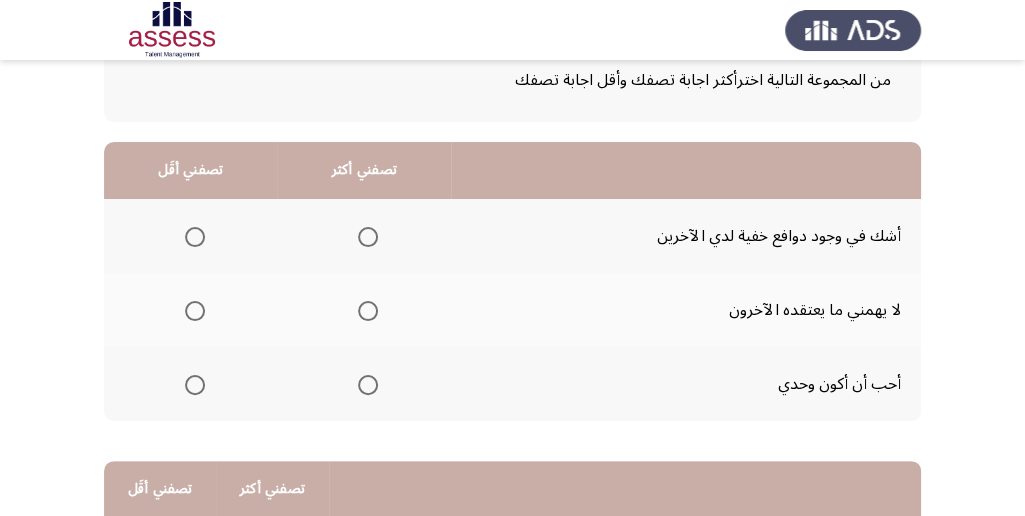 scroll, scrollTop: 133, scrollLeft: 0, axis: vertical 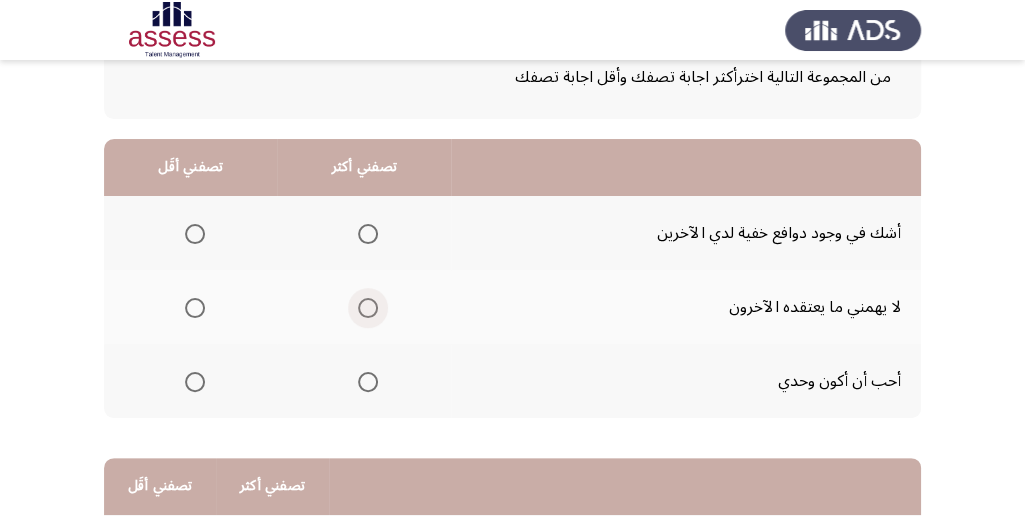 click at bounding box center (368, 308) 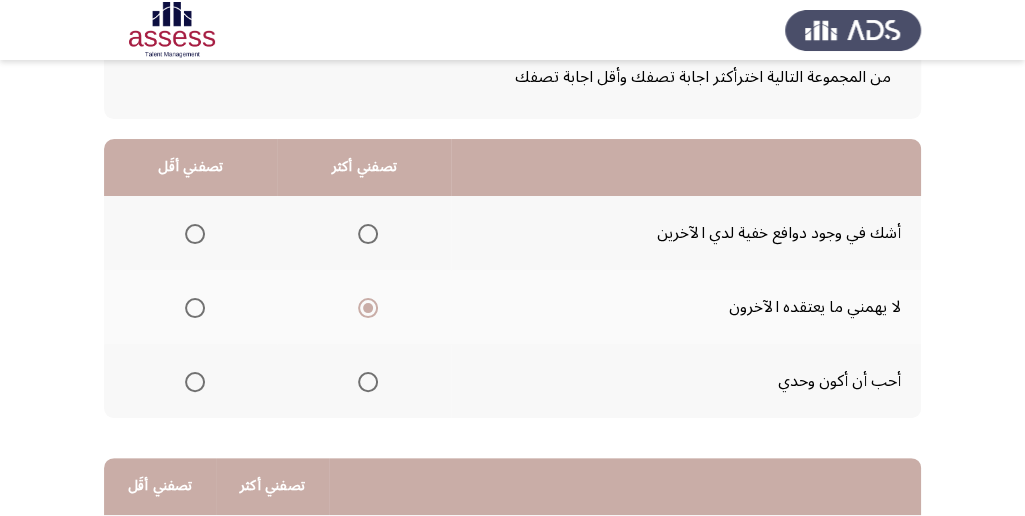click at bounding box center [195, 382] 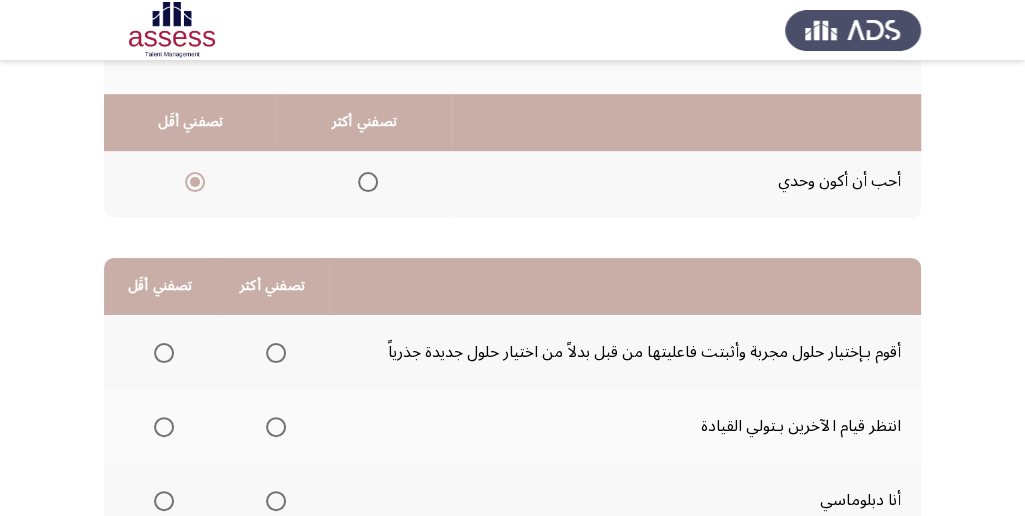 scroll, scrollTop: 400, scrollLeft: 0, axis: vertical 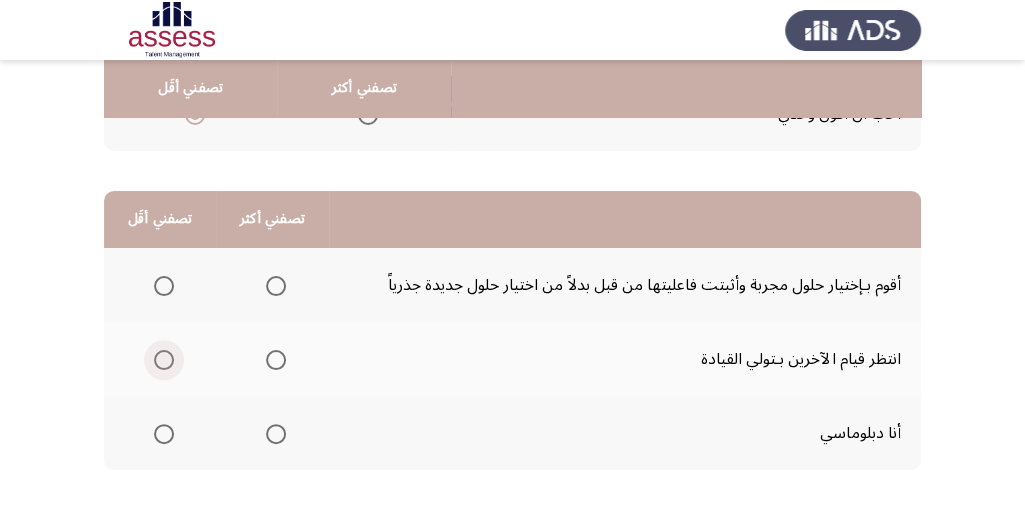 click at bounding box center (164, 360) 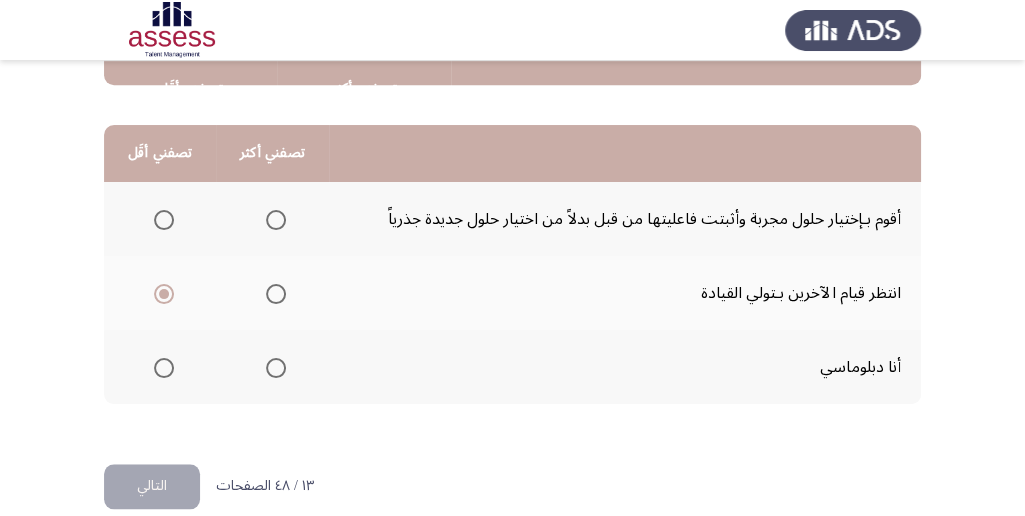 scroll, scrollTop: 494, scrollLeft: 0, axis: vertical 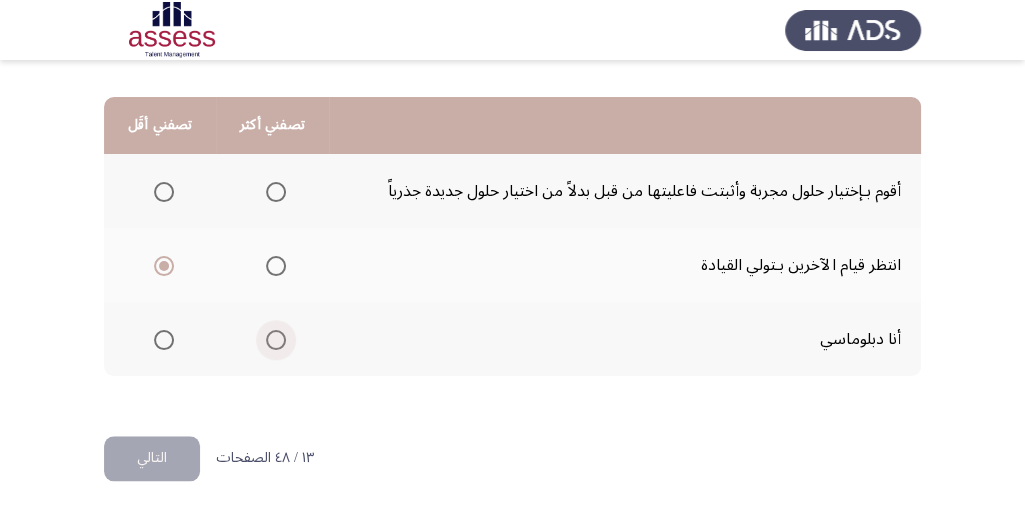 click at bounding box center [276, 340] 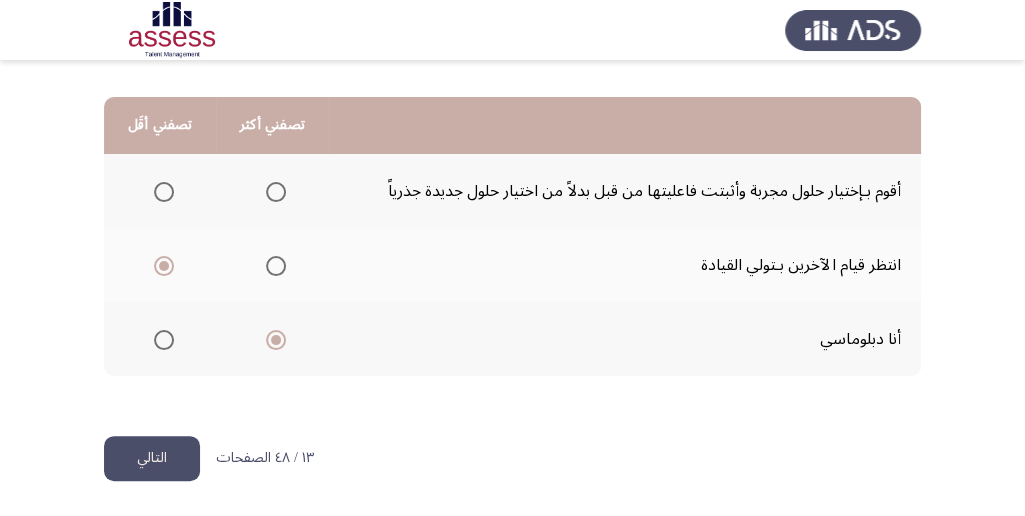 click on "التالي" 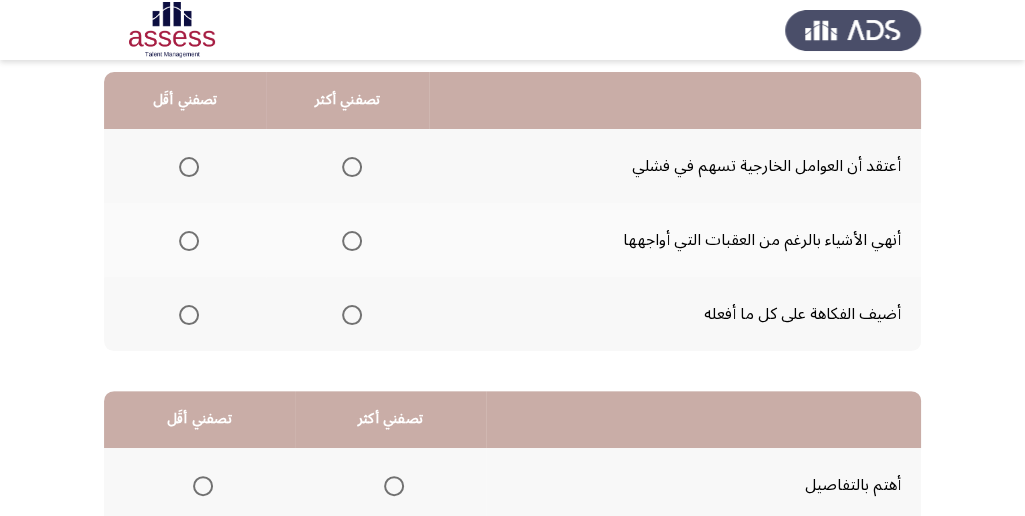 scroll, scrollTop: 133, scrollLeft: 0, axis: vertical 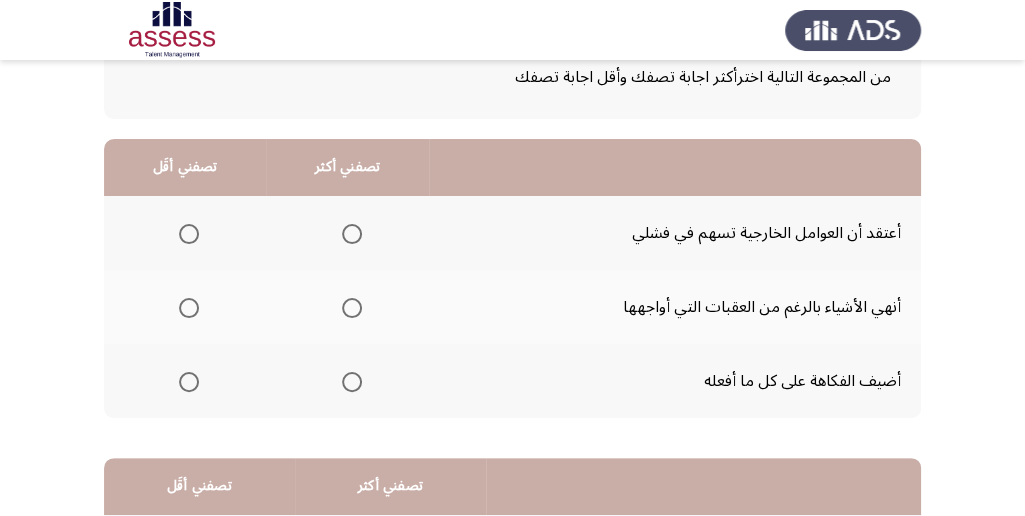 click at bounding box center (352, 308) 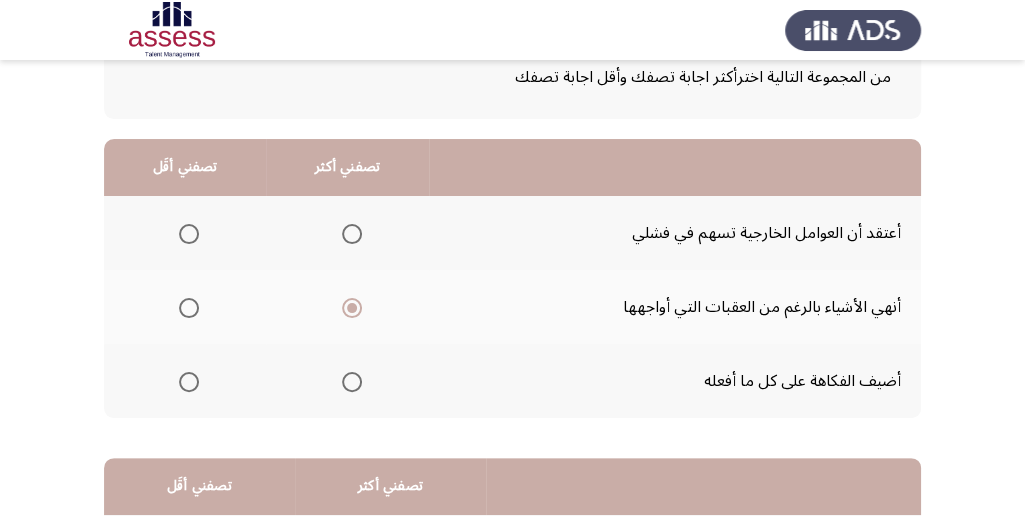 click at bounding box center [189, 382] 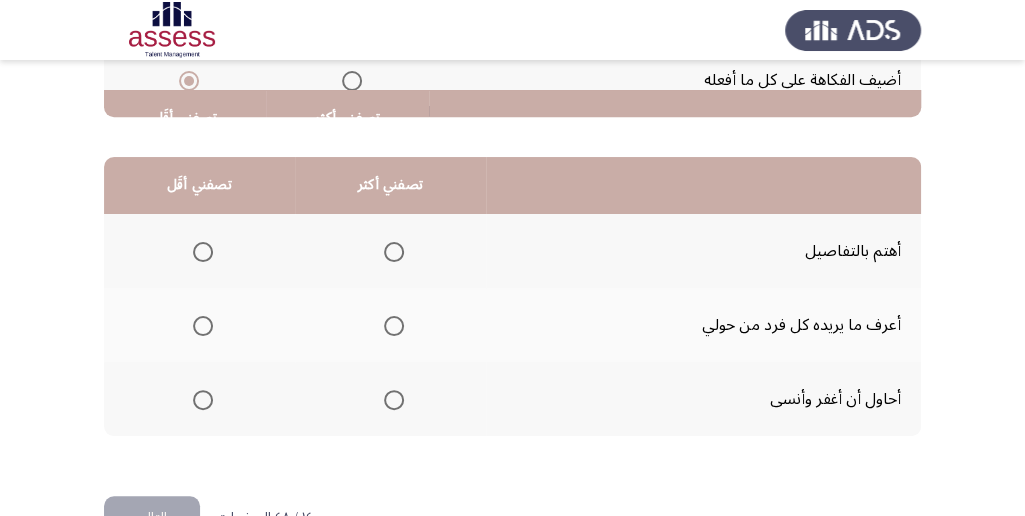 scroll, scrollTop: 466, scrollLeft: 0, axis: vertical 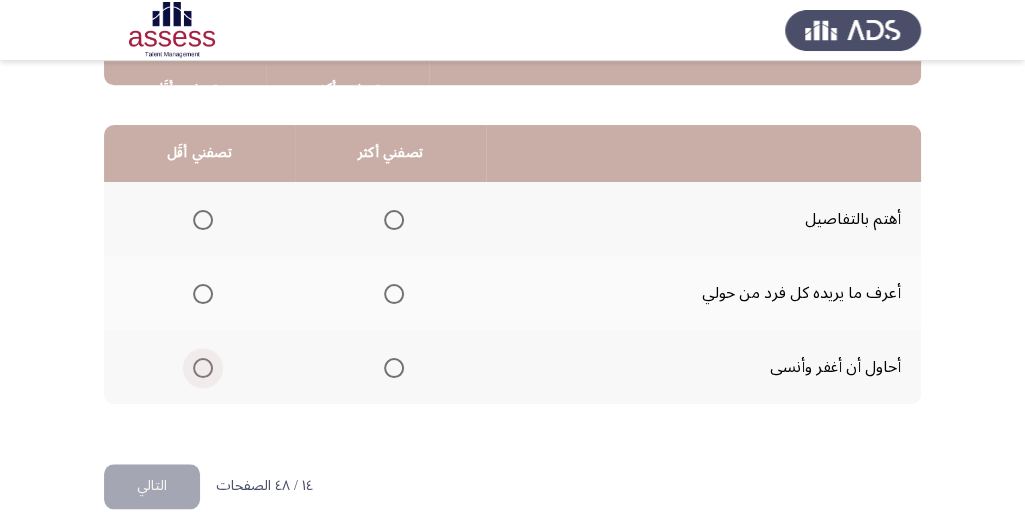 click at bounding box center (203, 368) 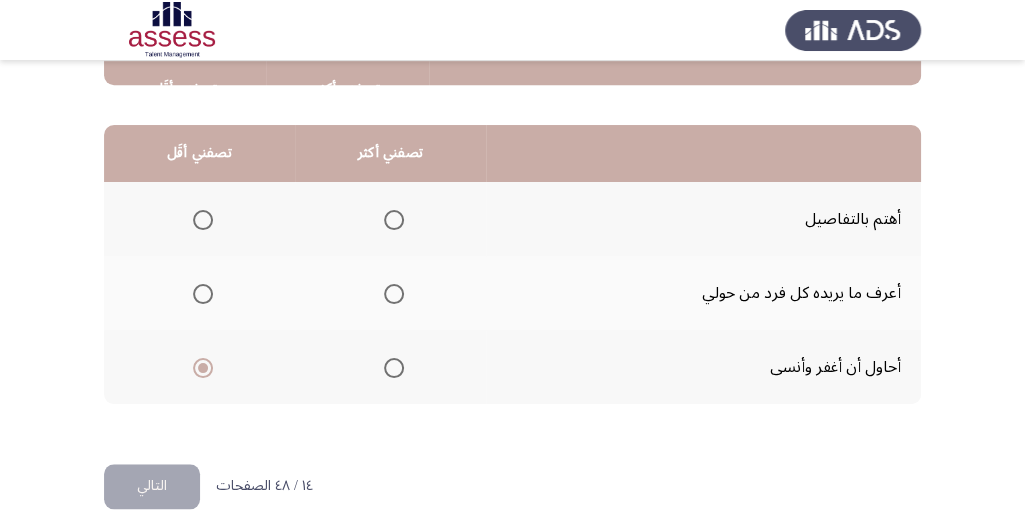 click at bounding box center (394, 220) 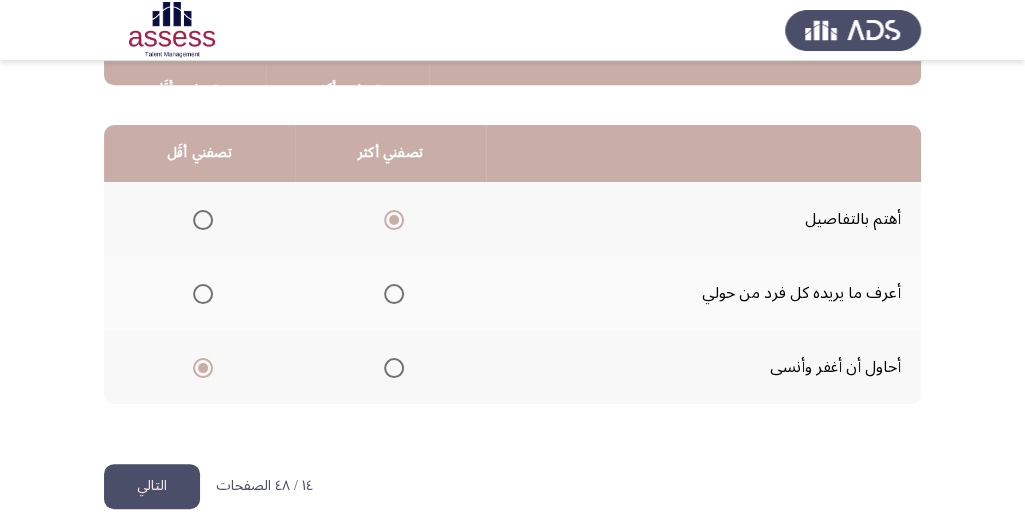 click on "التالي" 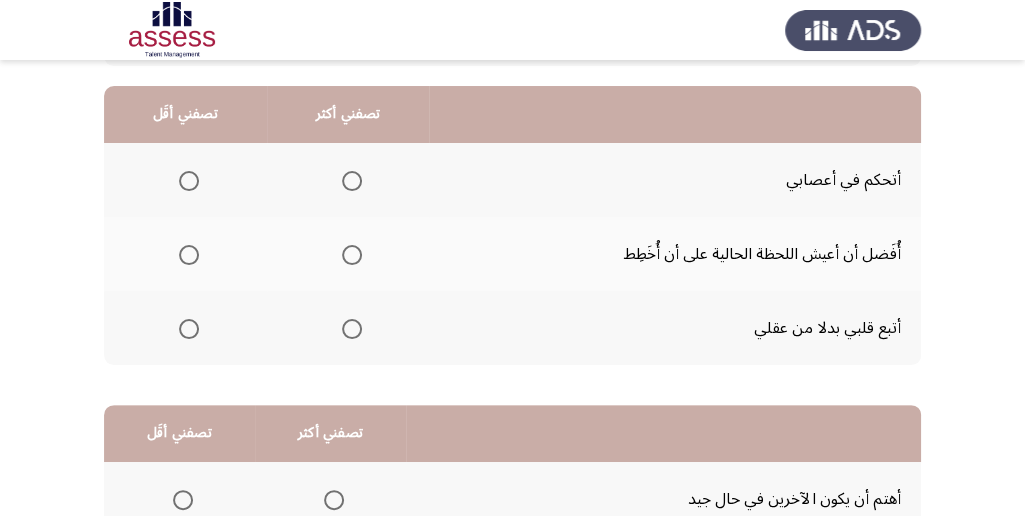 scroll, scrollTop: 133, scrollLeft: 0, axis: vertical 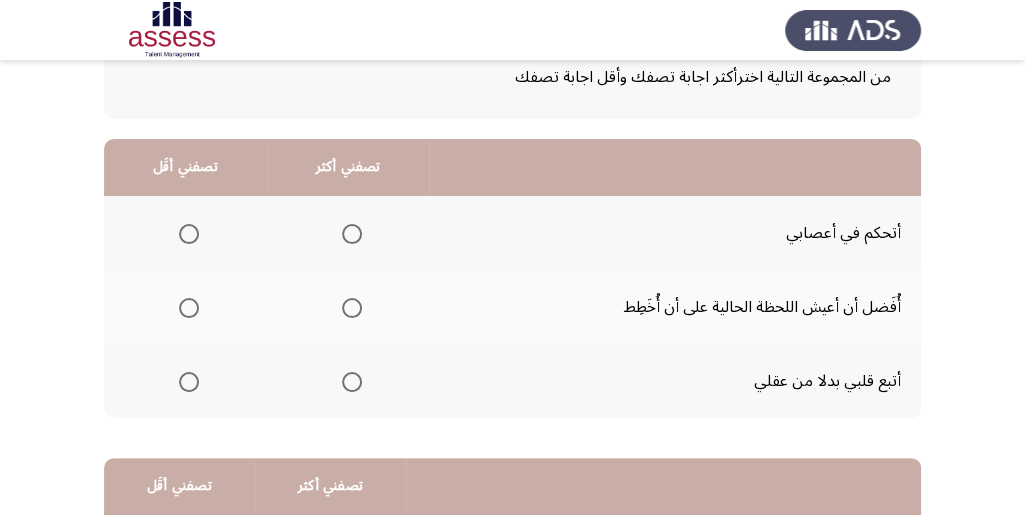 click at bounding box center [189, 308] 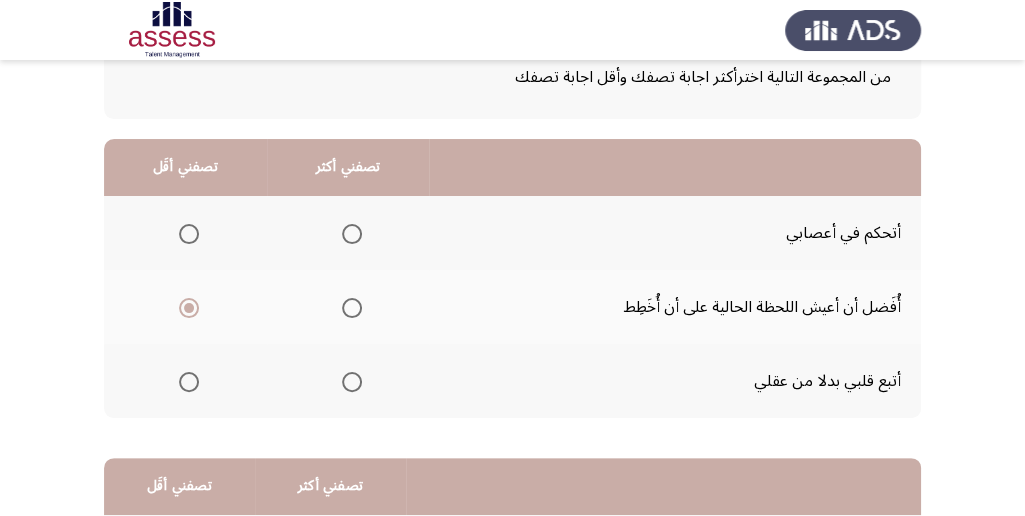 click 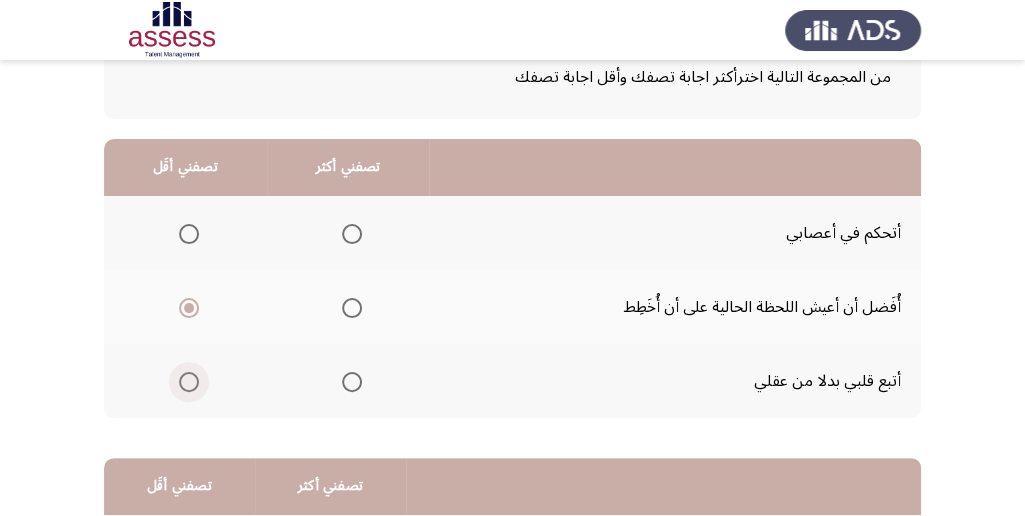 click at bounding box center (189, 382) 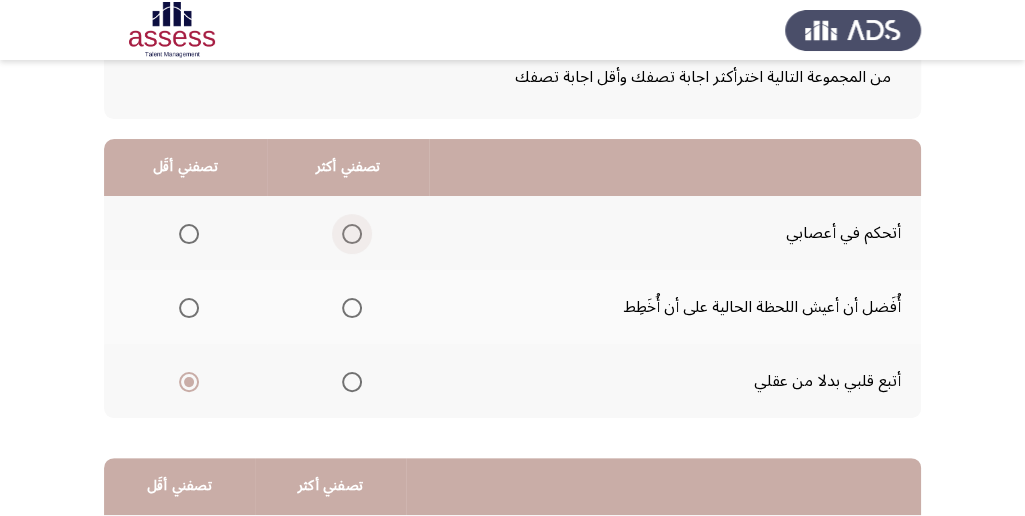 click at bounding box center [352, 234] 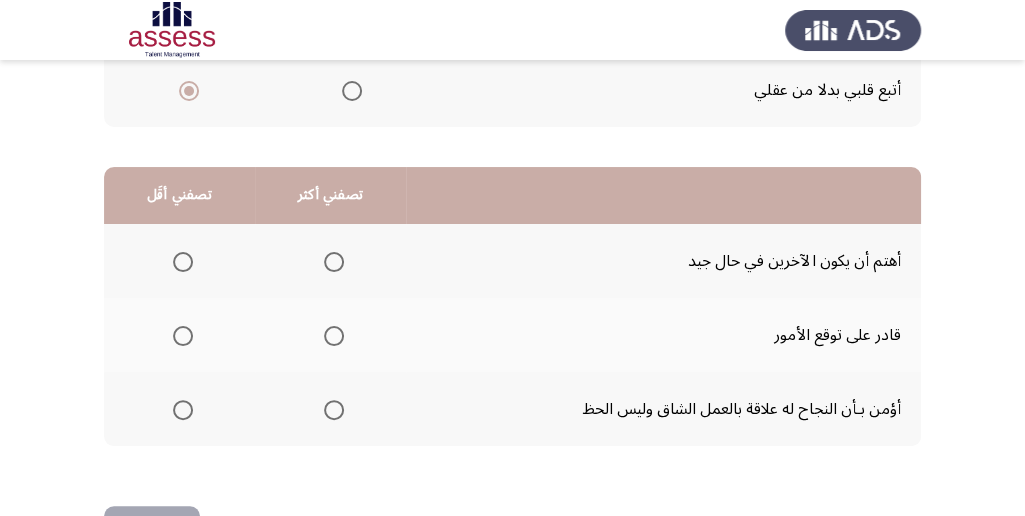 scroll, scrollTop: 466, scrollLeft: 0, axis: vertical 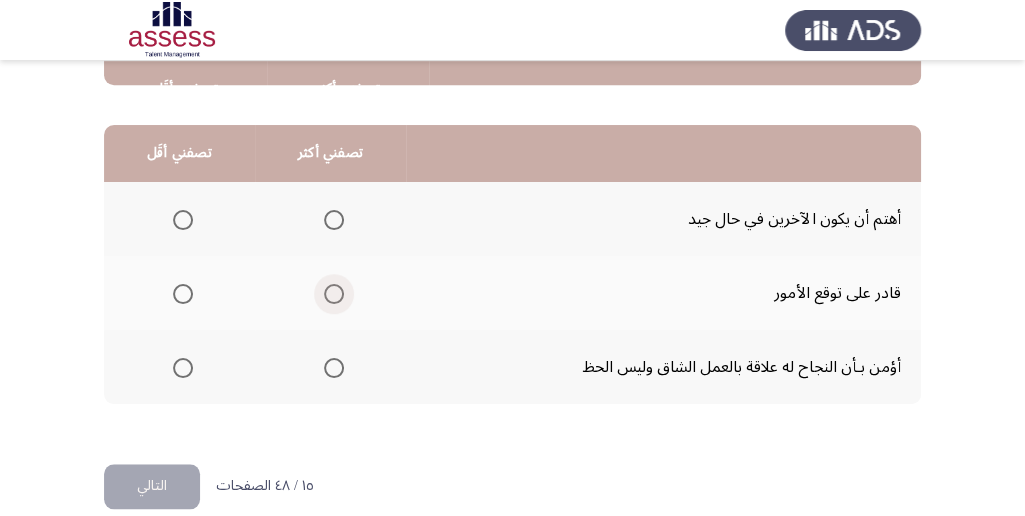 click at bounding box center (334, 294) 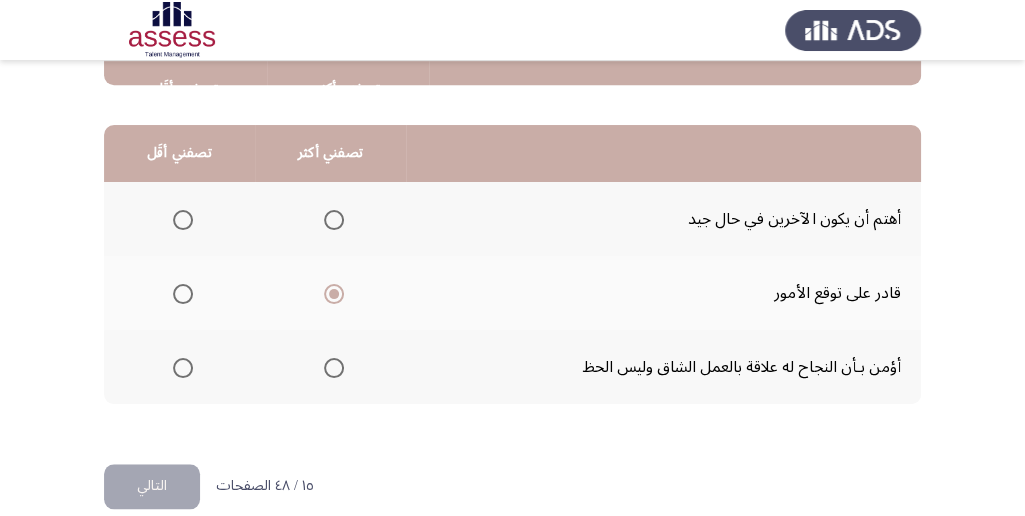 click at bounding box center [183, 220] 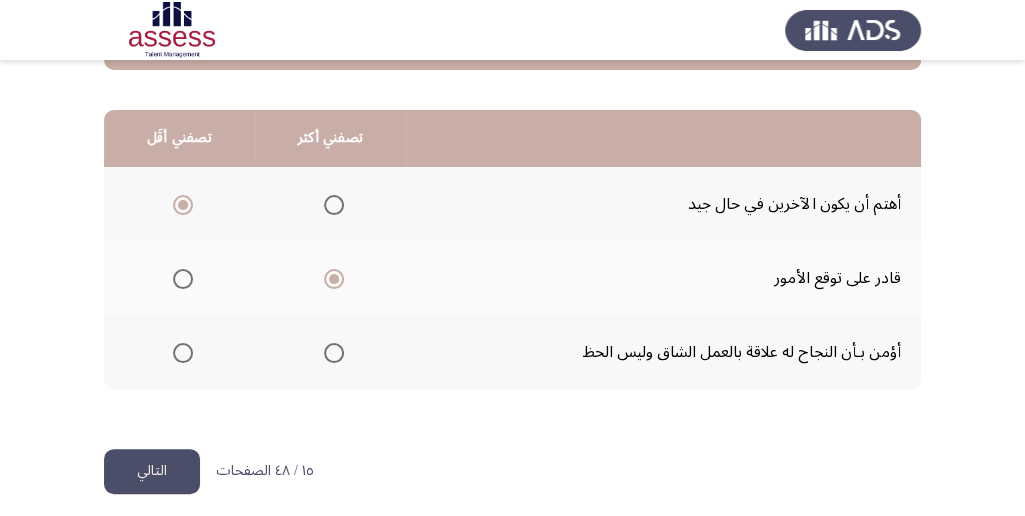 scroll, scrollTop: 494, scrollLeft: 0, axis: vertical 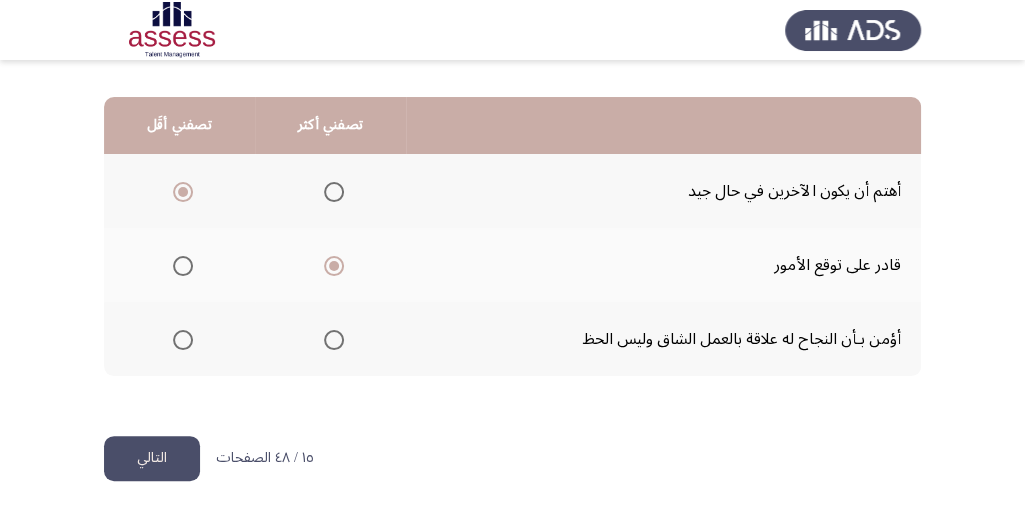 click on "التالي" 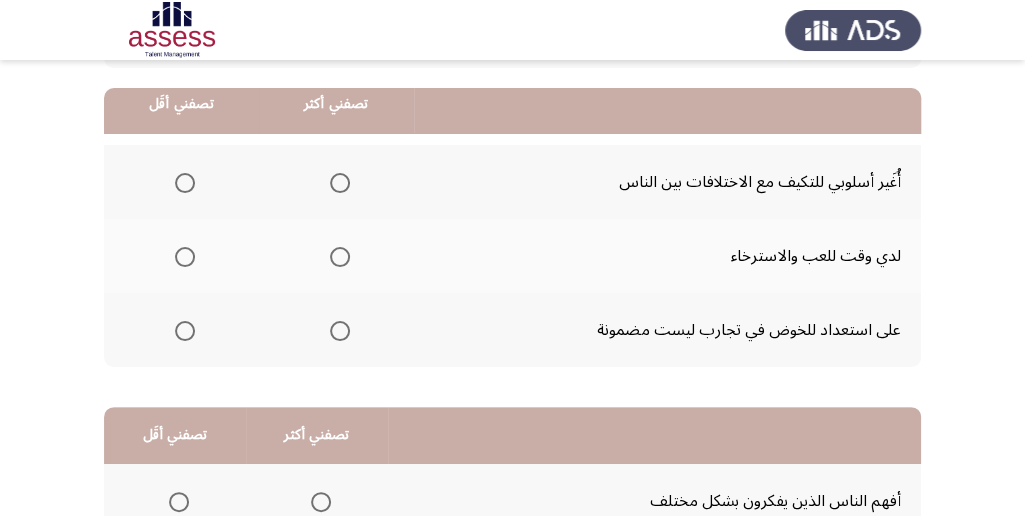 scroll, scrollTop: 200, scrollLeft: 0, axis: vertical 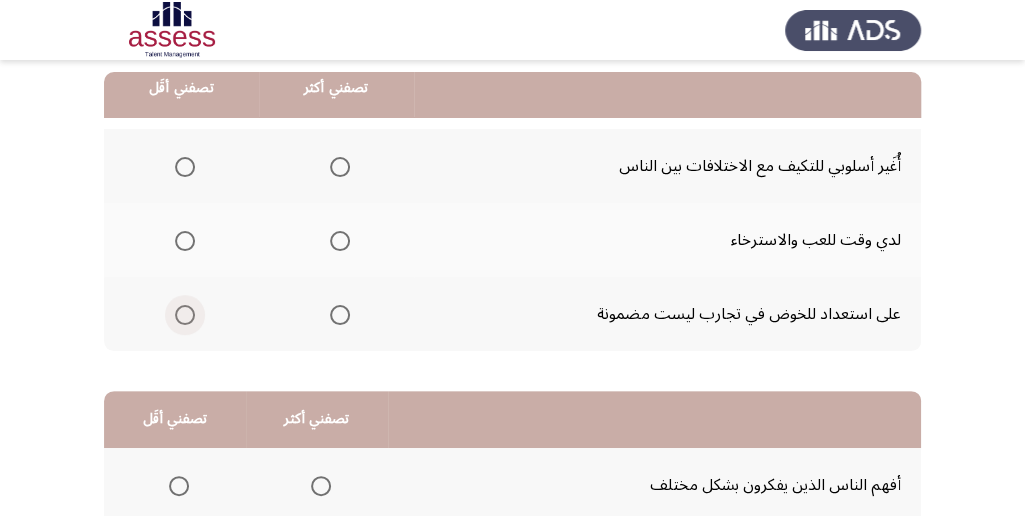 click at bounding box center [185, 315] 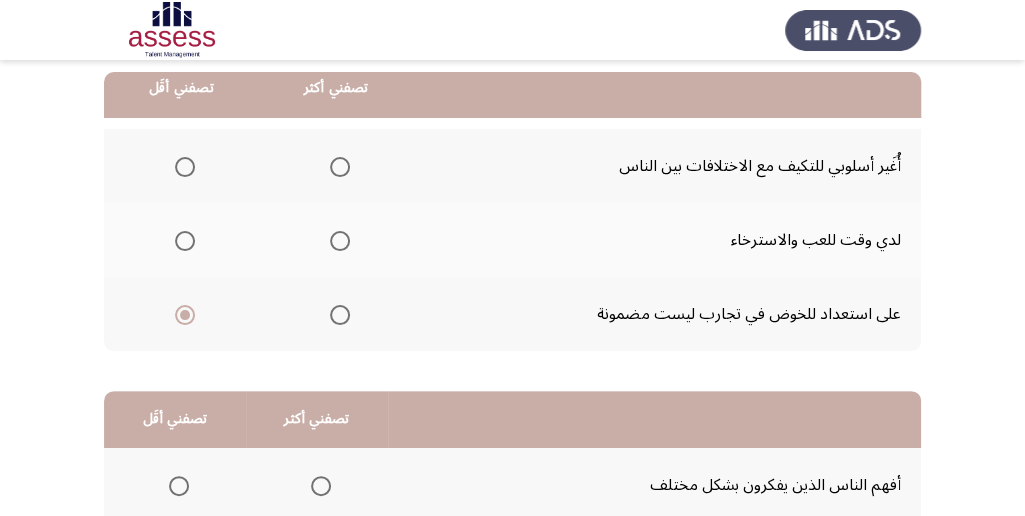 click at bounding box center [340, 167] 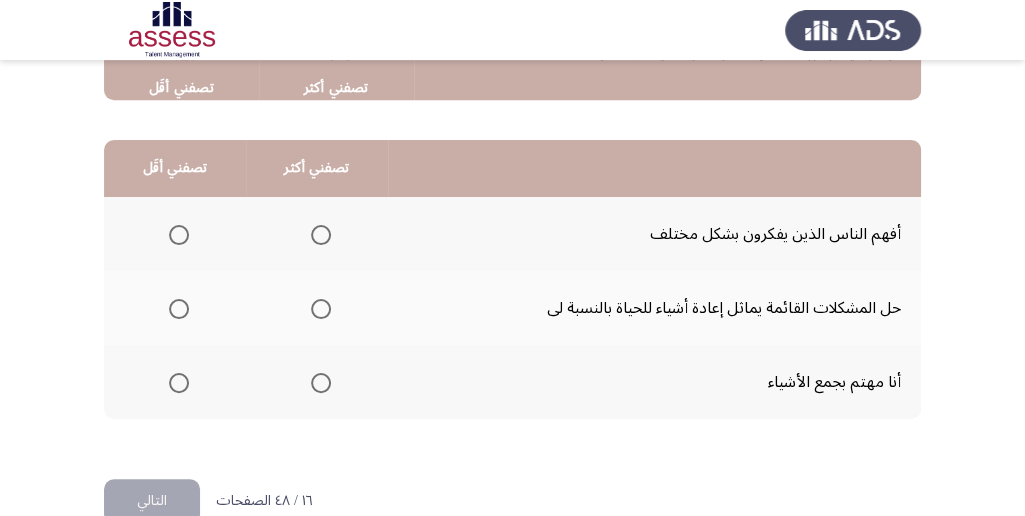 scroll, scrollTop: 466, scrollLeft: 0, axis: vertical 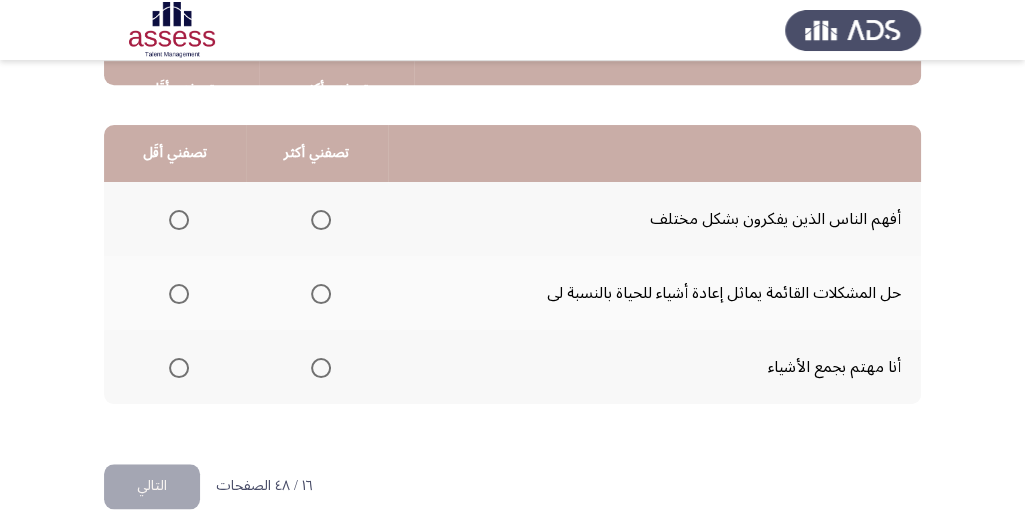 click at bounding box center [321, 220] 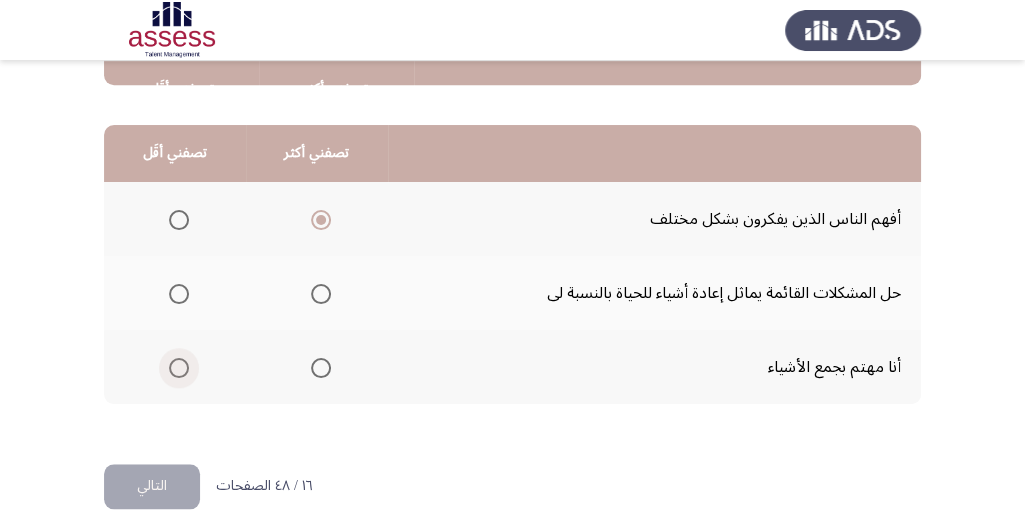 click at bounding box center (179, 368) 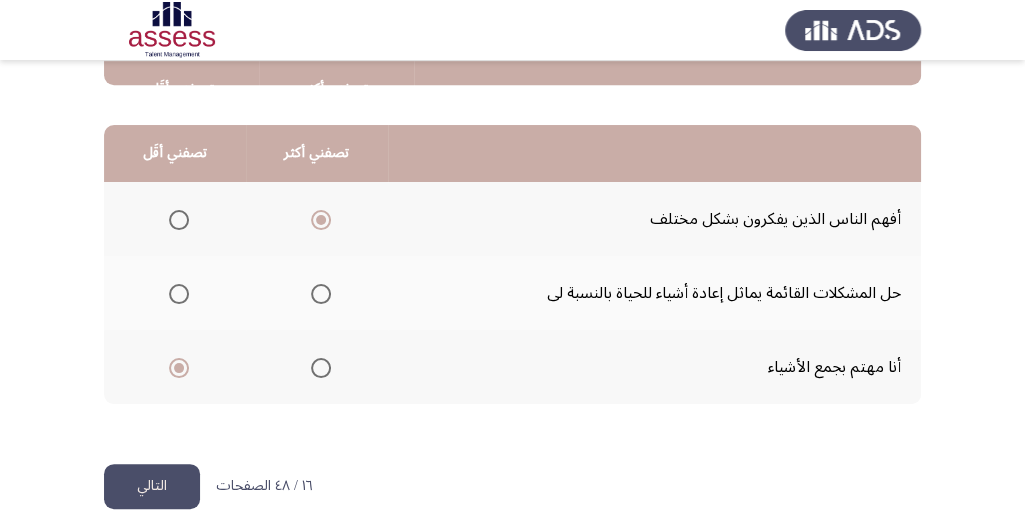 click at bounding box center [321, 294] 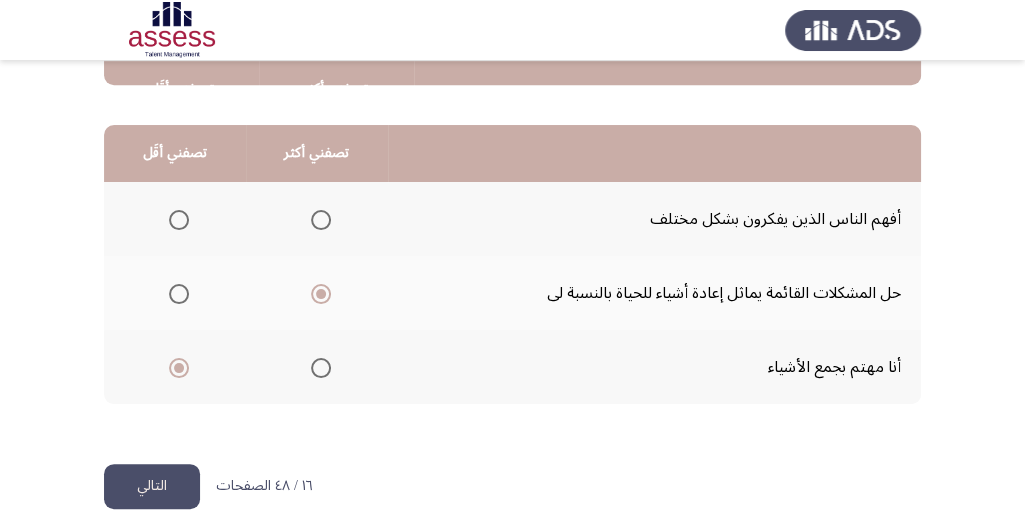 click on "التالي" 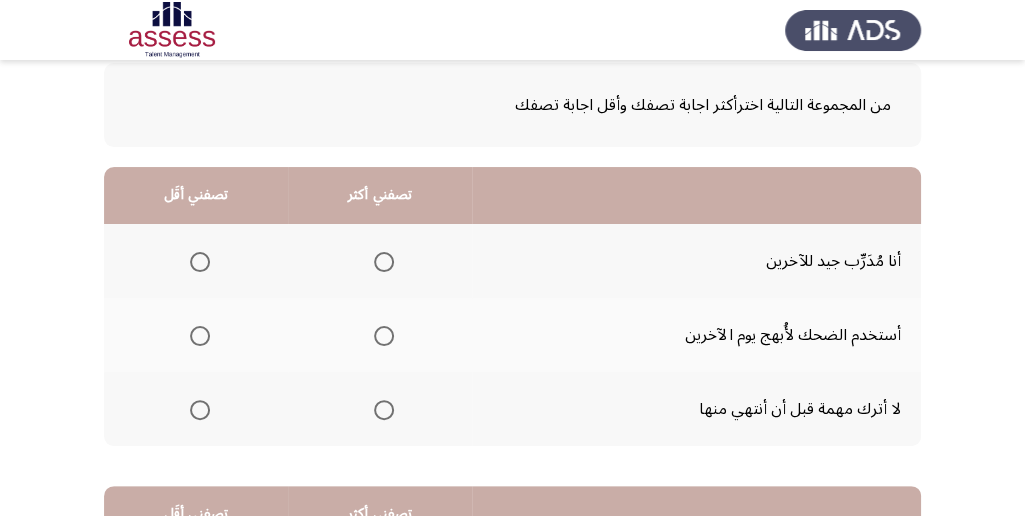 scroll, scrollTop: 133, scrollLeft: 0, axis: vertical 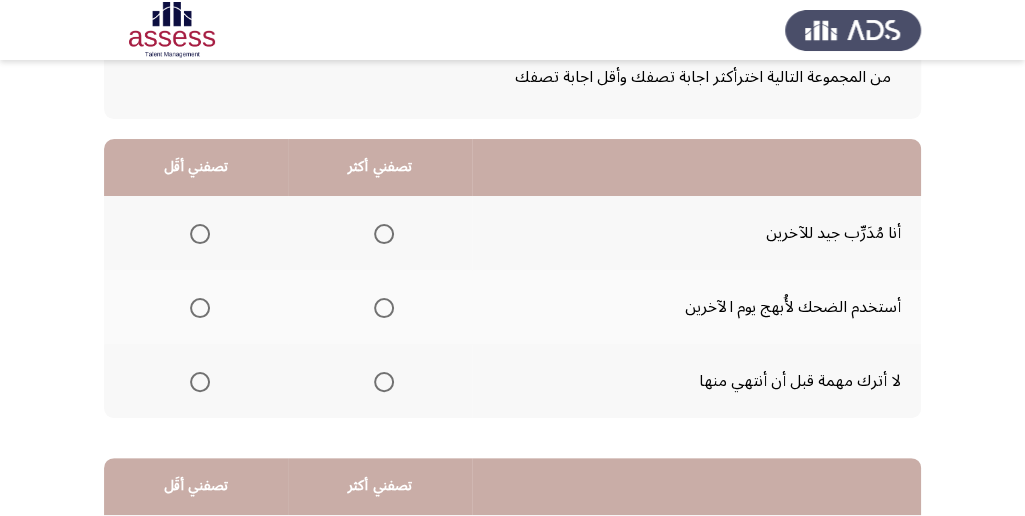 click at bounding box center [384, 382] 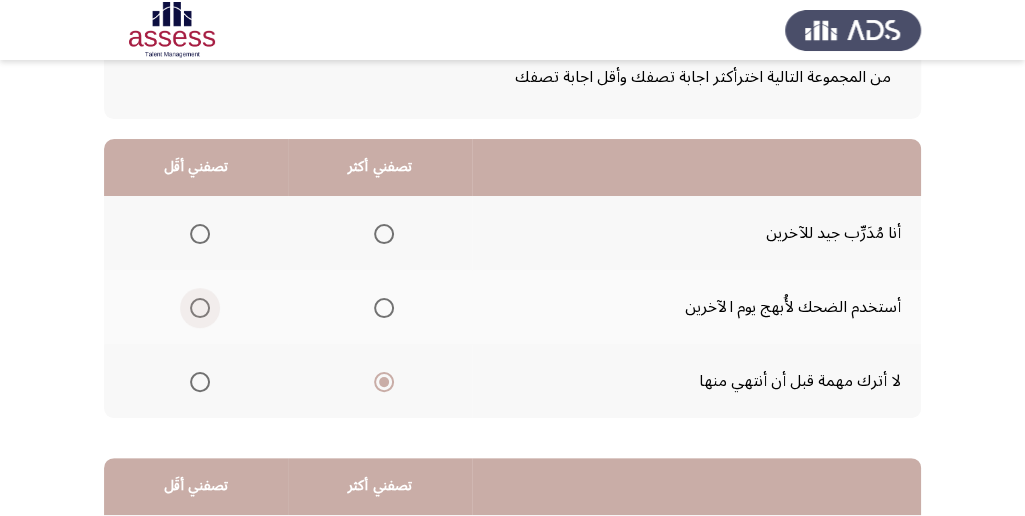 click at bounding box center [200, 308] 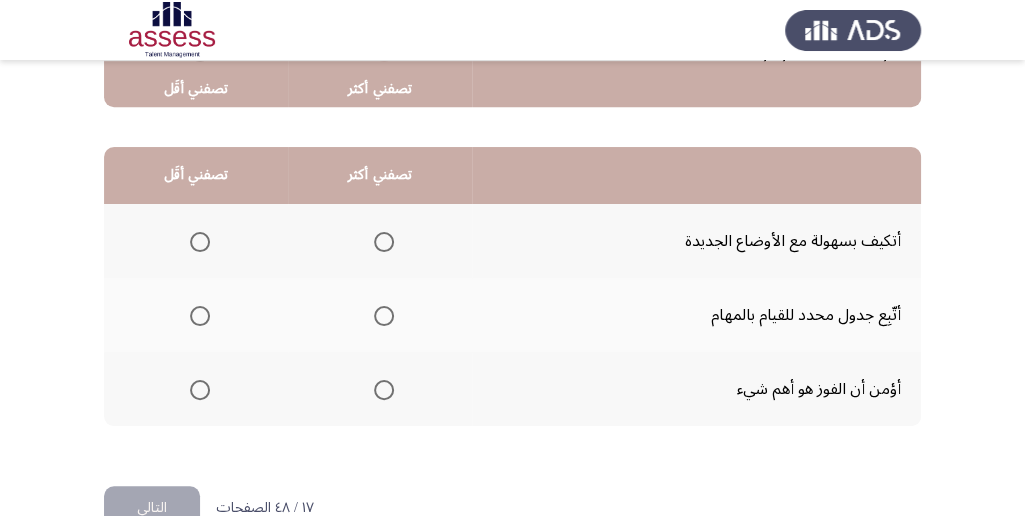 scroll, scrollTop: 466, scrollLeft: 0, axis: vertical 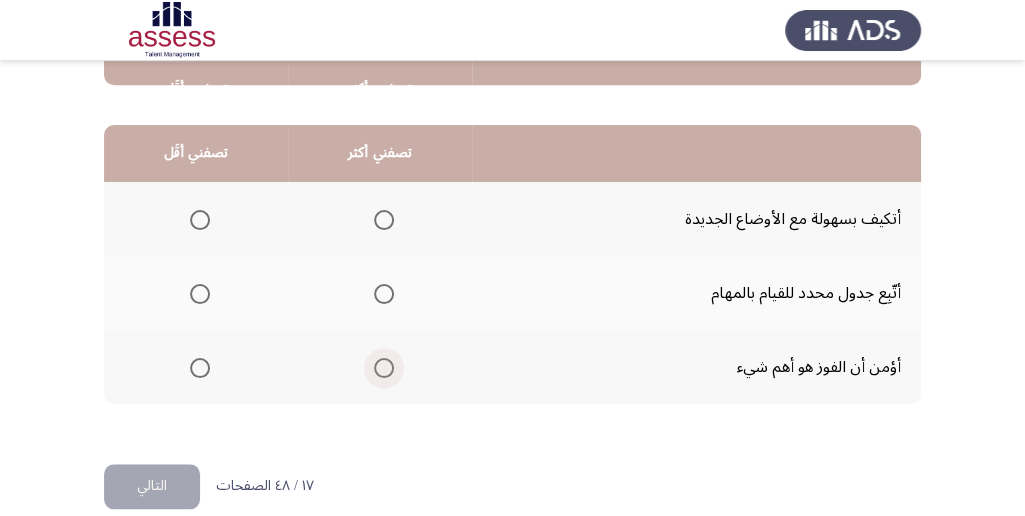 click at bounding box center [384, 368] 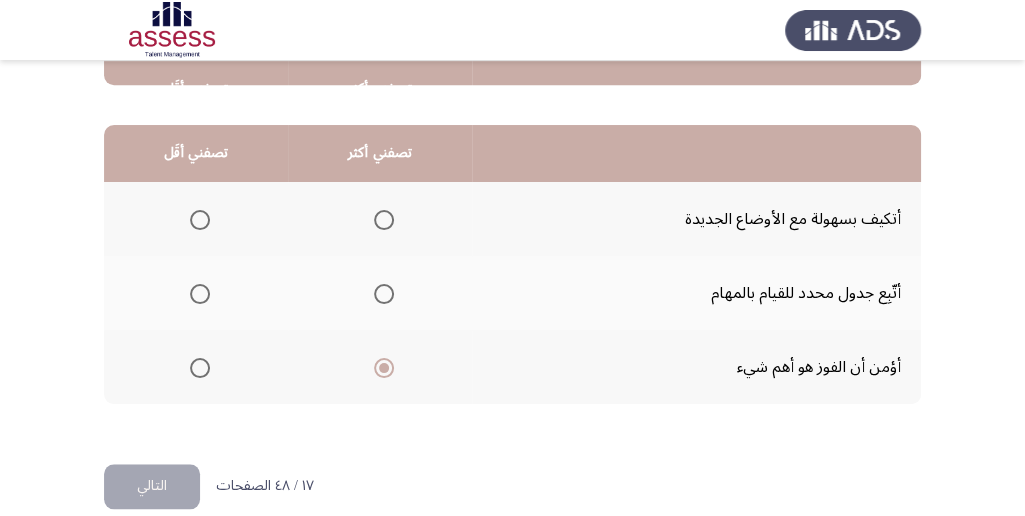 click at bounding box center [200, 220] 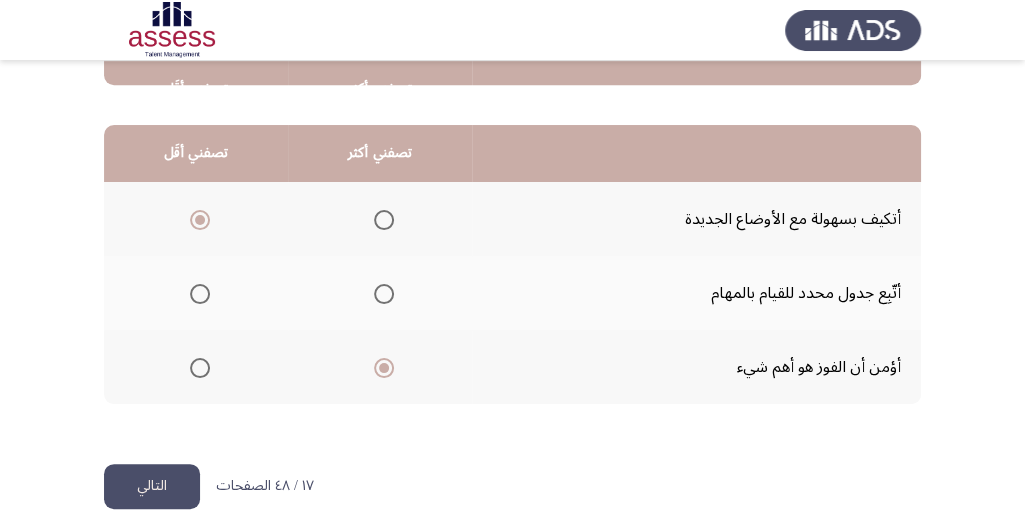 click on "التالي" 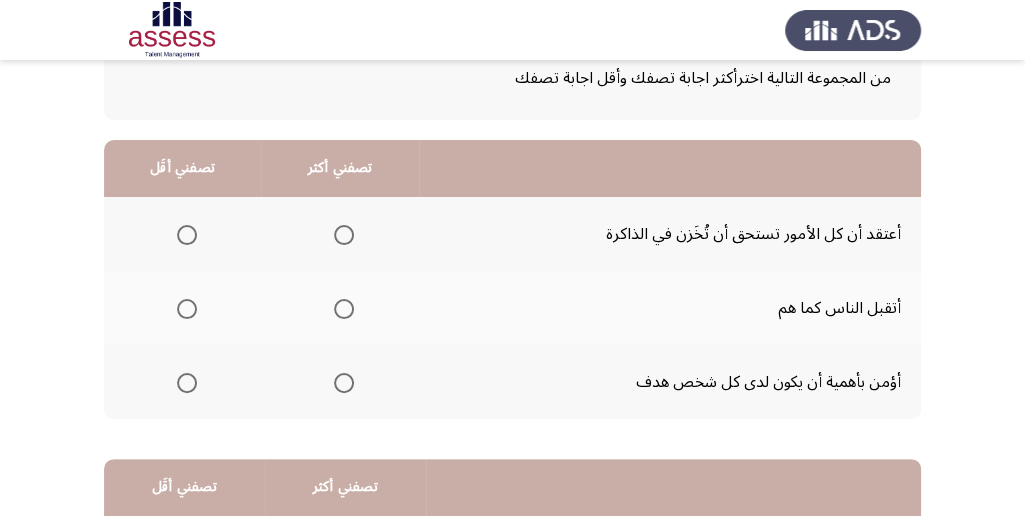 scroll, scrollTop: 133, scrollLeft: 0, axis: vertical 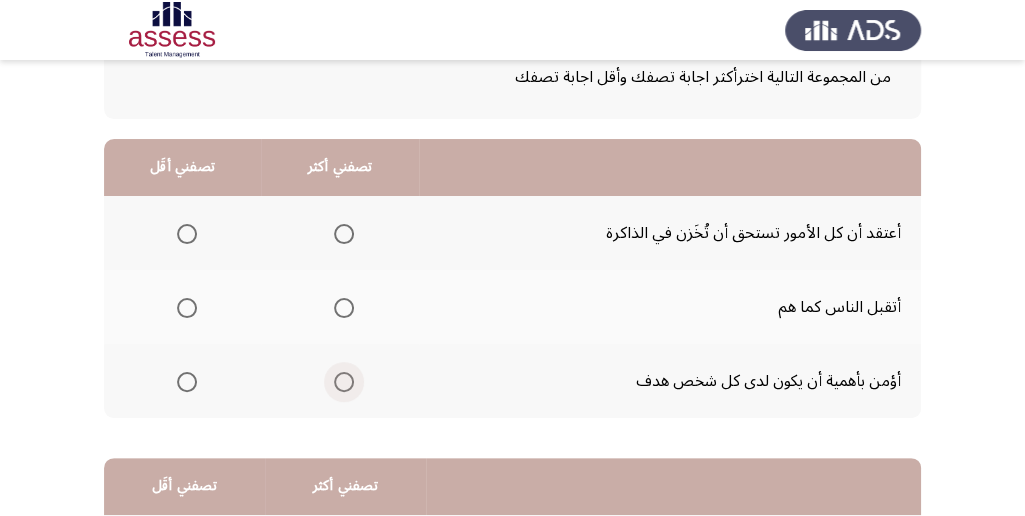 click at bounding box center [344, 382] 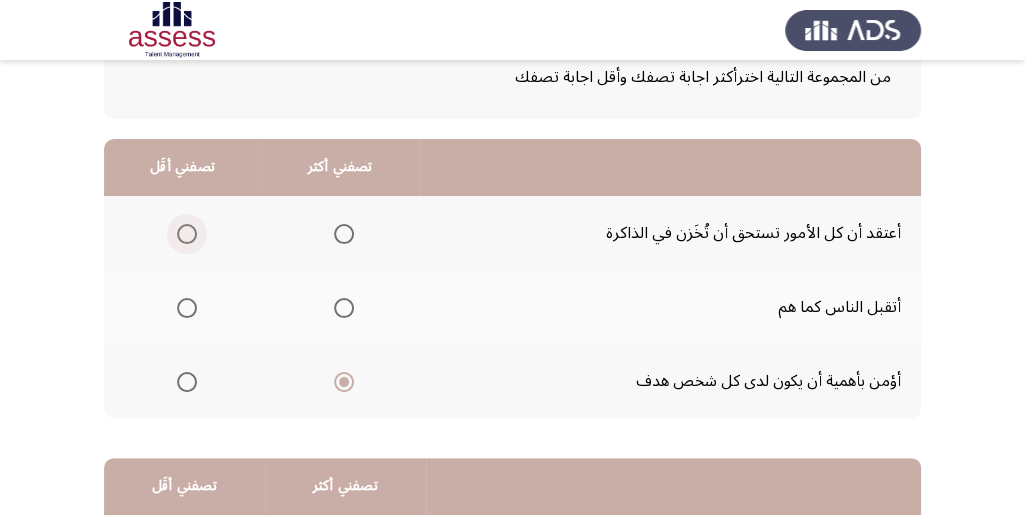click at bounding box center (183, 234) 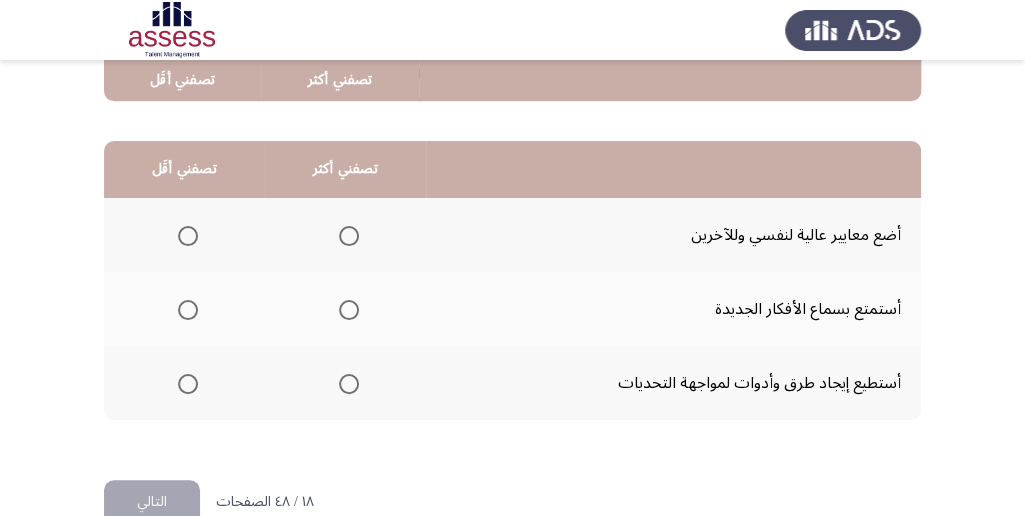 scroll, scrollTop: 427, scrollLeft: 0, axis: vertical 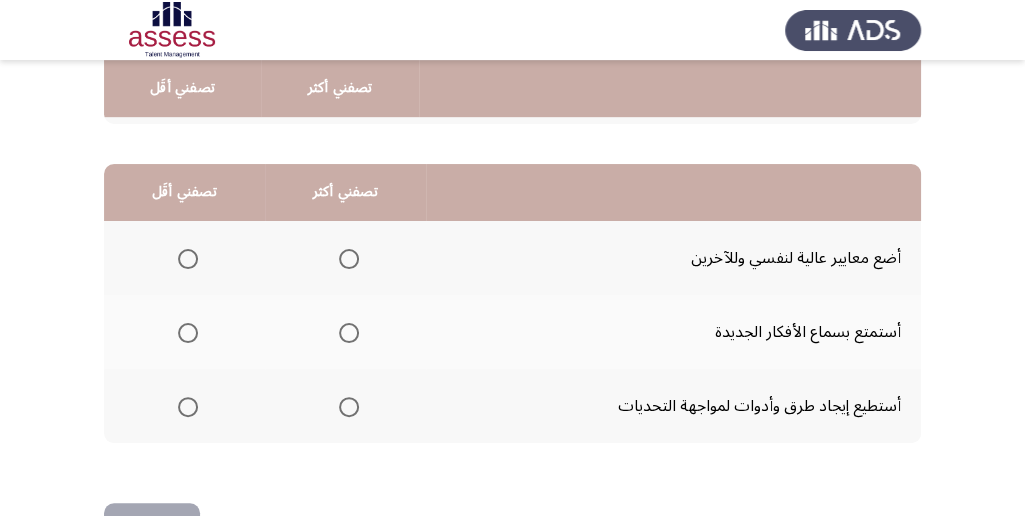 click at bounding box center (349, 407) 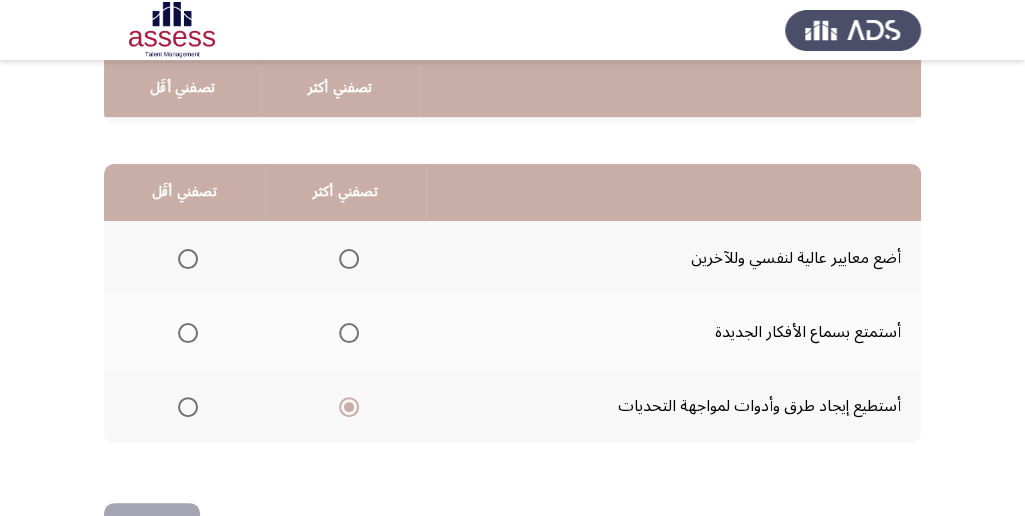 click at bounding box center (188, 259) 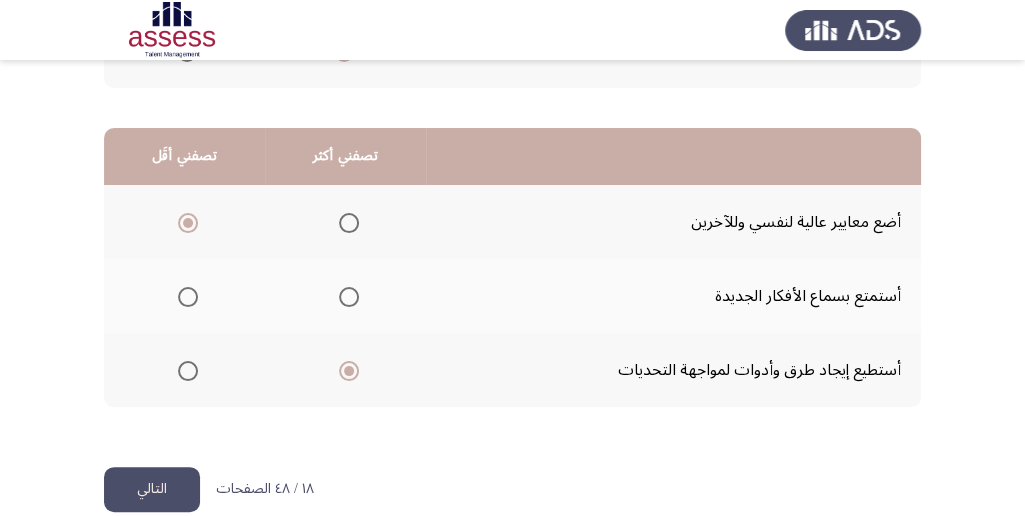 scroll, scrollTop: 494, scrollLeft: 0, axis: vertical 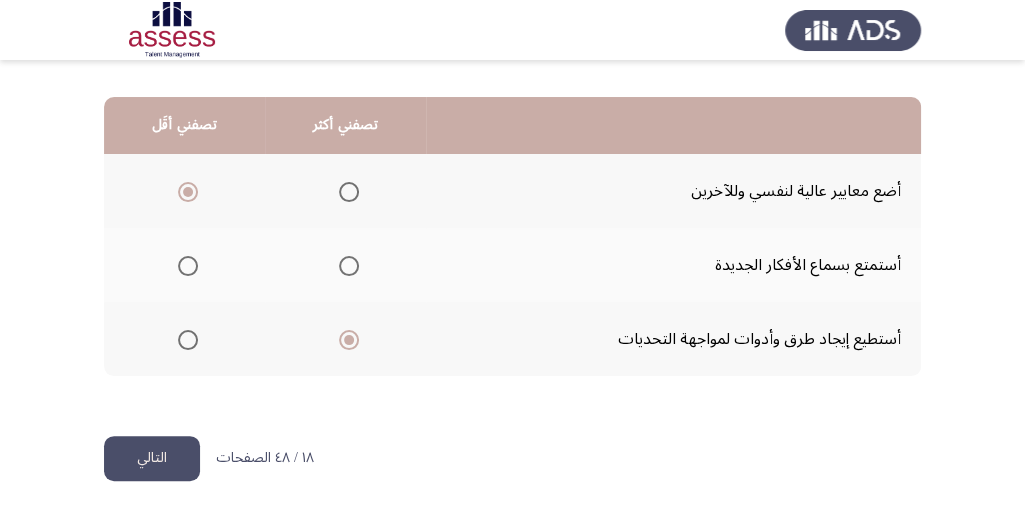 click on "التالي" 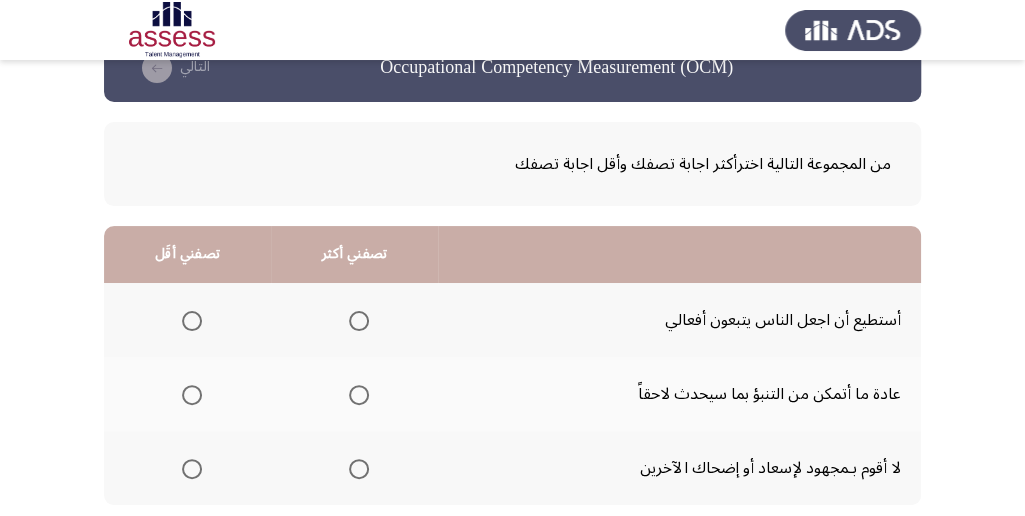 scroll, scrollTop: 133, scrollLeft: 0, axis: vertical 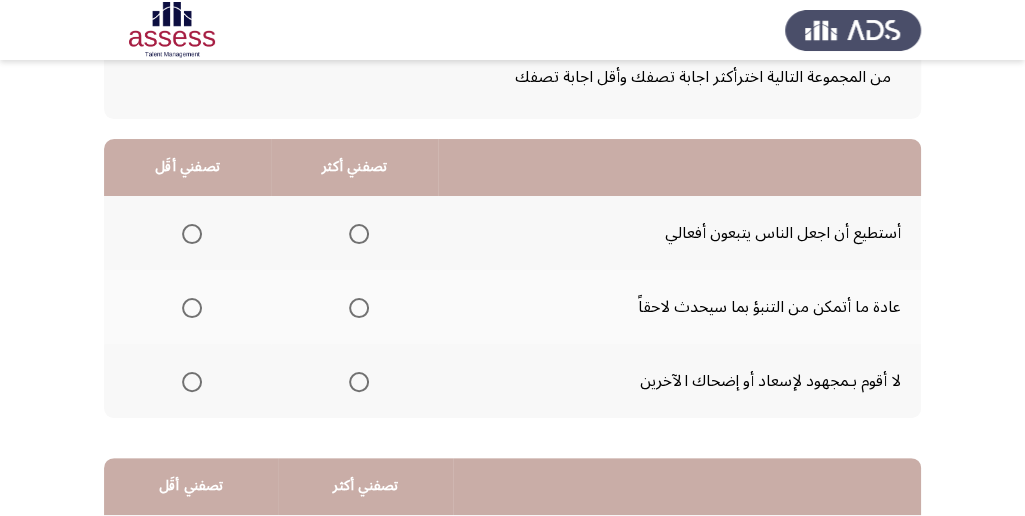 click at bounding box center [359, 234] 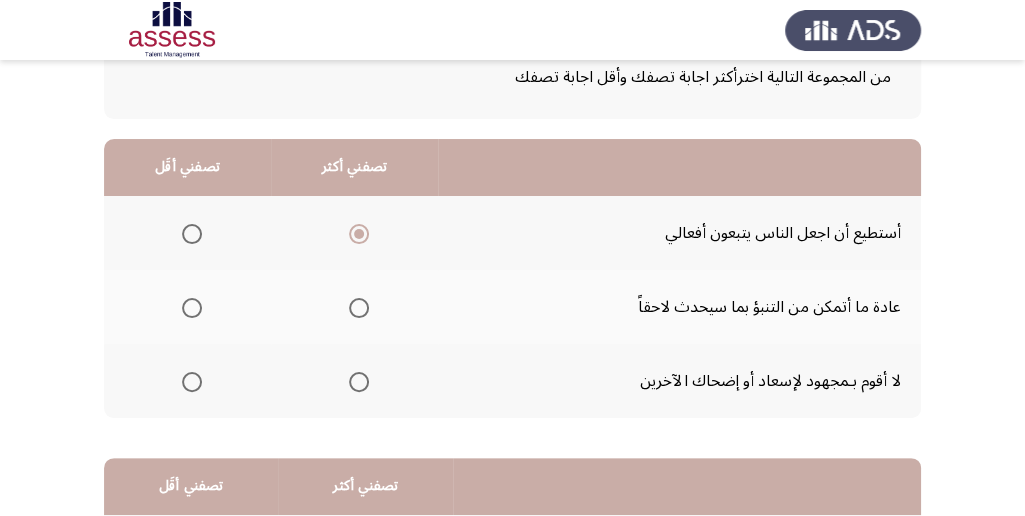 click at bounding box center [192, 382] 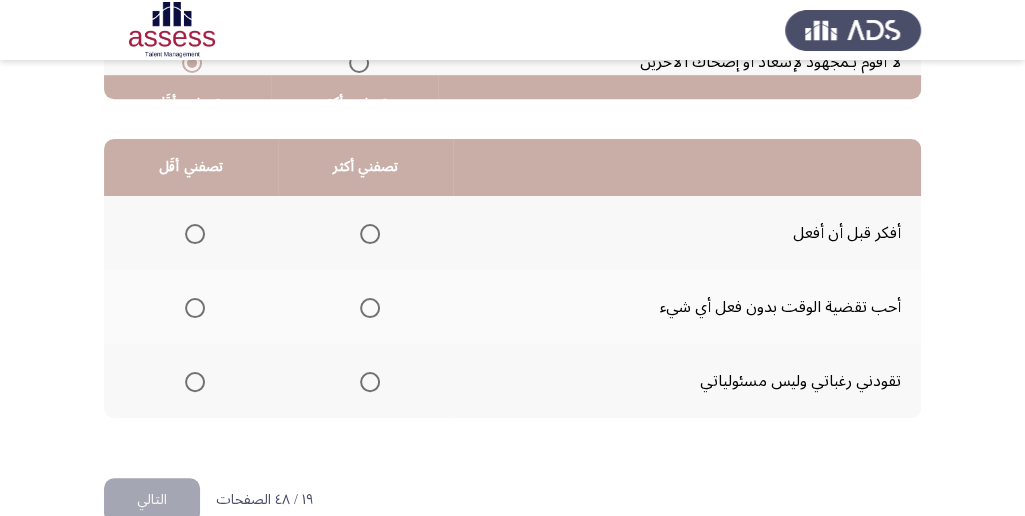scroll, scrollTop: 466, scrollLeft: 0, axis: vertical 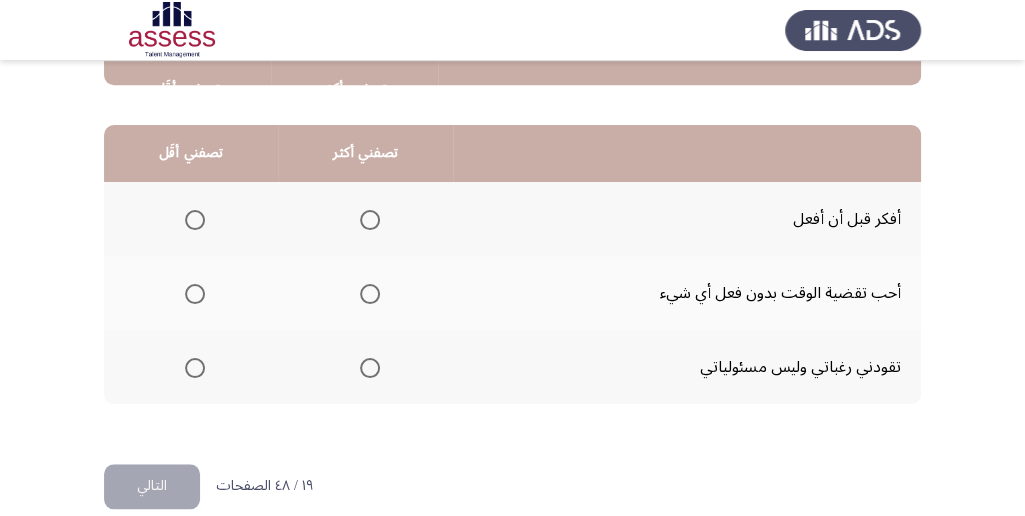 click at bounding box center (370, 220) 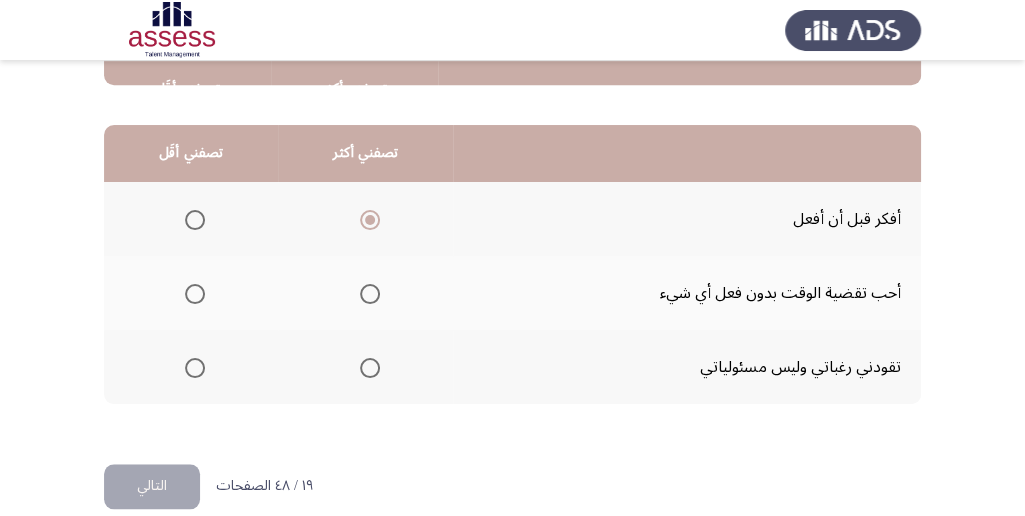 click at bounding box center (195, 368) 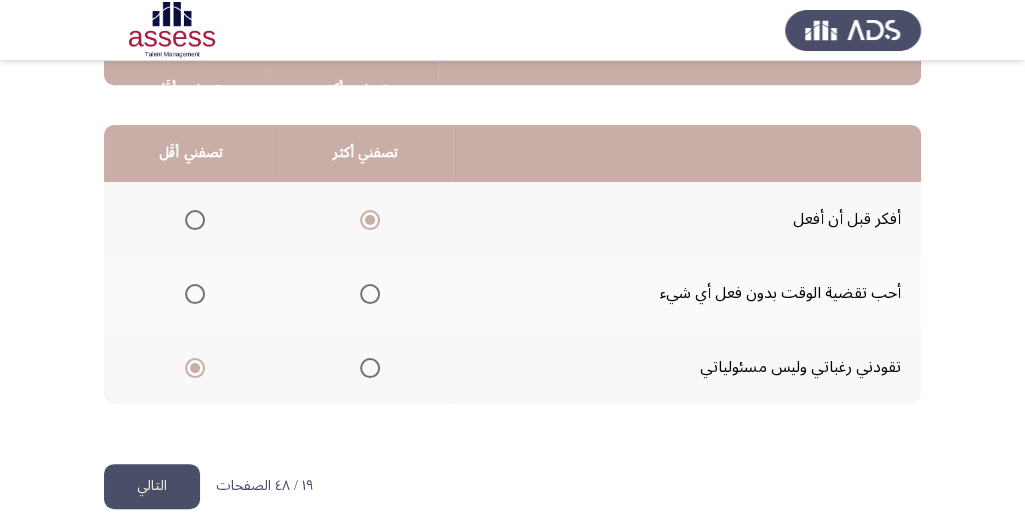 click on "التالي" 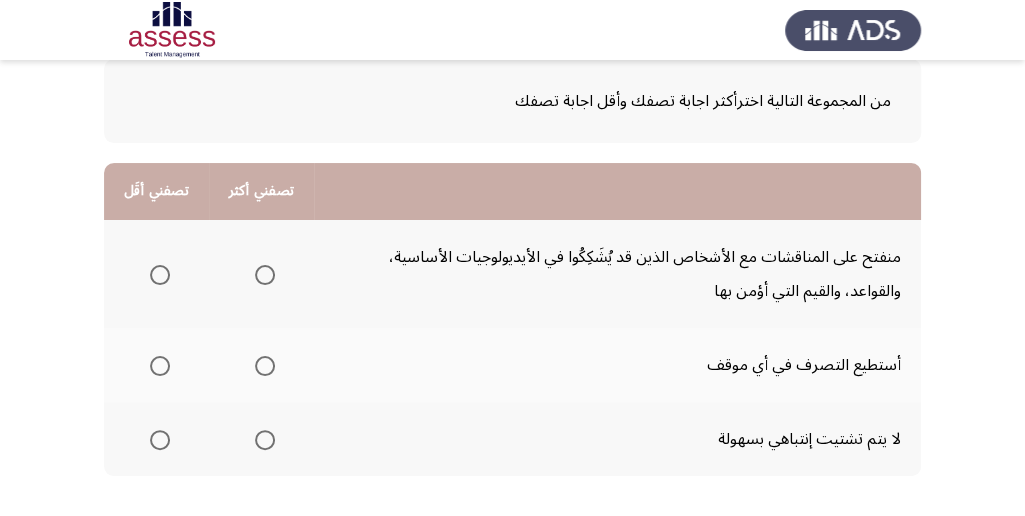 scroll, scrollTop: 133, scrollLeft: 0, axis: vertical 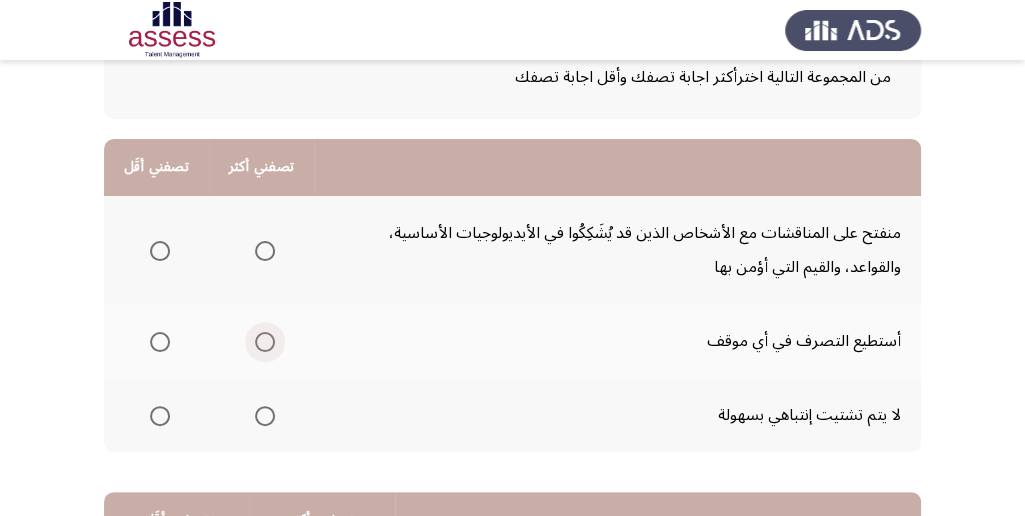 click at bounding box center [265, 342] 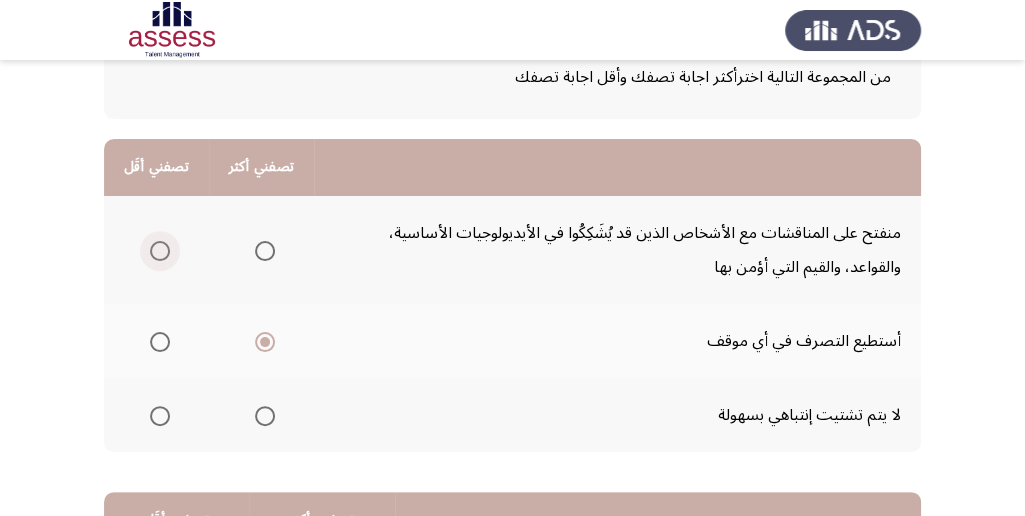 click at bounding box center [160, 251] 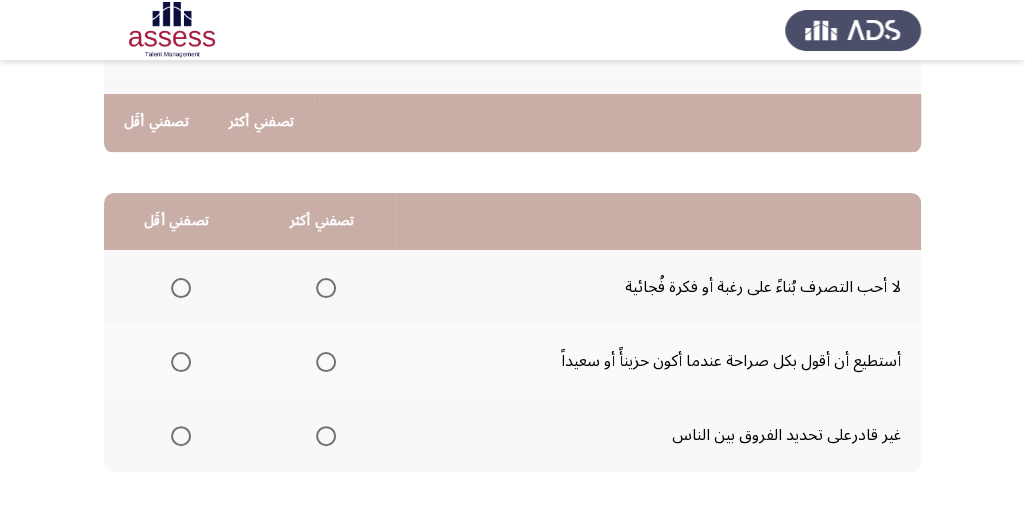 scroll, scrollTop: 466, scrollLeft: 0, axis: vertical 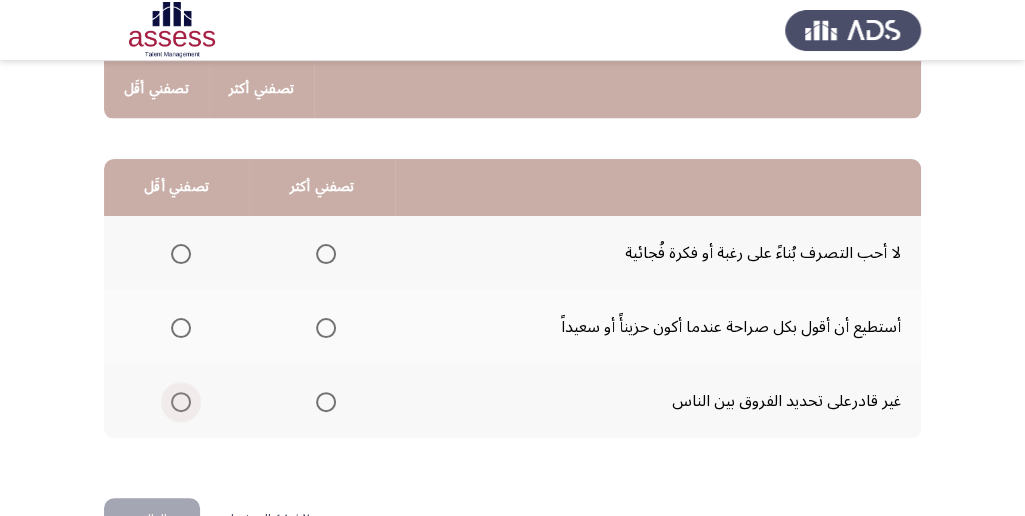 click at bounding box center [181, 402] 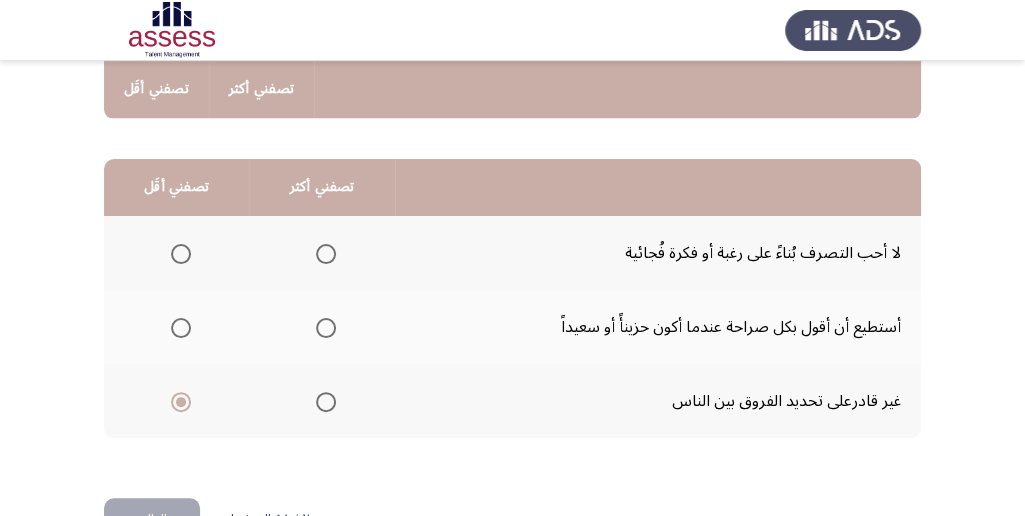 click at bounding box center (326, 254) 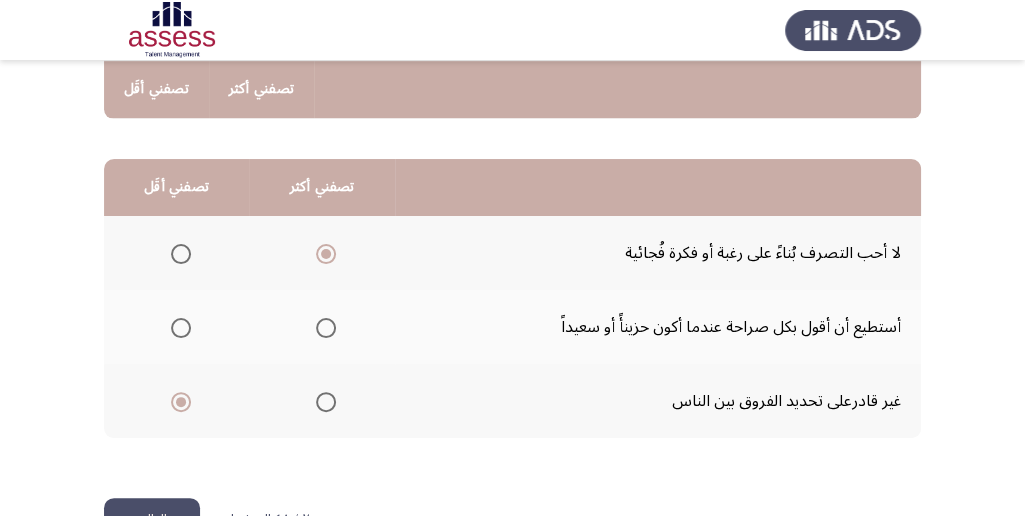 click at bounding box center (326, 328) 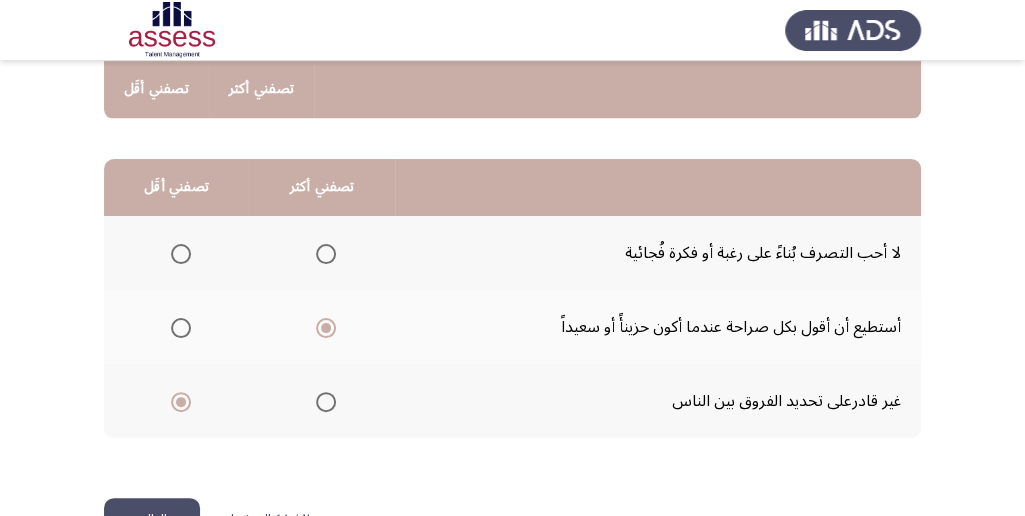 click at bounding box center [326, 254] 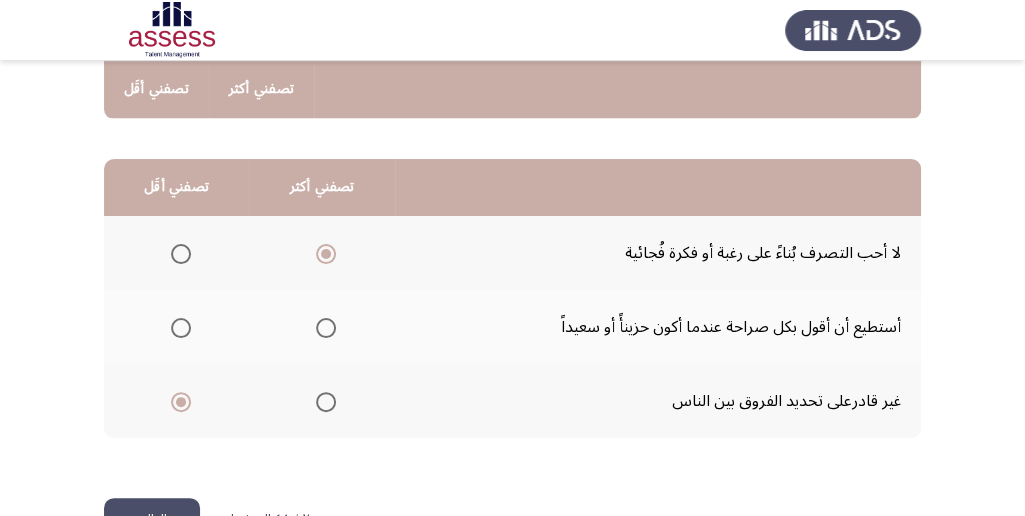 click at bounding box center [181, 328] 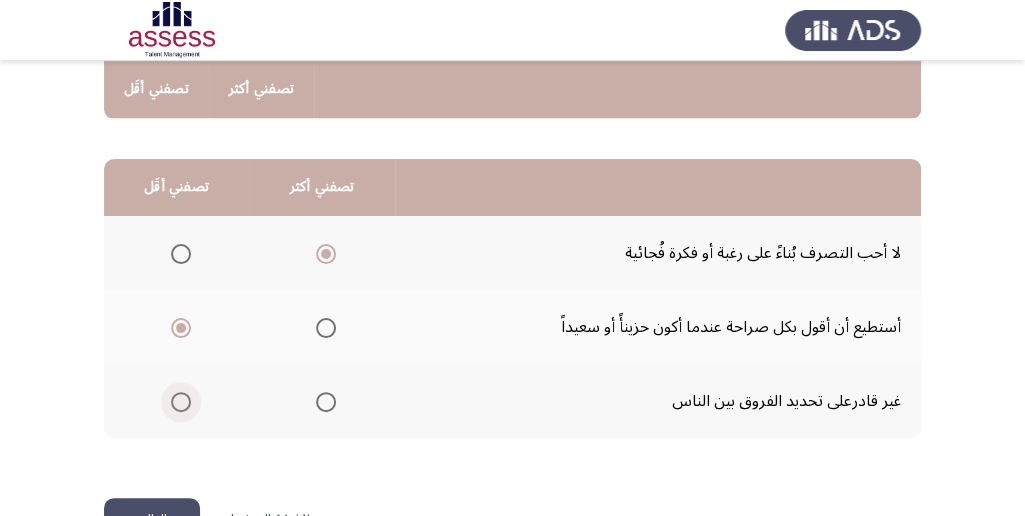 click at bounding box center (181, 402) 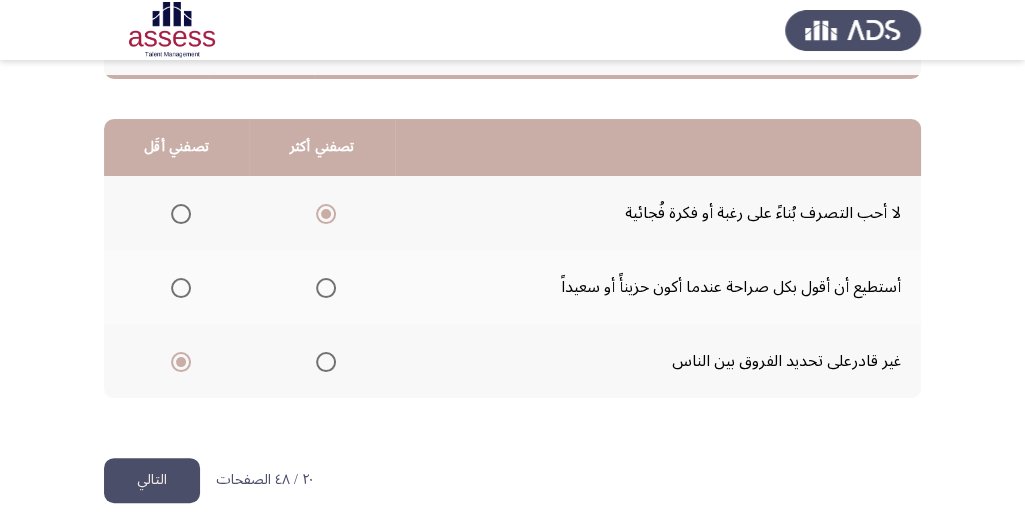 scroll, scrollTop: 528, scrollLeft: 0, axis: vertical 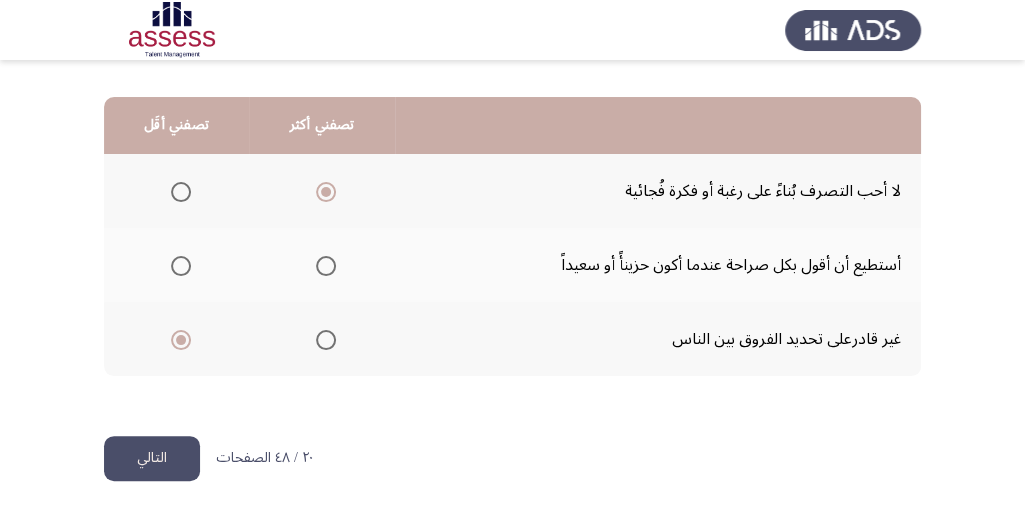 click on "التالي" 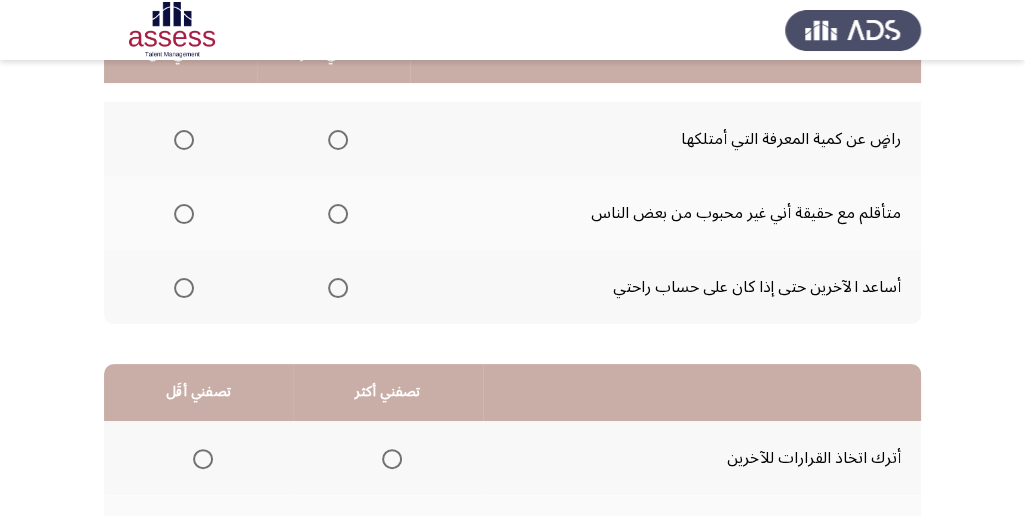 scroll, scrollTop: 160, scrollLeft: 0, axis: vertical 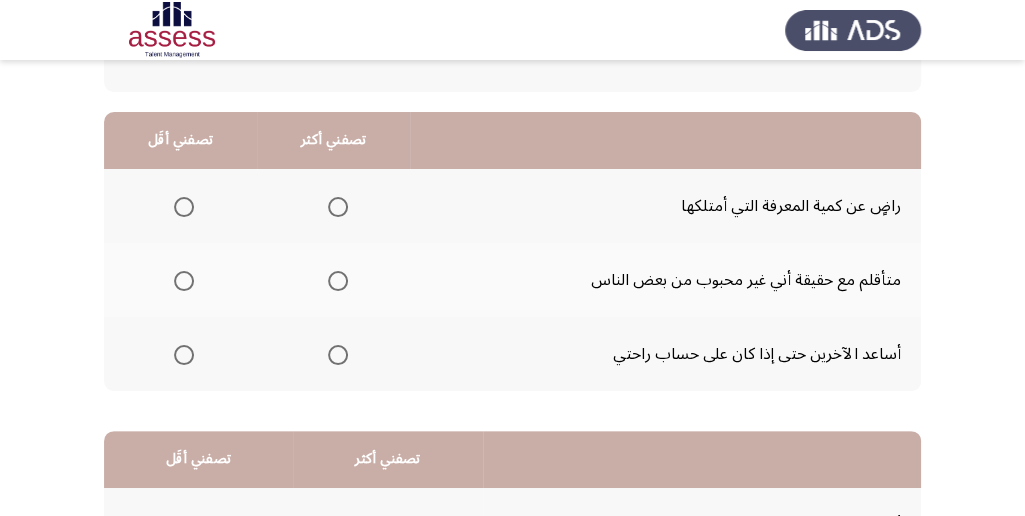click at bounding box center [338, 207] 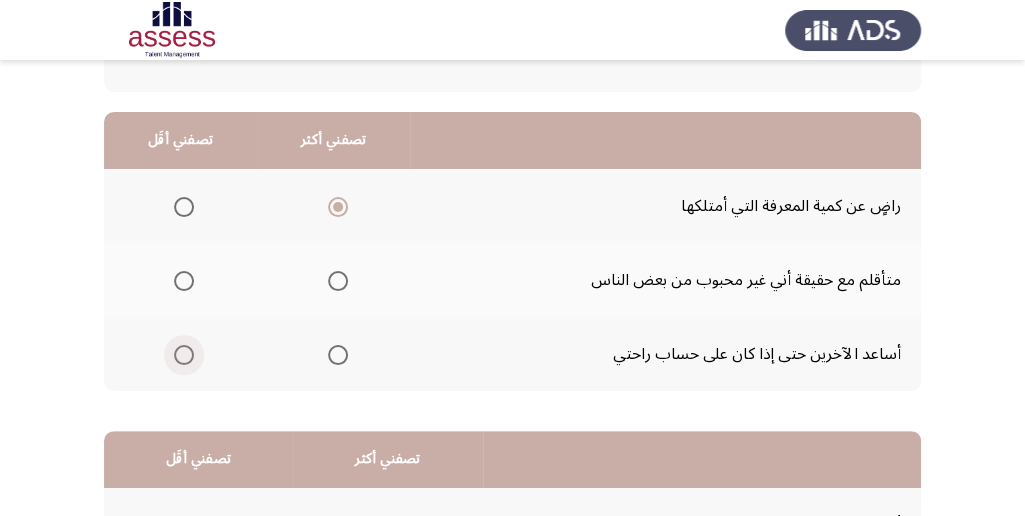 click at bounding box center (184, 355) 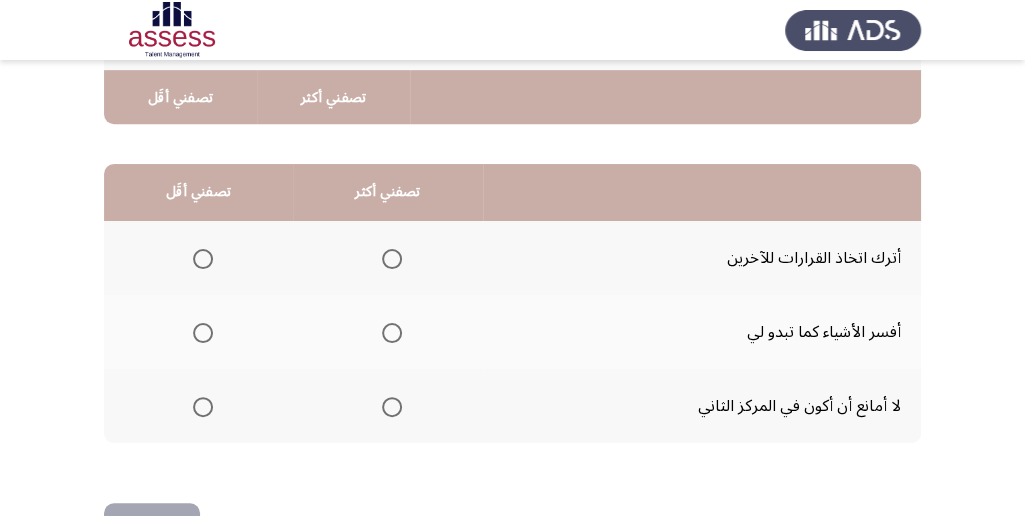 scroll, scrollTop: 494, scrollLeft: 0, axis: vertical 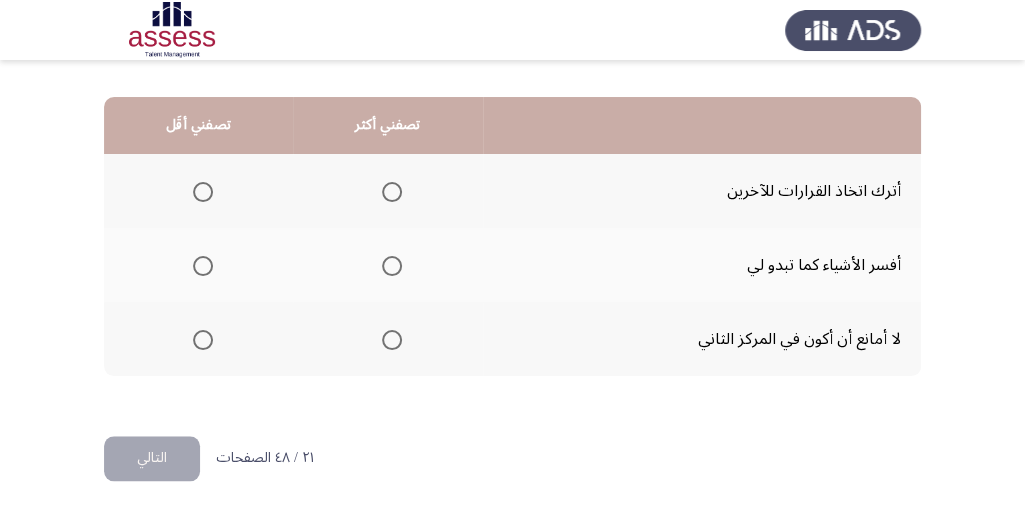 click at bounding box center [203, 192] 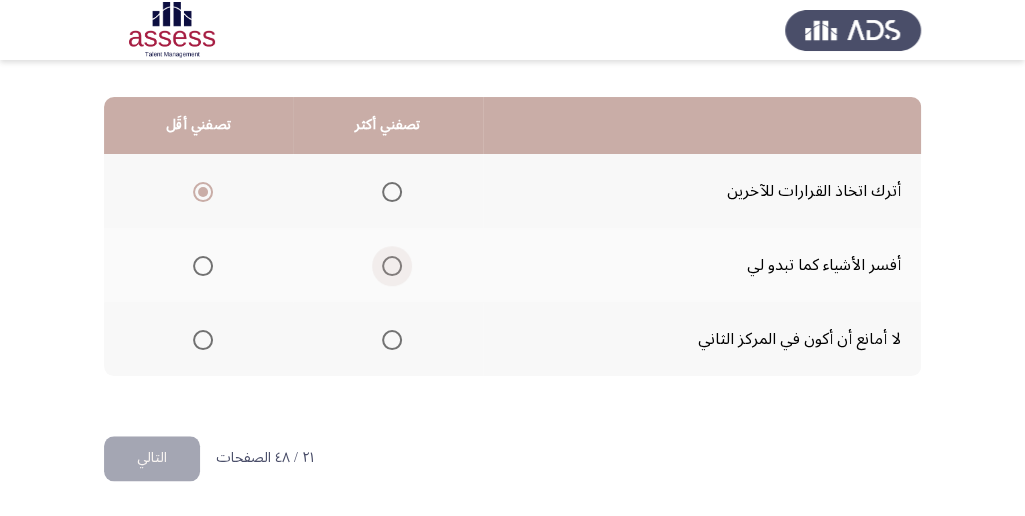 click at bounding box center [392, 266] 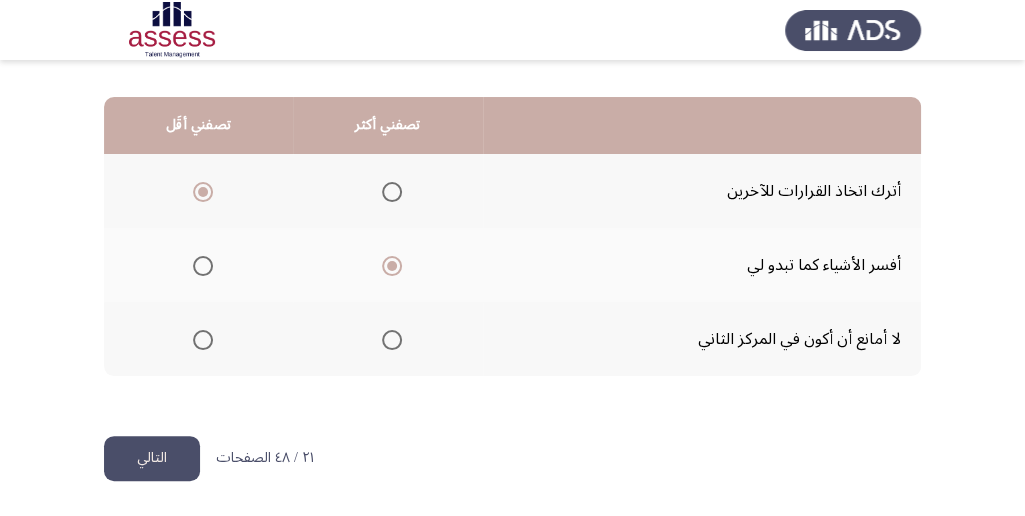 click on "التالي" 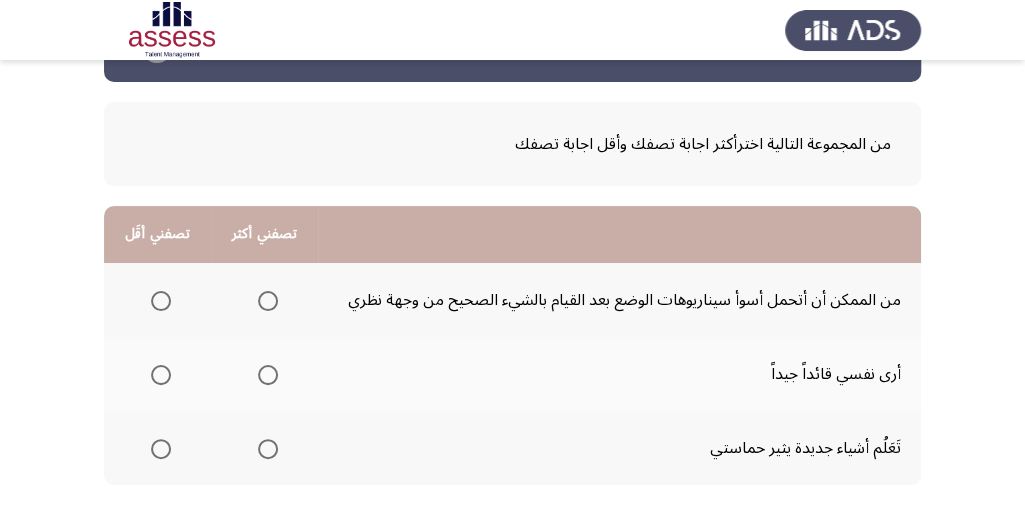 scroll, scrollTop: 133, scrollLeft: 0, axis: vertical 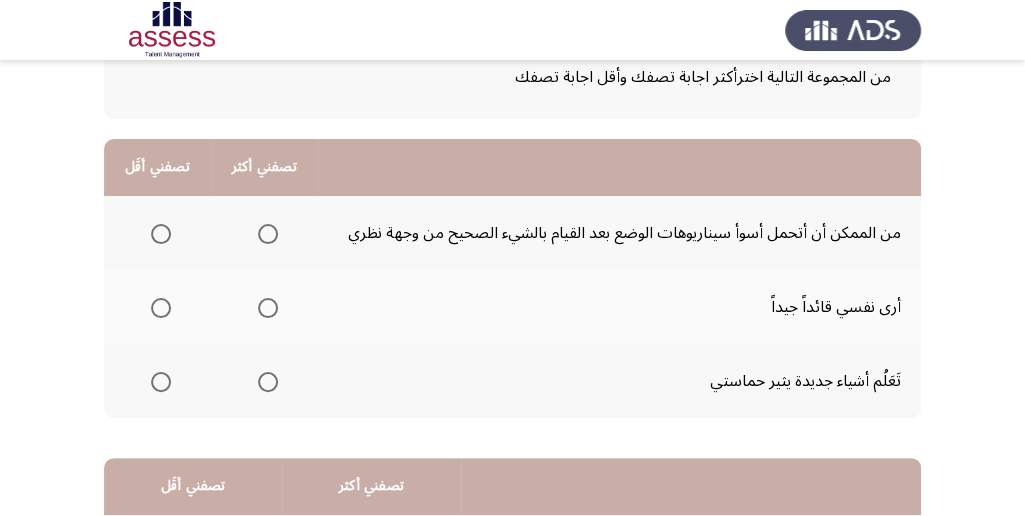 click at bounding box center [268, 308] 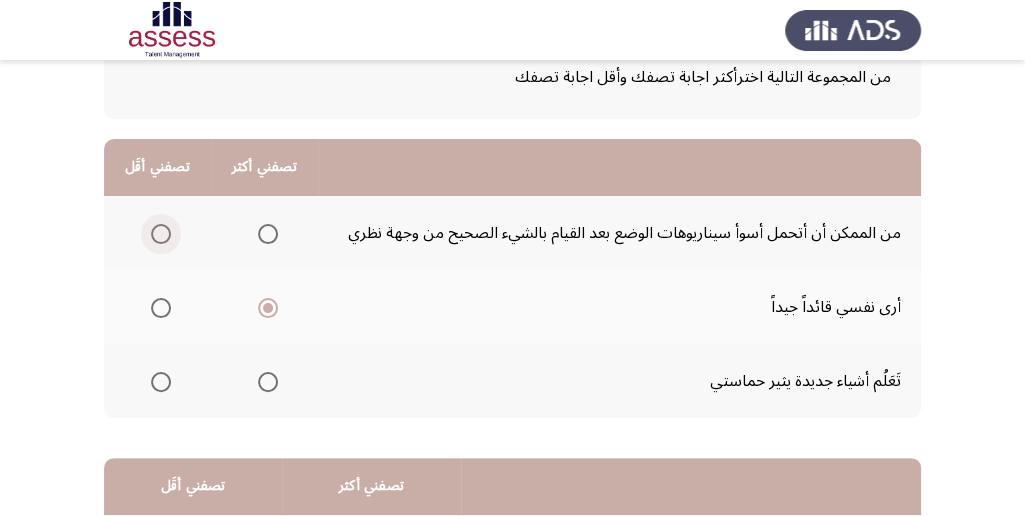 click at bounding box center (161, 234) 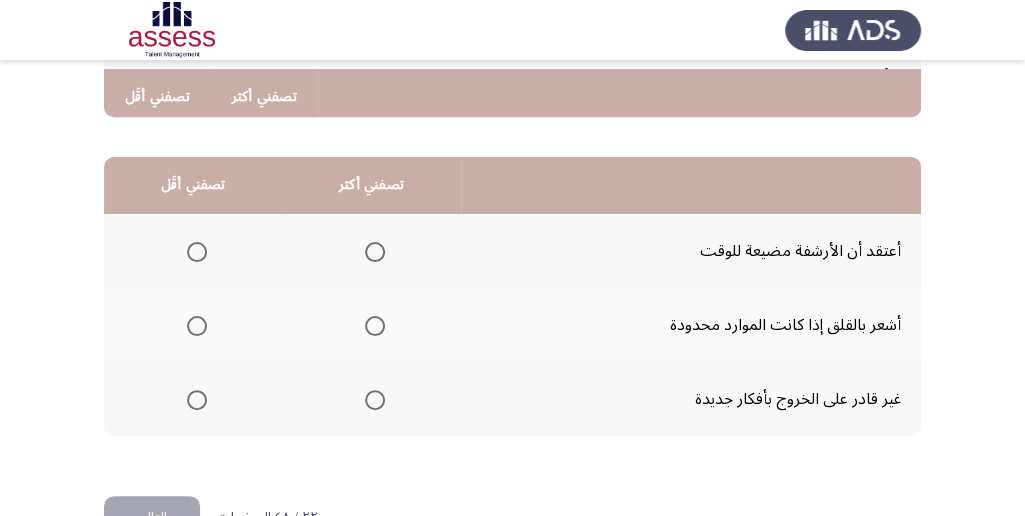 scroll, scrollTop: 466, scrollLeft: 0, axis: vertical 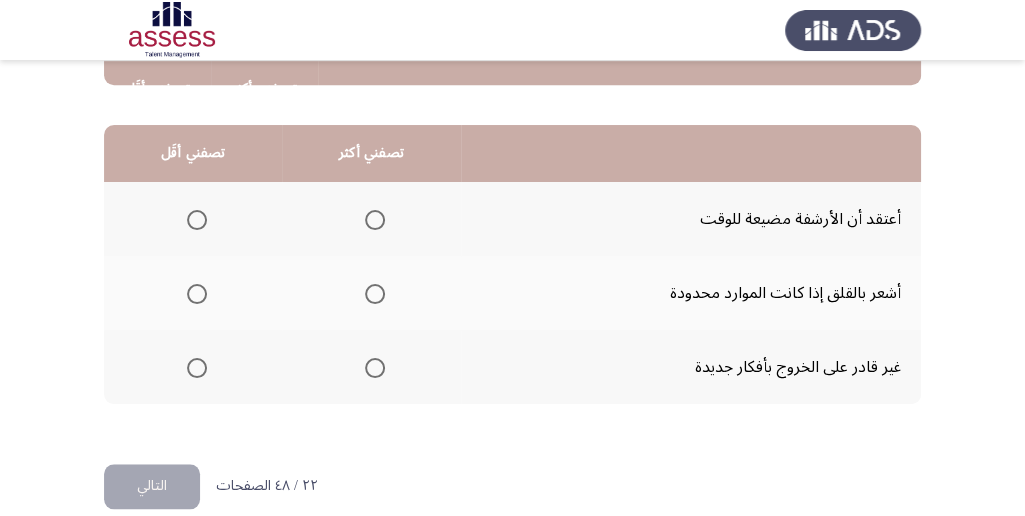 click at bounding box center (197, 368) 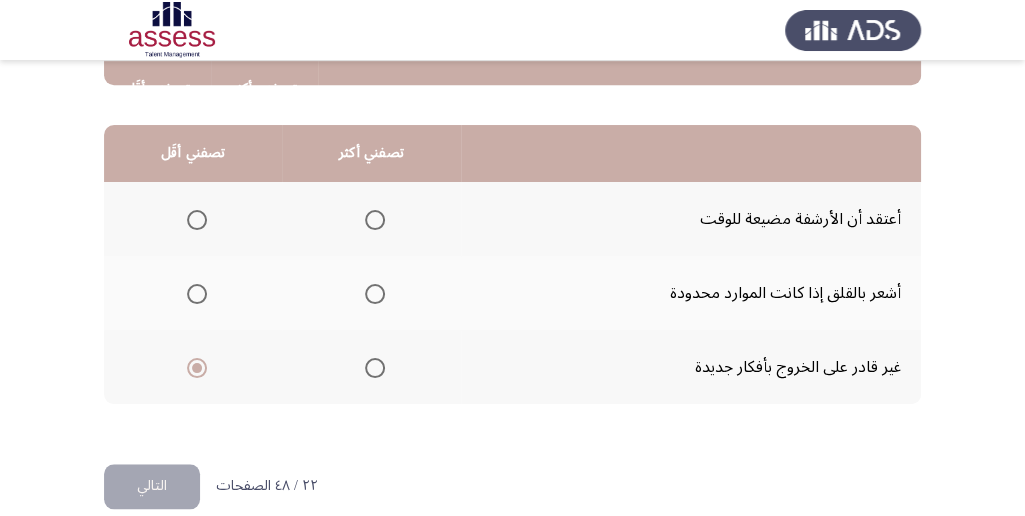 click at bounding box center (375, 294) 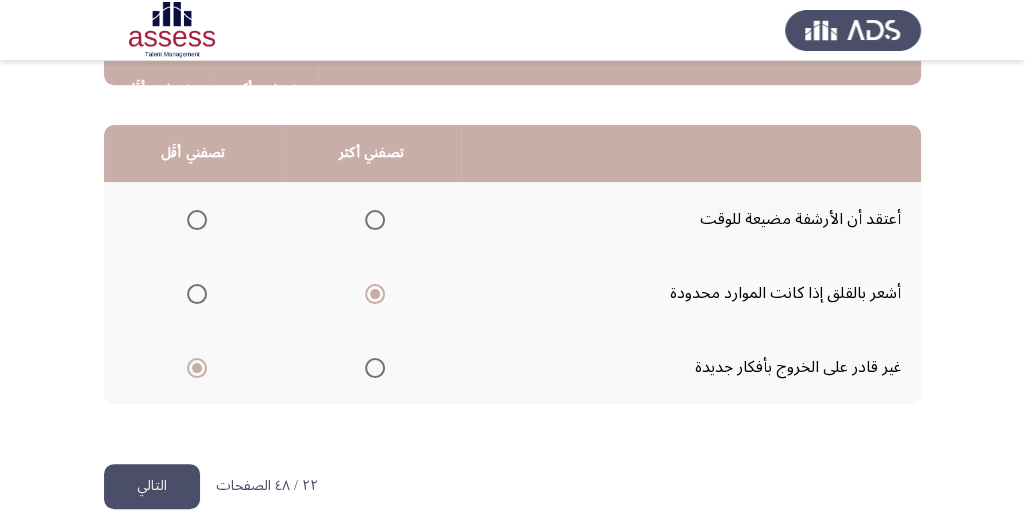 click on "التالي" 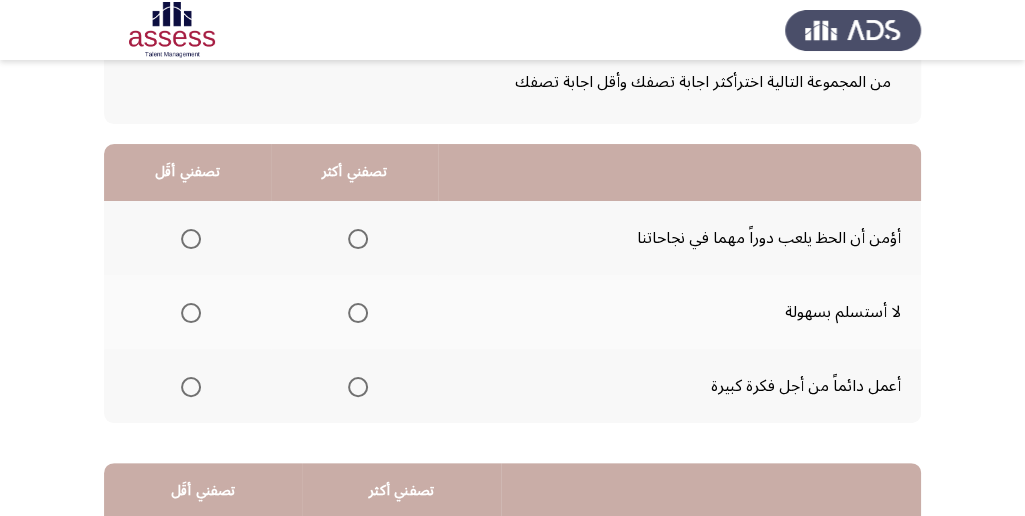 scroll, scrollTop: 133, scrollLeft: 0, axis: vertical 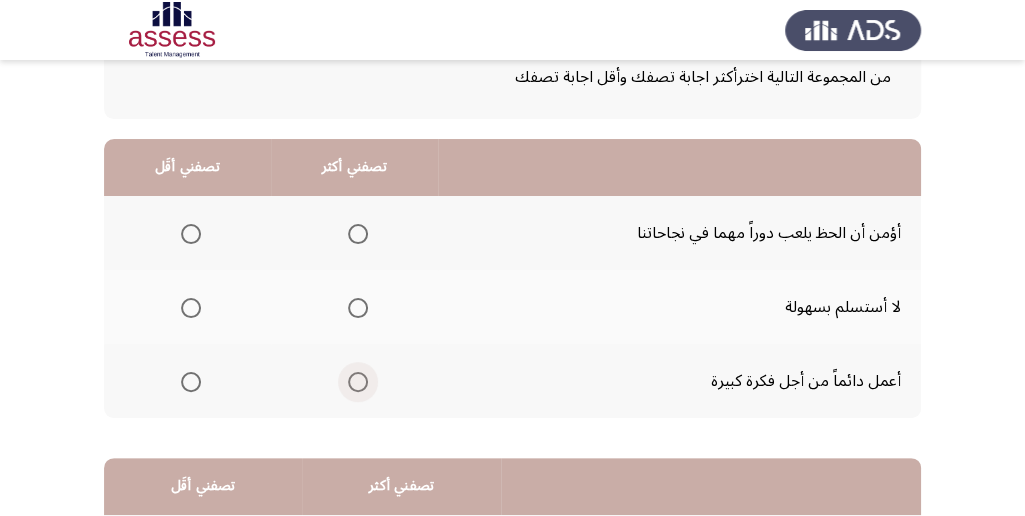 click at bounding box center [358, 382] 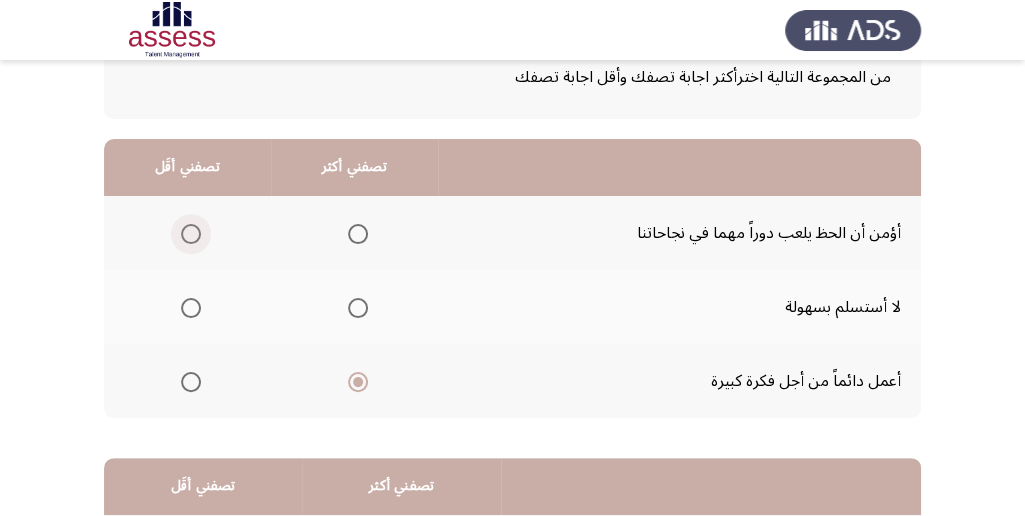 click at bounding box center (191, 234) 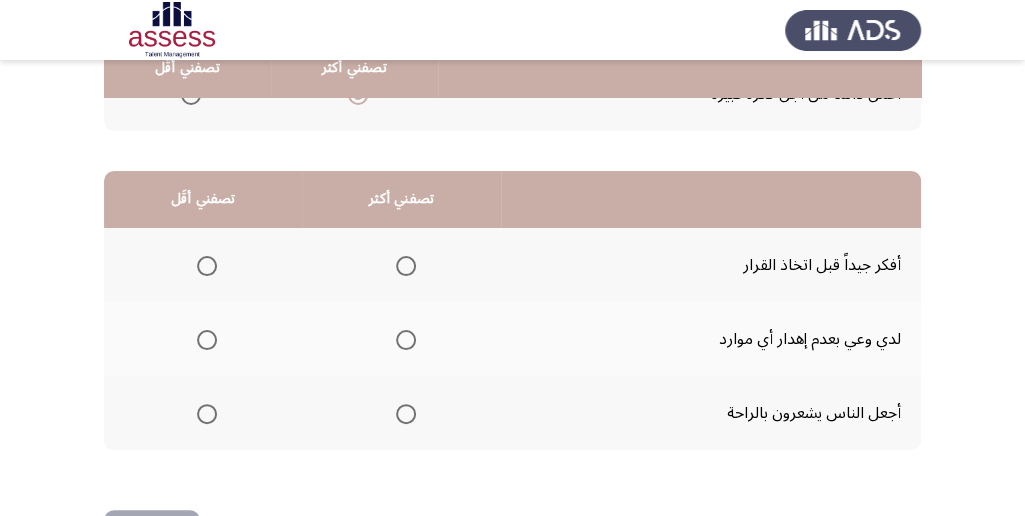 scroll, scrollTop: 400, scrollLeft: 0, axis: vertical 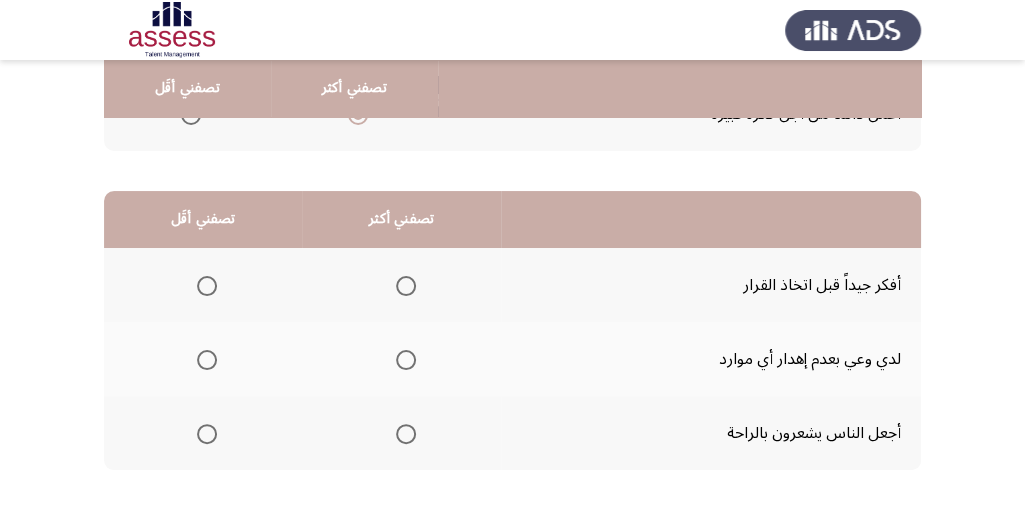 click 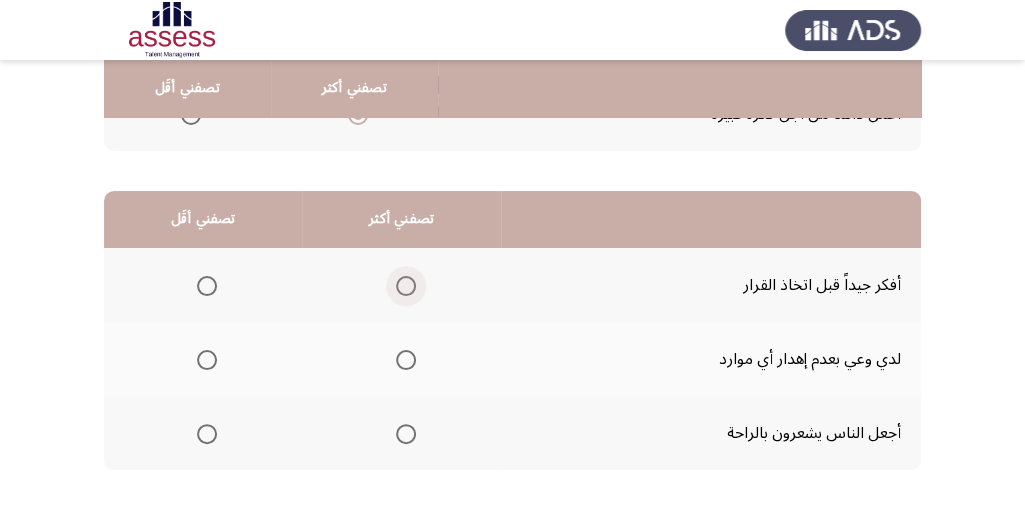 click at bounding box center [406, 286] 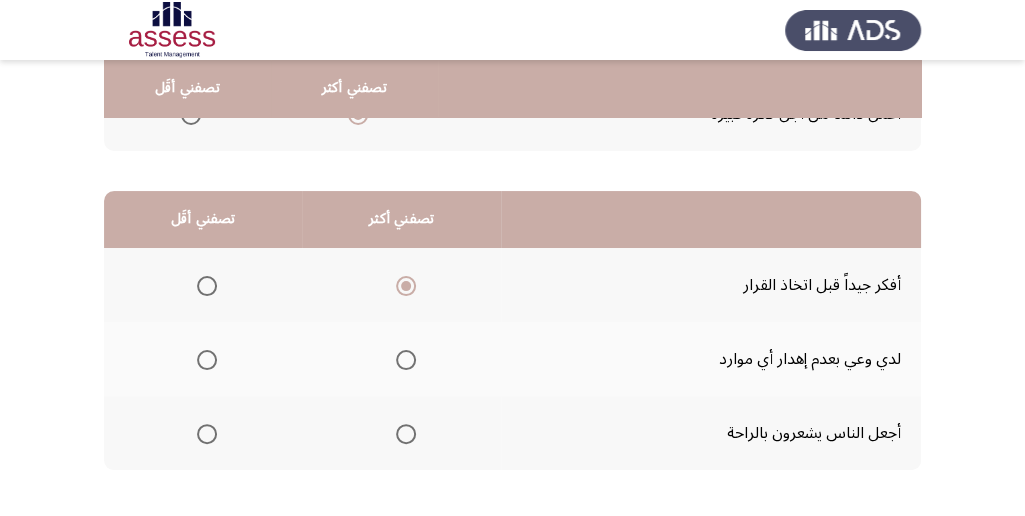 click at bounding box center [207, 434] 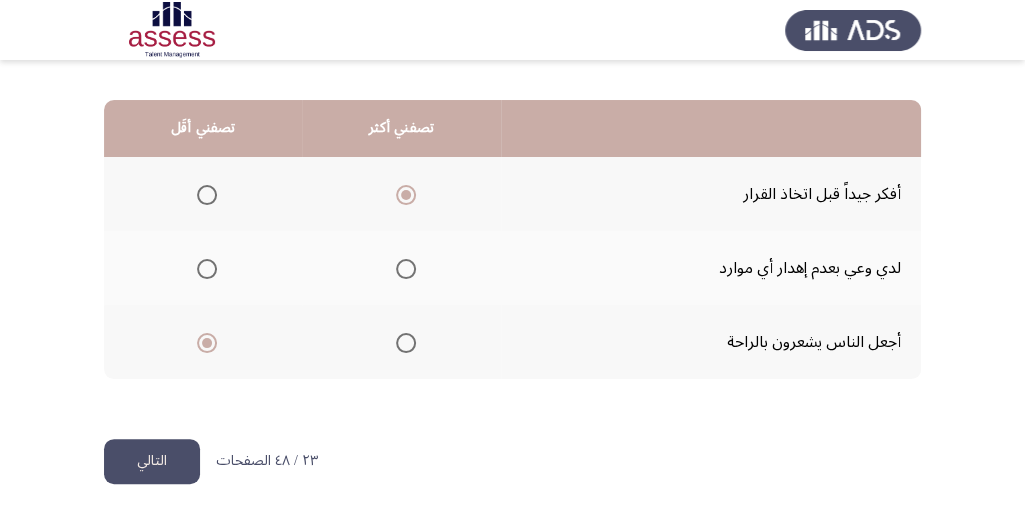 scroll, scrollTop: 494, scrollLeft: 0, axis: vertical 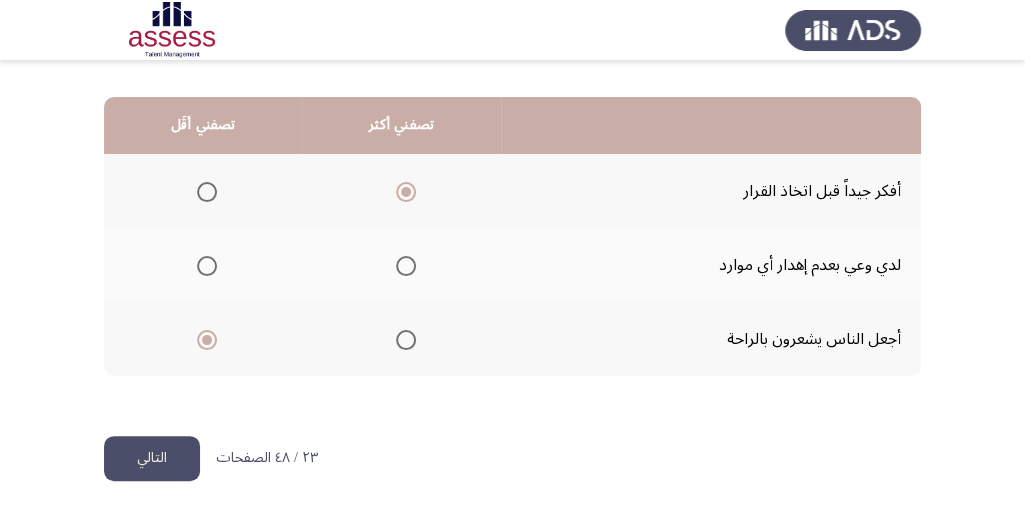 click on "التالي" 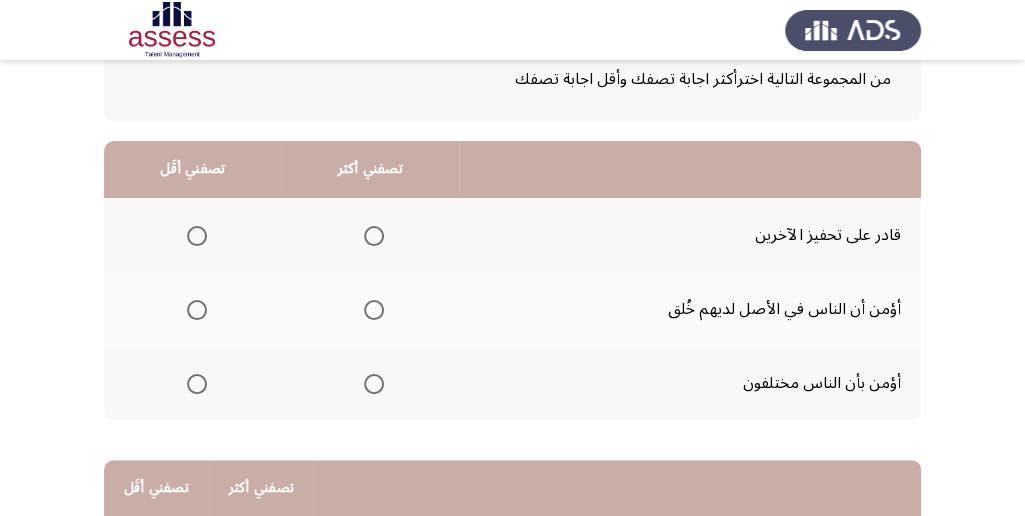 scroll, scrollTop: 133, scrollLeft: 0, axis: vertical 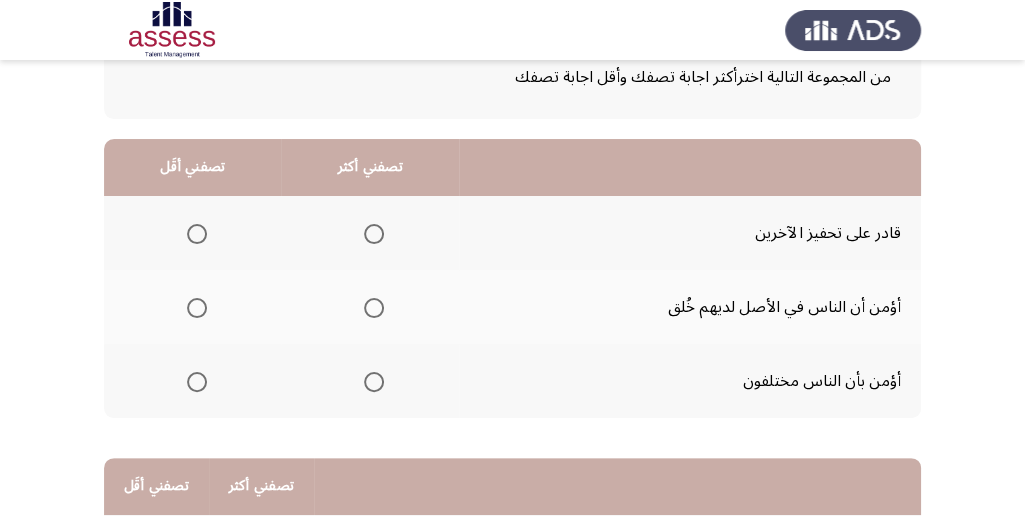 click at bounding box center (374, 234) 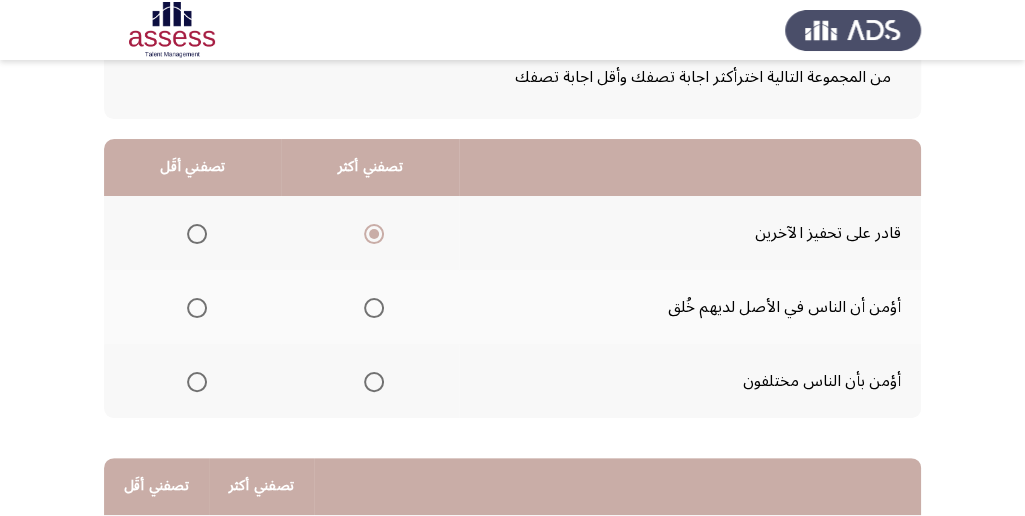 click at bounding box center (197, 308) 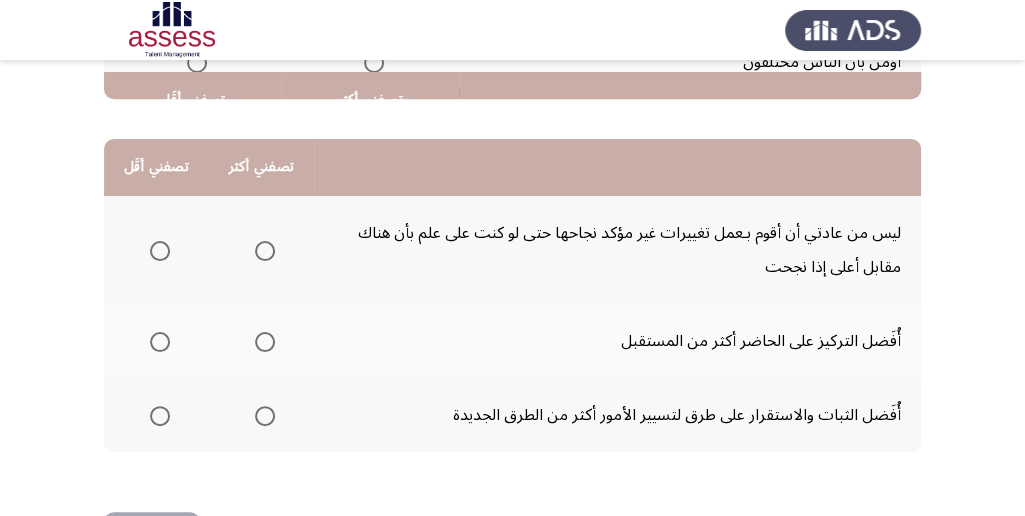 scroll, scrollTop: 466, scrollLeft: 0, axis: vertical 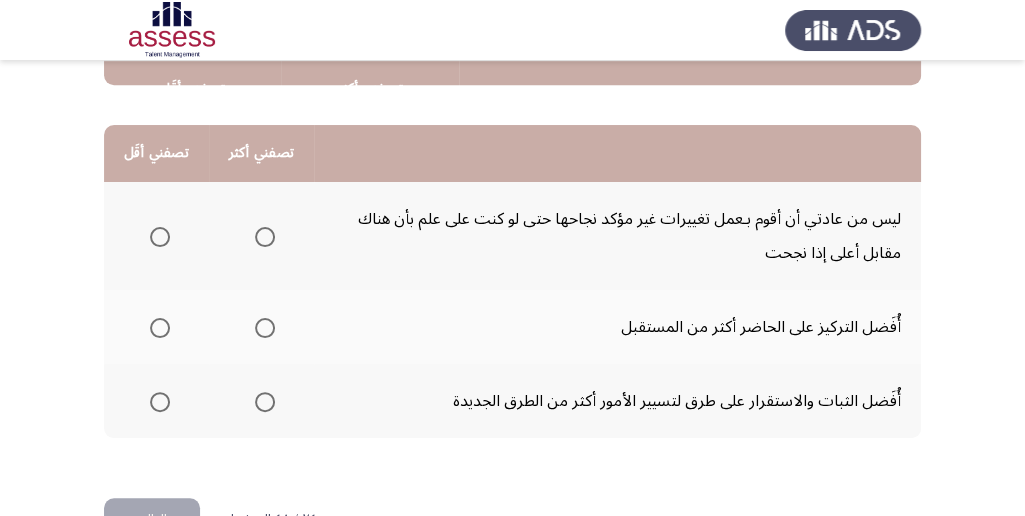 click at bounding box center (160, 237) 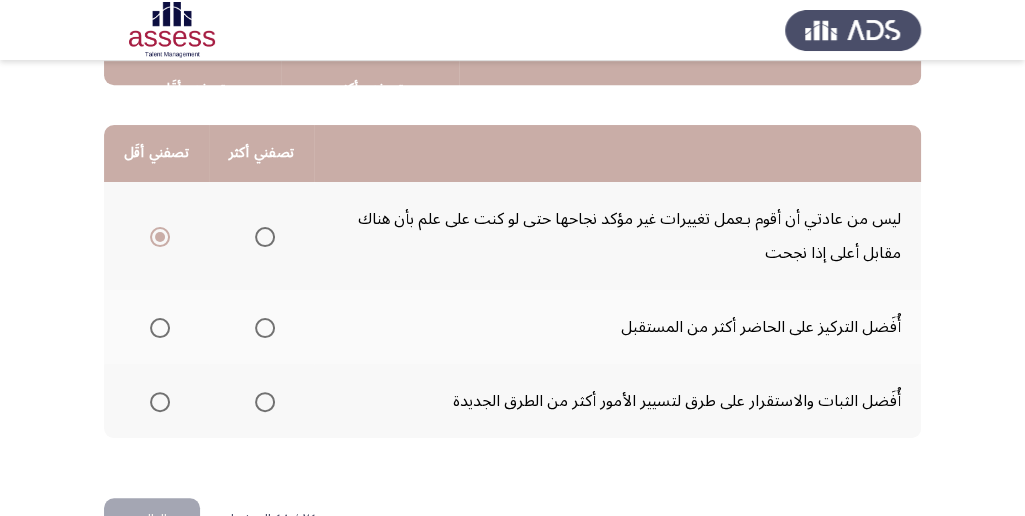 click at bounding box center (265, 402) 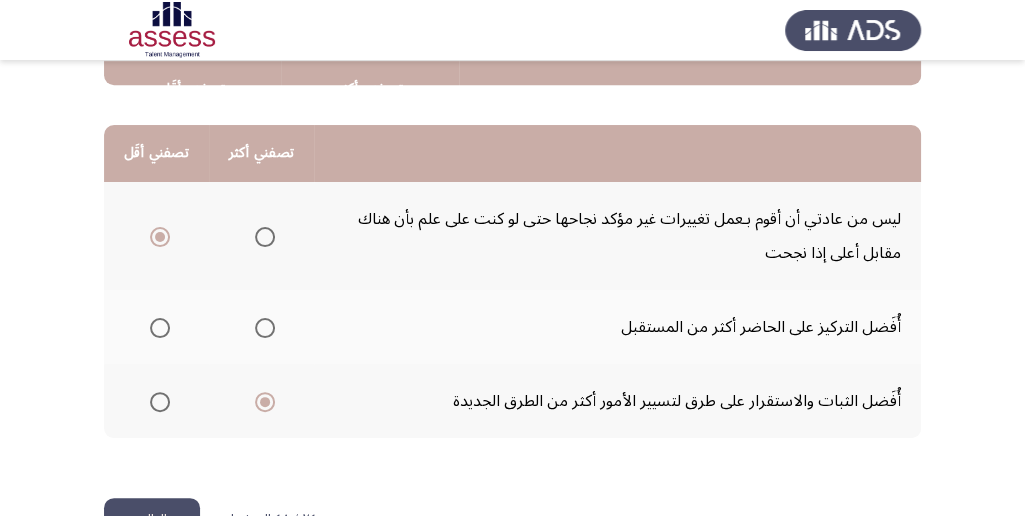 click at bounding box center [265, 328] 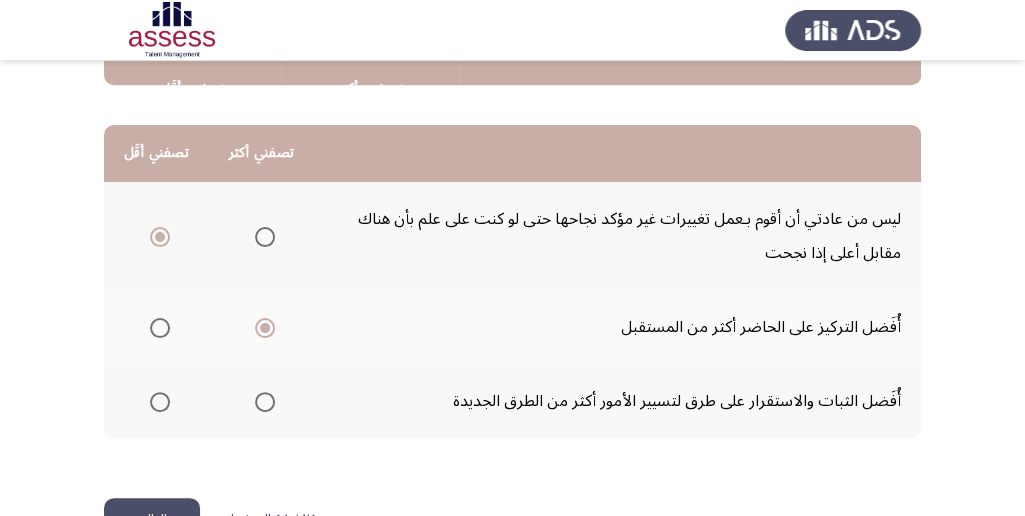 click 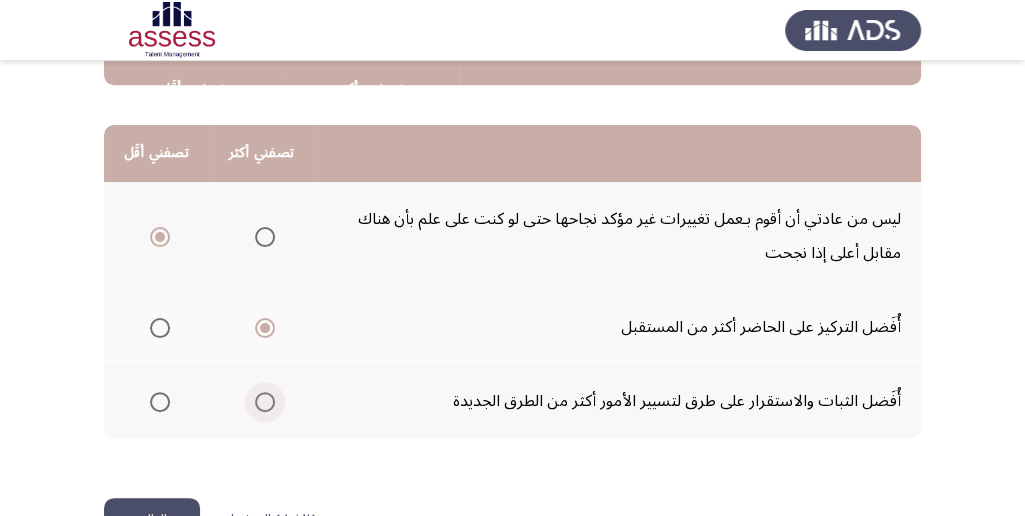 click at bounding box center [265, 402] 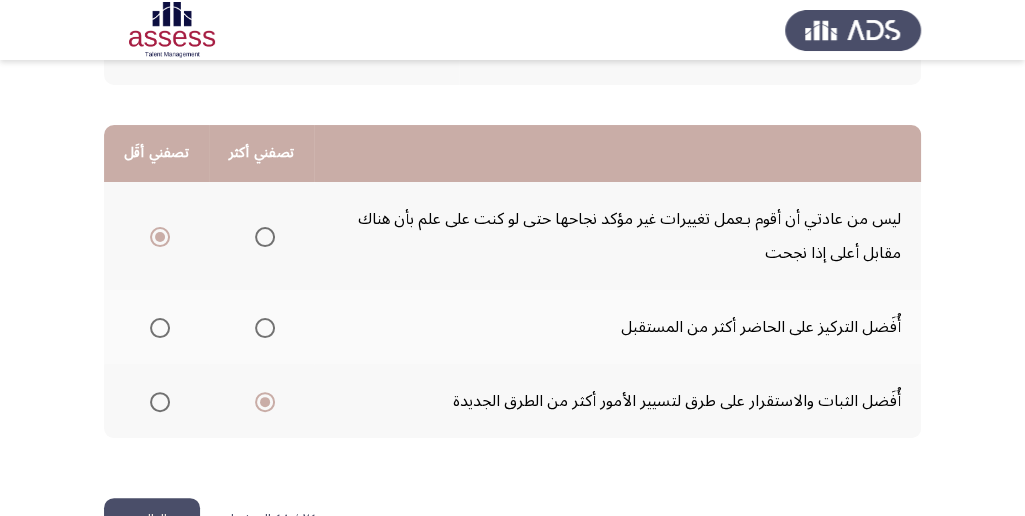 scroll, scrollTop: 528, scrollLeft: 0, axis: vertical 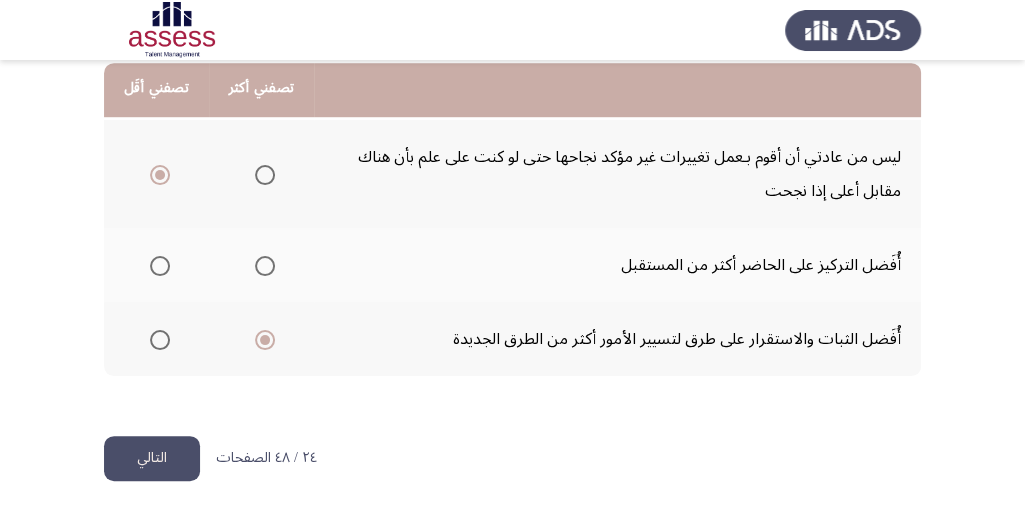 click on "التالي" 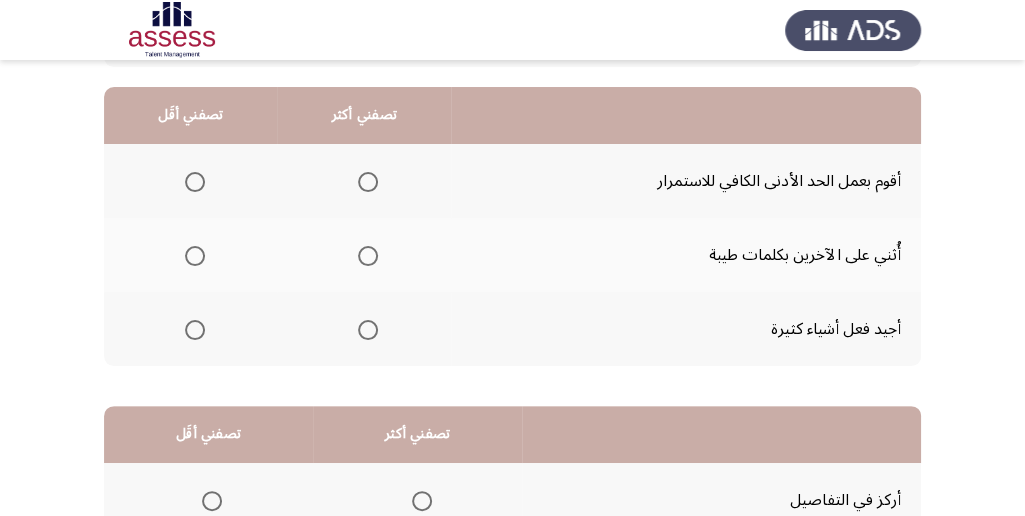 scroll, scrollTop: 200, scrollLeft: 0, axis: vertical 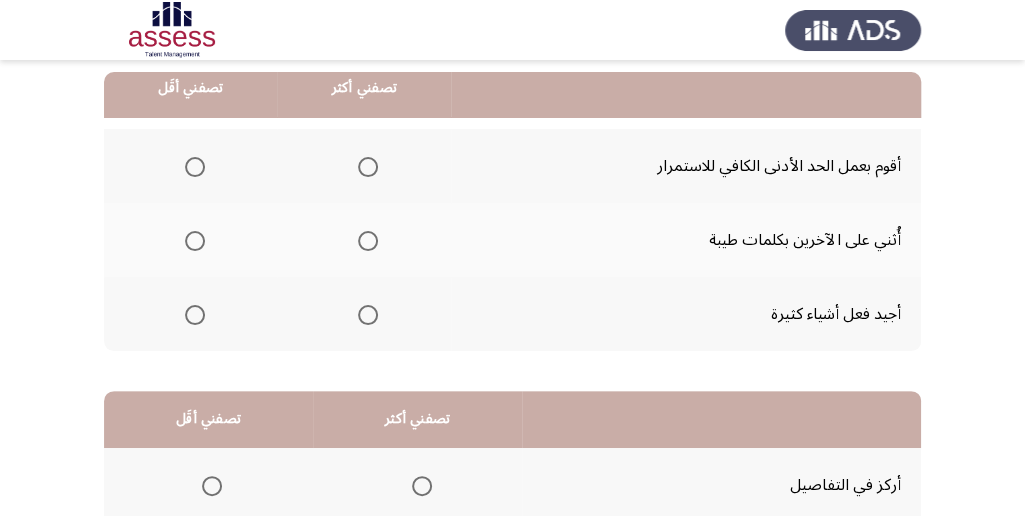 click at bounding box center (368, 315) 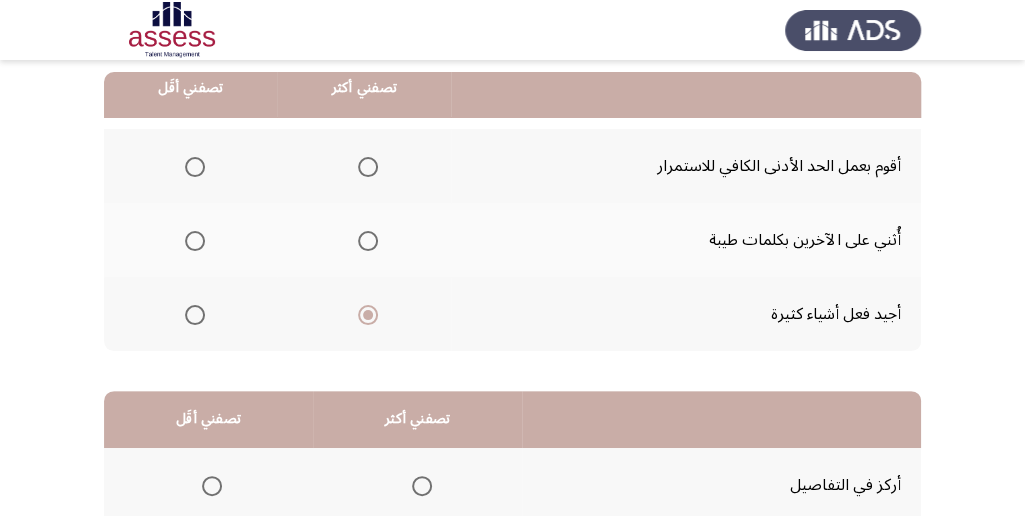 click 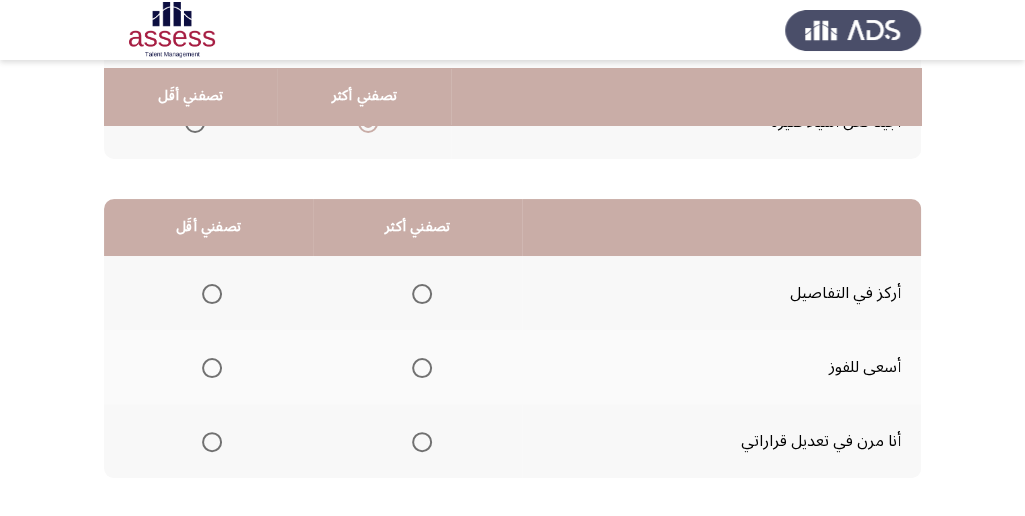 scroll, scrollTop: 400, scrollLeft: 0, axis: vertical 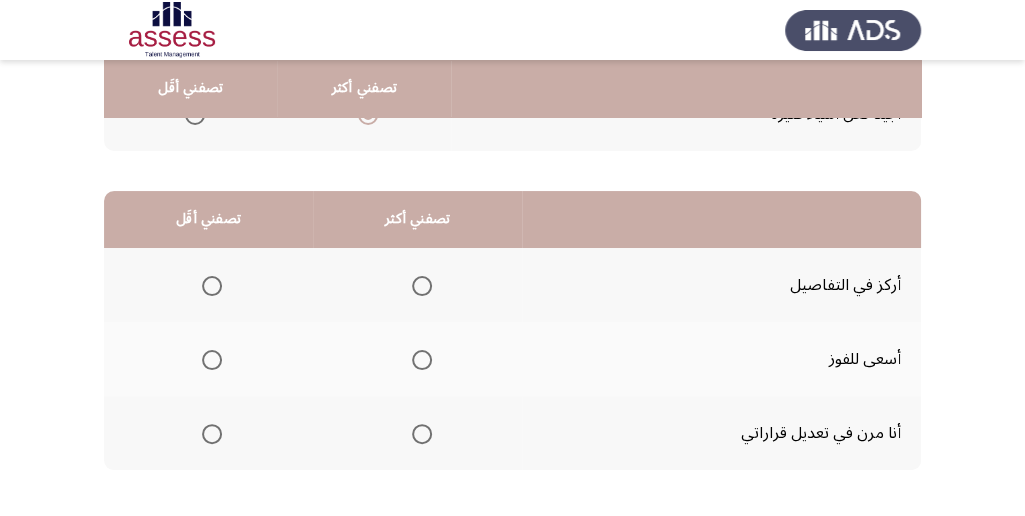 click at bounding box center (422, 360) 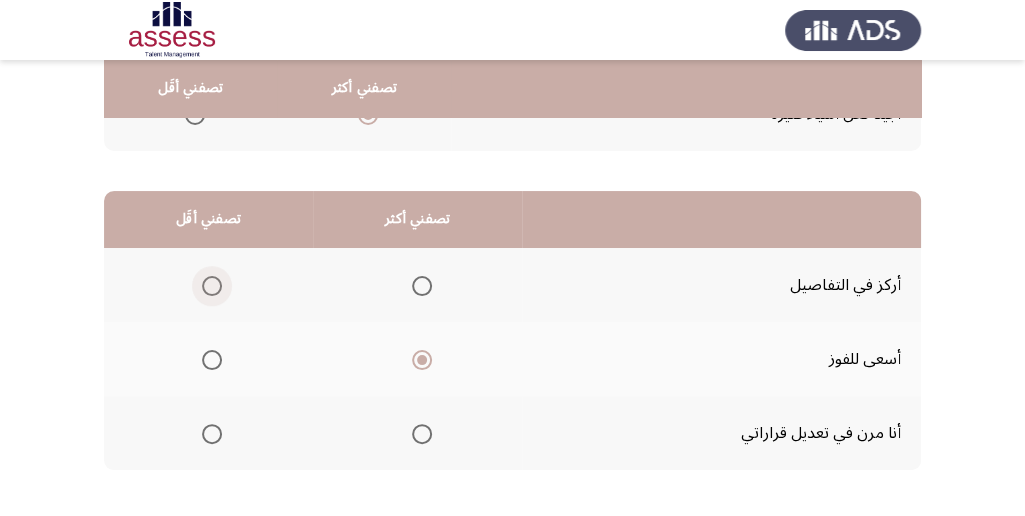 click at bounding box center [212, 286] 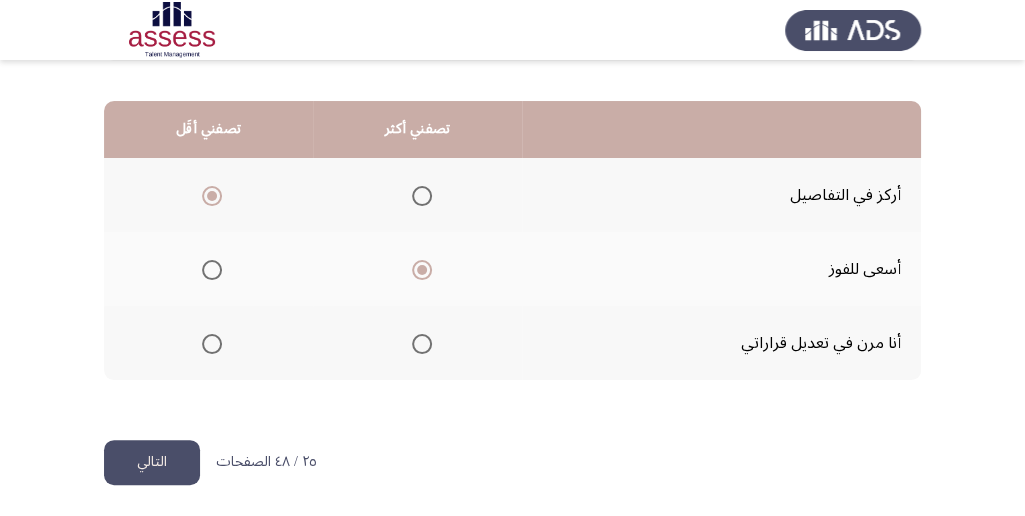 scroll, scrollTop: 494, scrollLeft: 0, axis: vertical 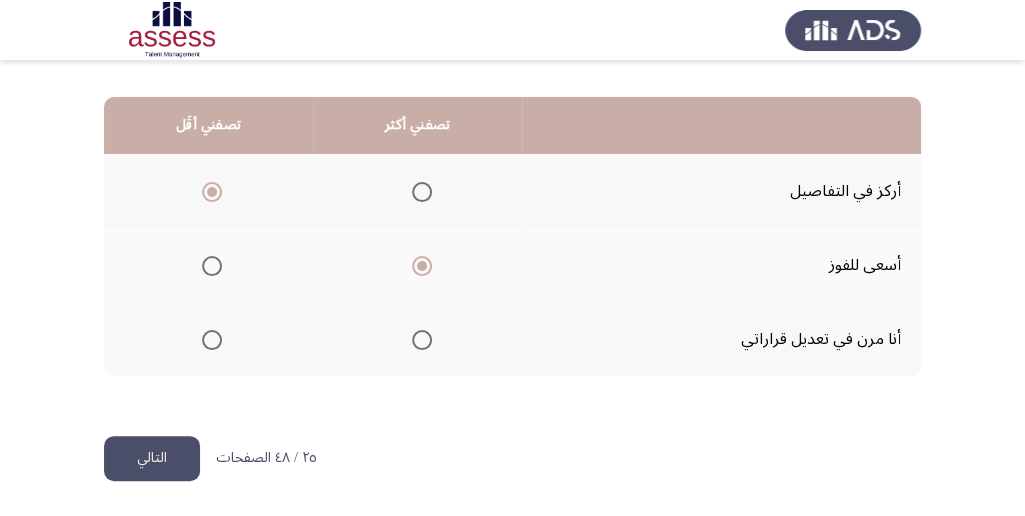 click at bounding box center [422, 340] 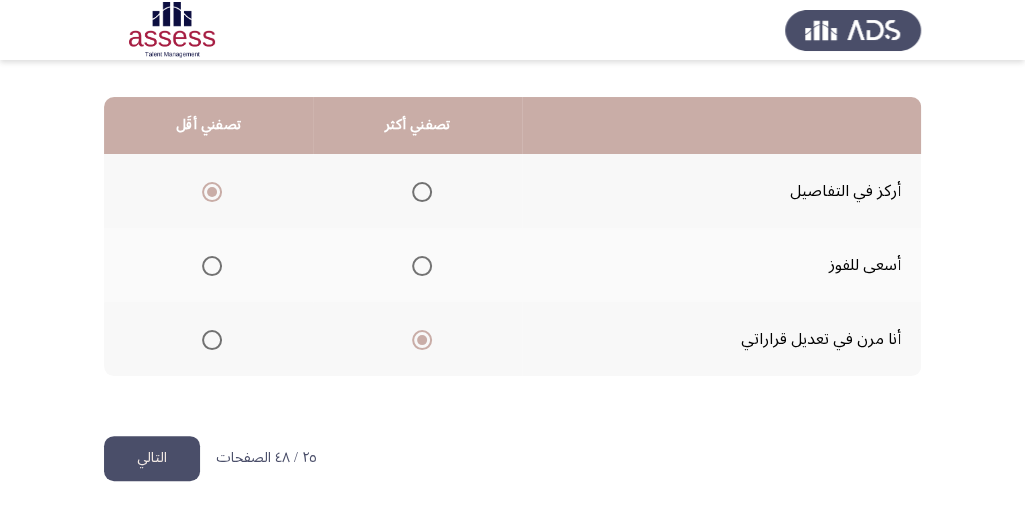 click at bounding box center [422, 266] 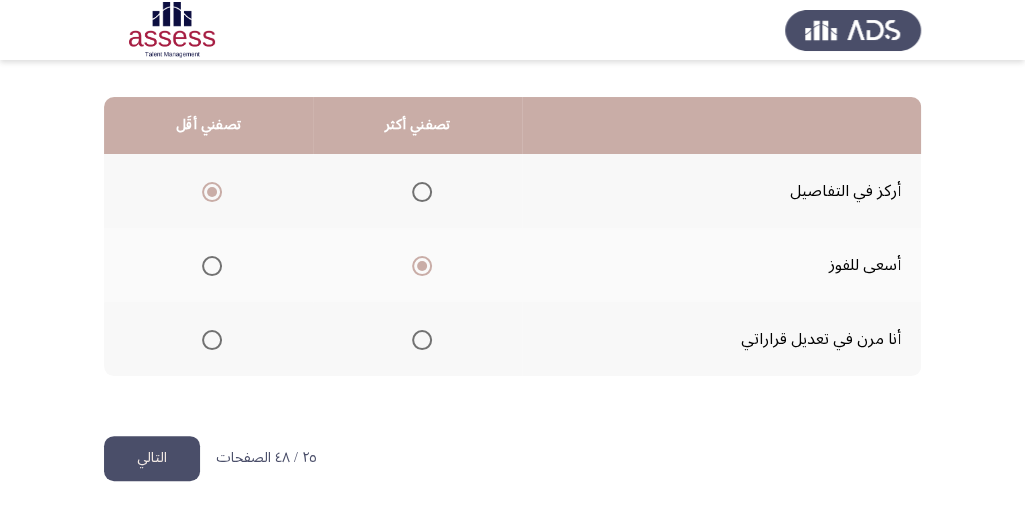click on "التالي" 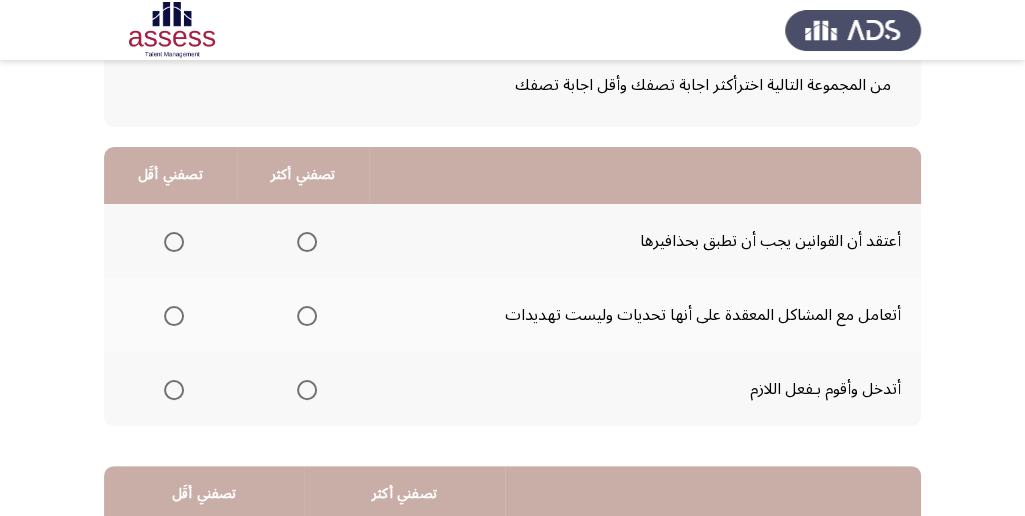 scroll, scrollTop: 133, scrollLeft: 0, axis: vertical 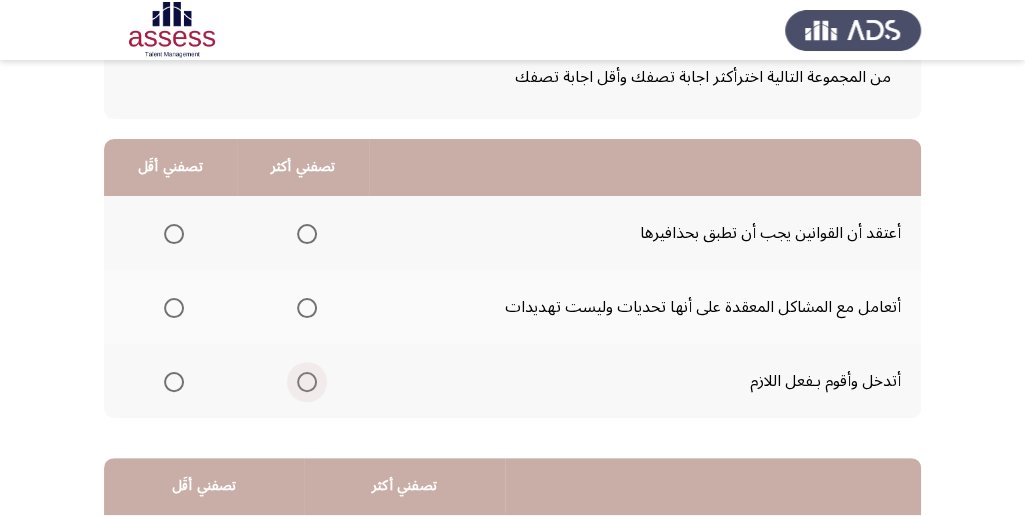 click at bounding box center (307, 382) 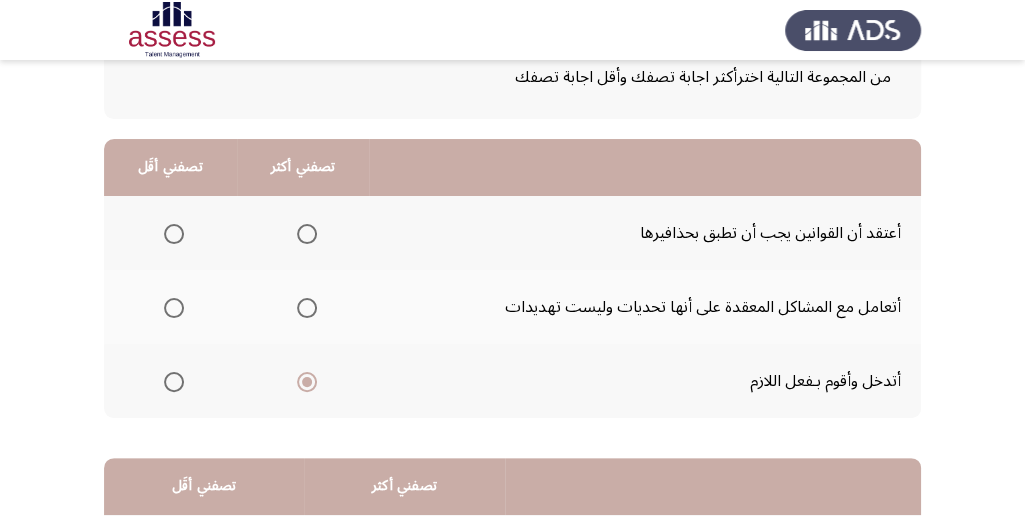 click at bounding box center (174, 308) 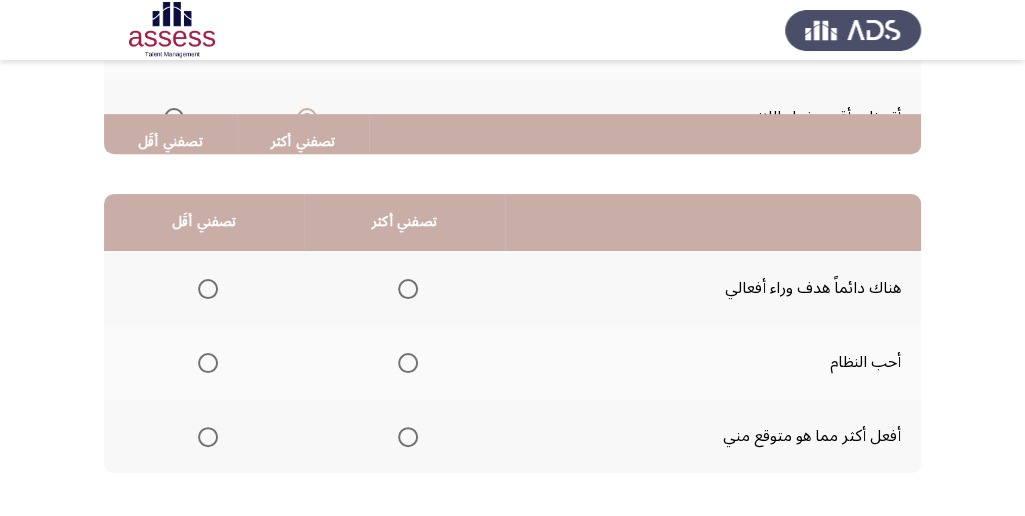 scroll, scrollTop: 466, scrollLeft: 0, axis: vertical 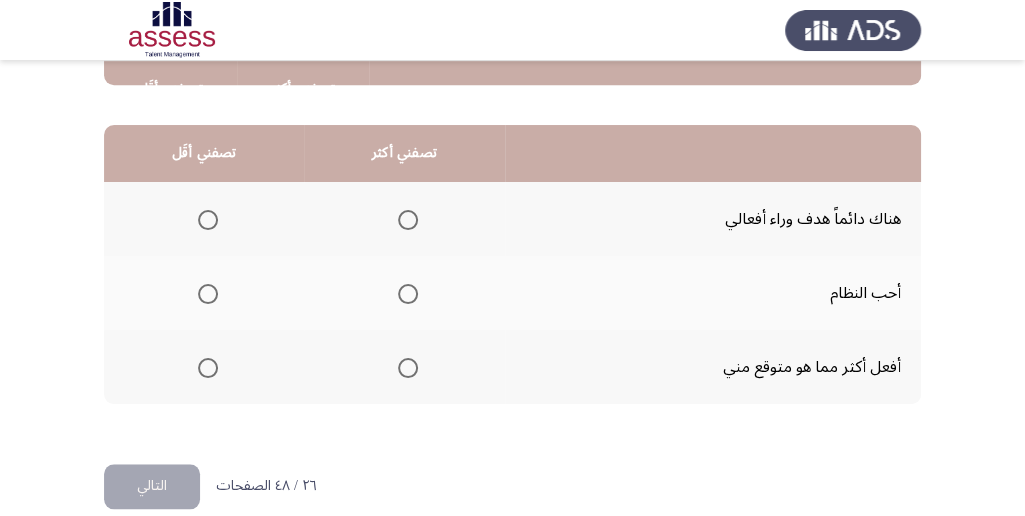 click at bounding box center [408, 220] 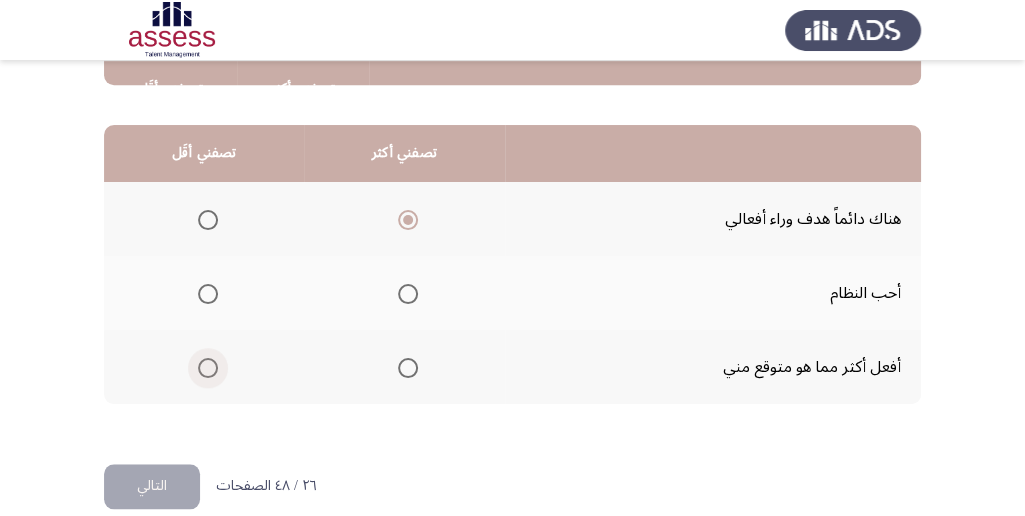 click at bounding box center [208, 368] 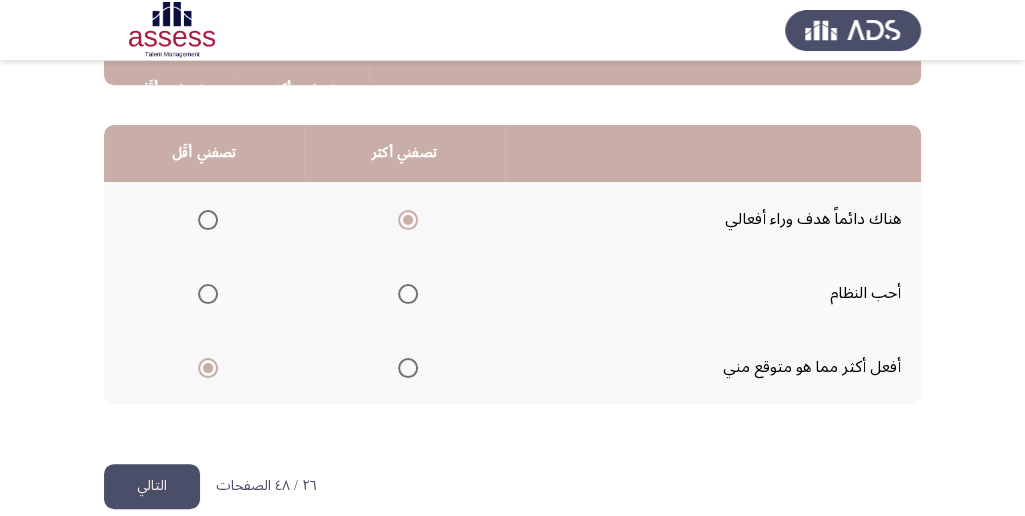 click on "التالي" 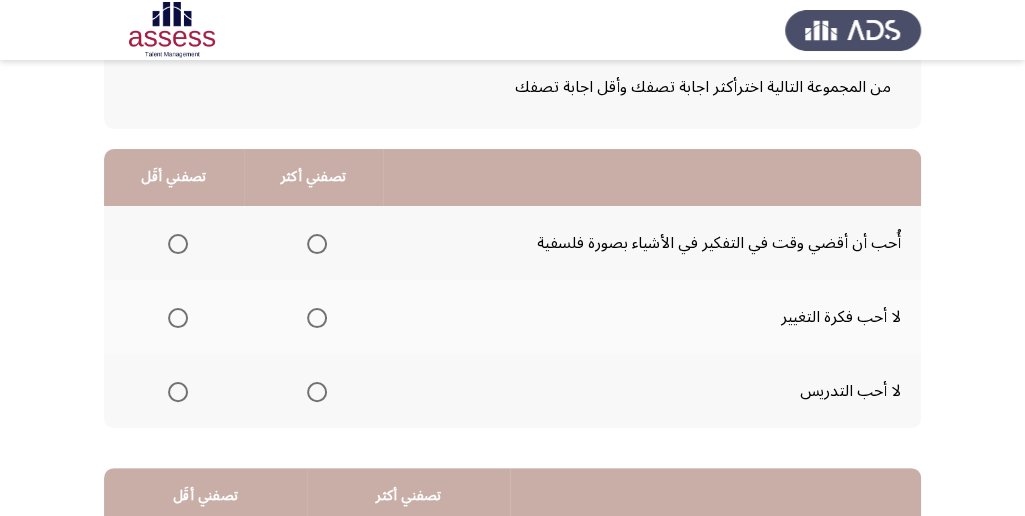 scroll, scrollTop: 133, scrollLeft: 0, axis: vertical 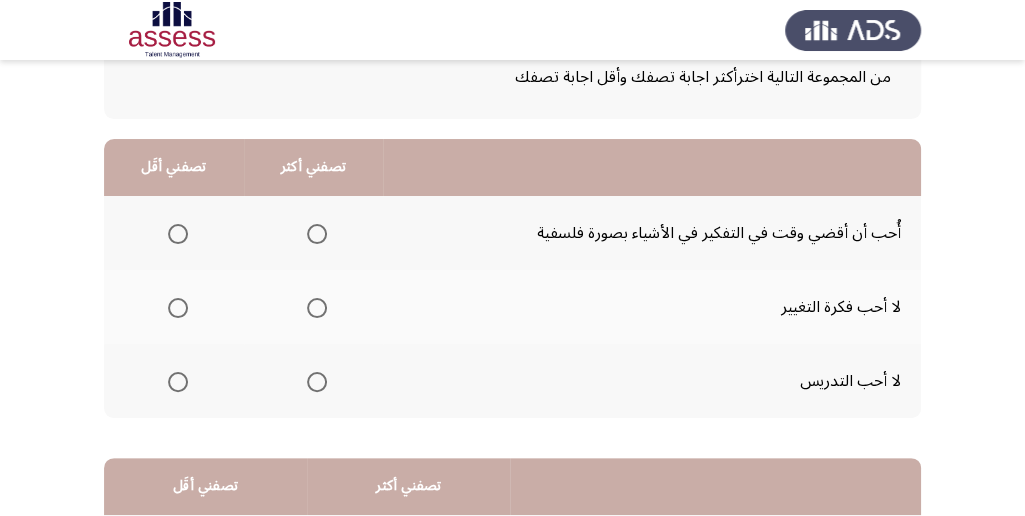 click at bounding box center [174, 234] 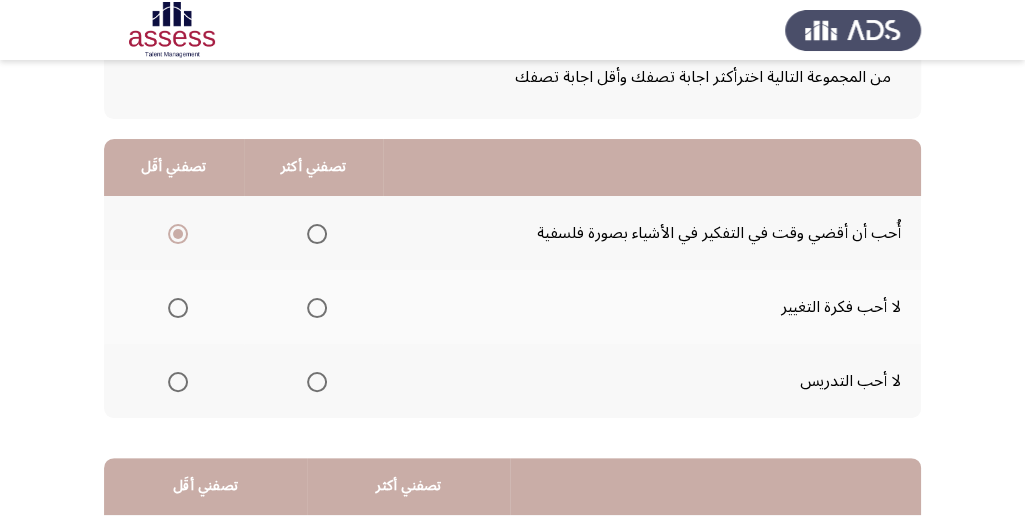 click at bounding box center [178, 382] 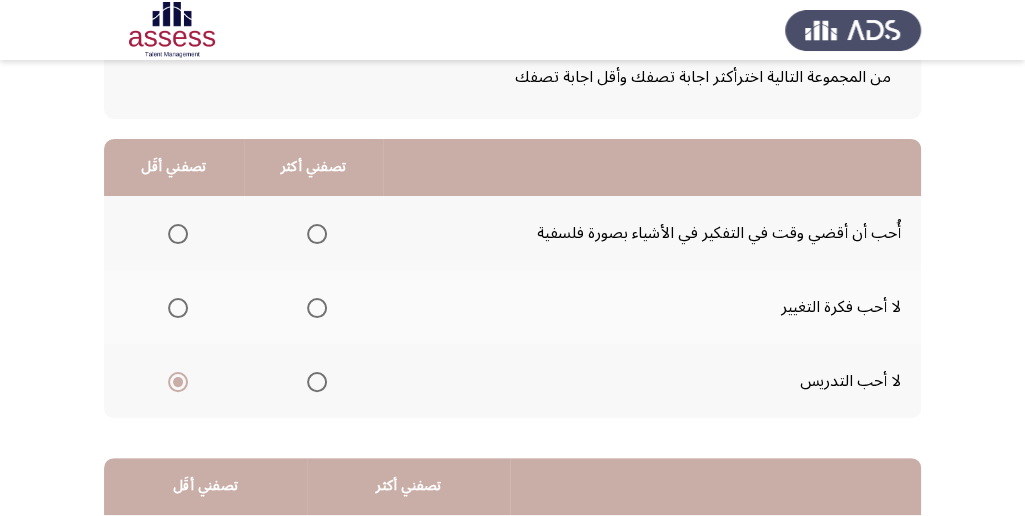 click at bounding box center [317, 382] 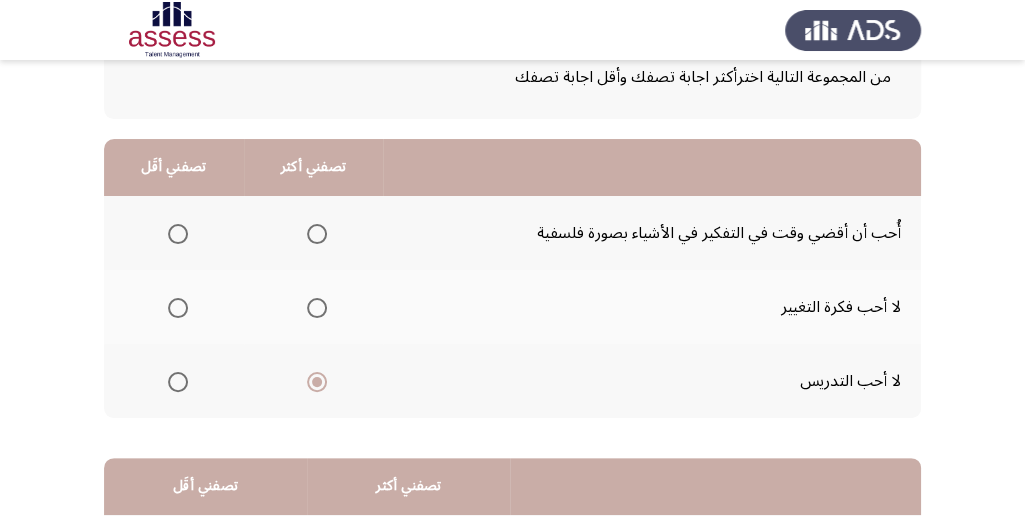 click 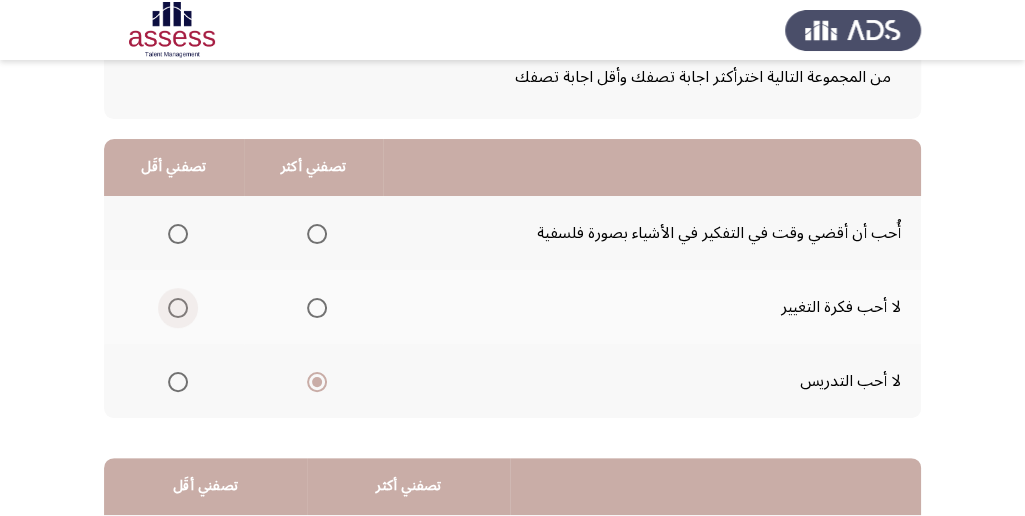 click at bounding box center (178, 308) 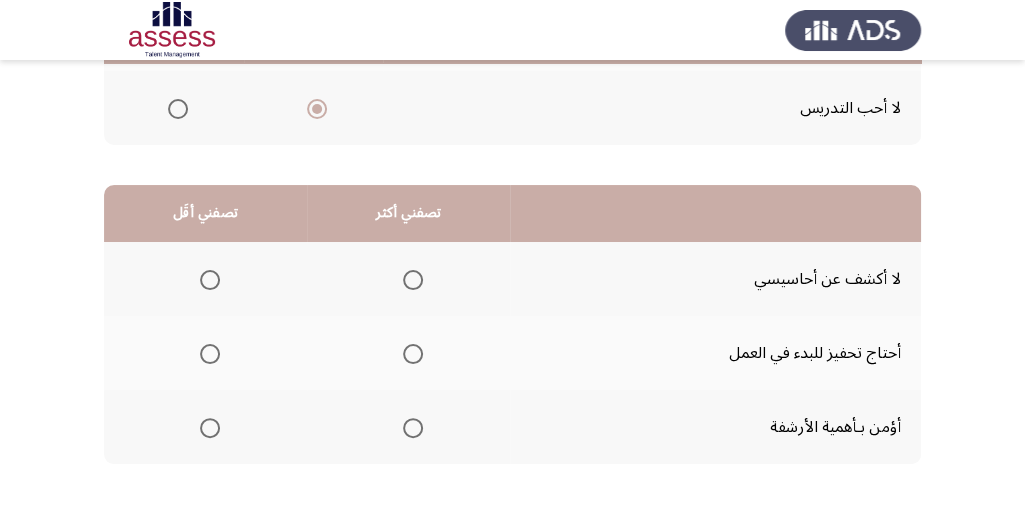 scroll, scrollTop: 466, scrollLeft: 0, axis: vertical 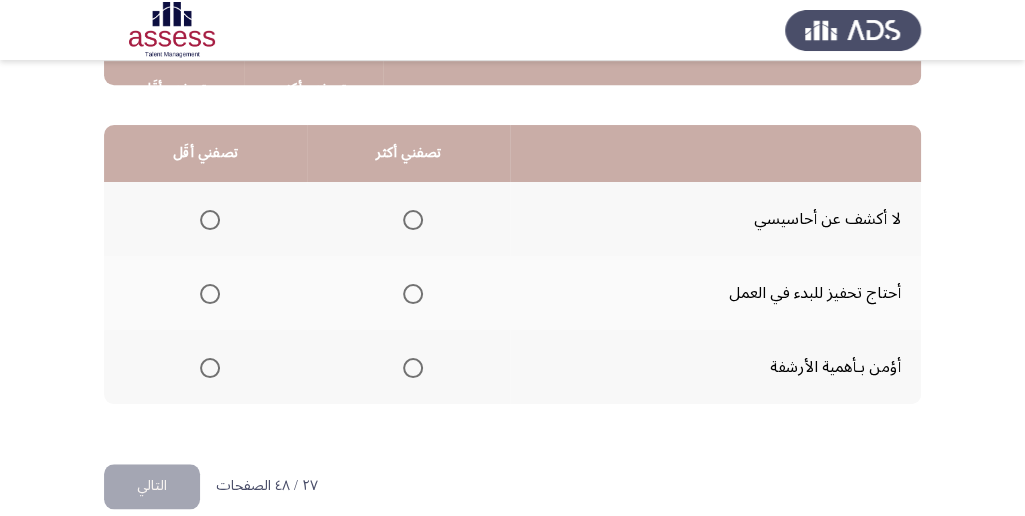 click at bounding box center (210, 294) 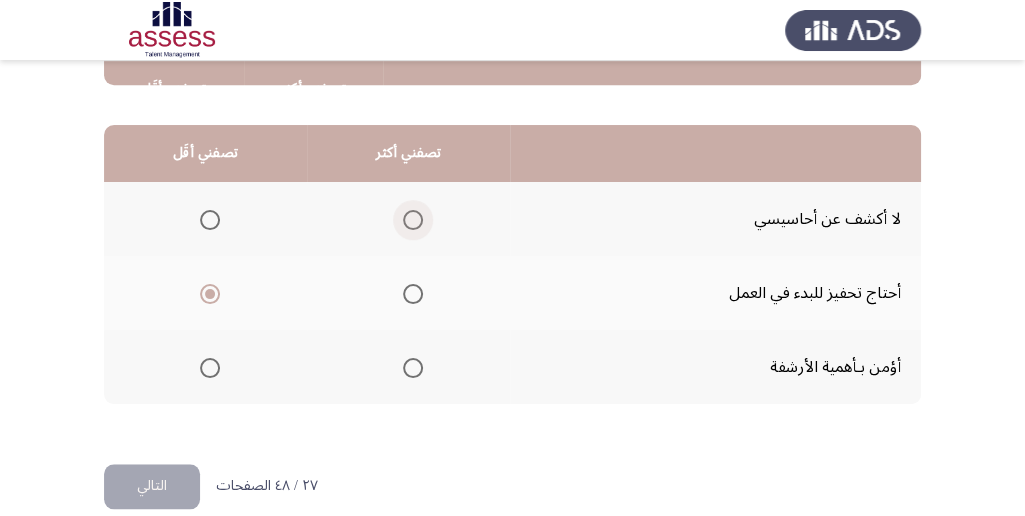 click at bounding box center [413, 220] 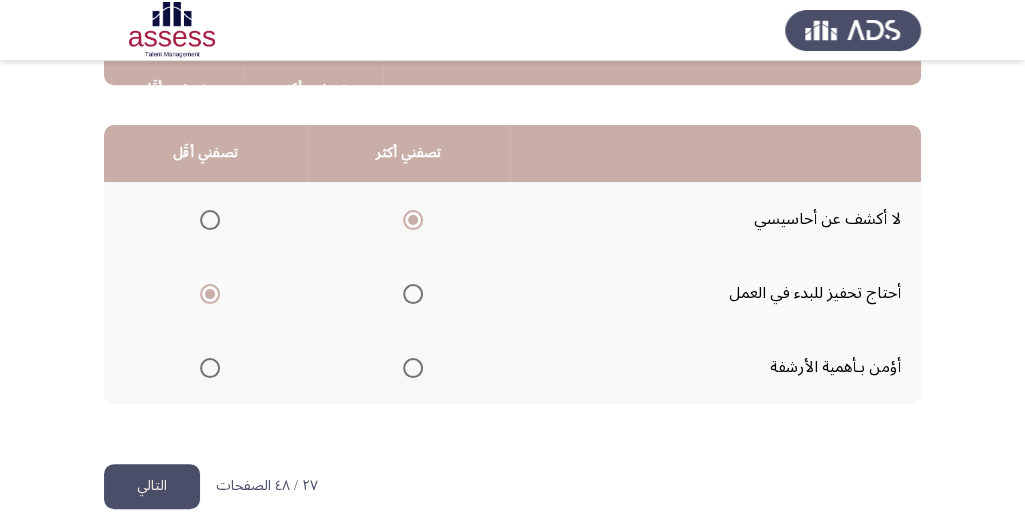 click on "التالي" 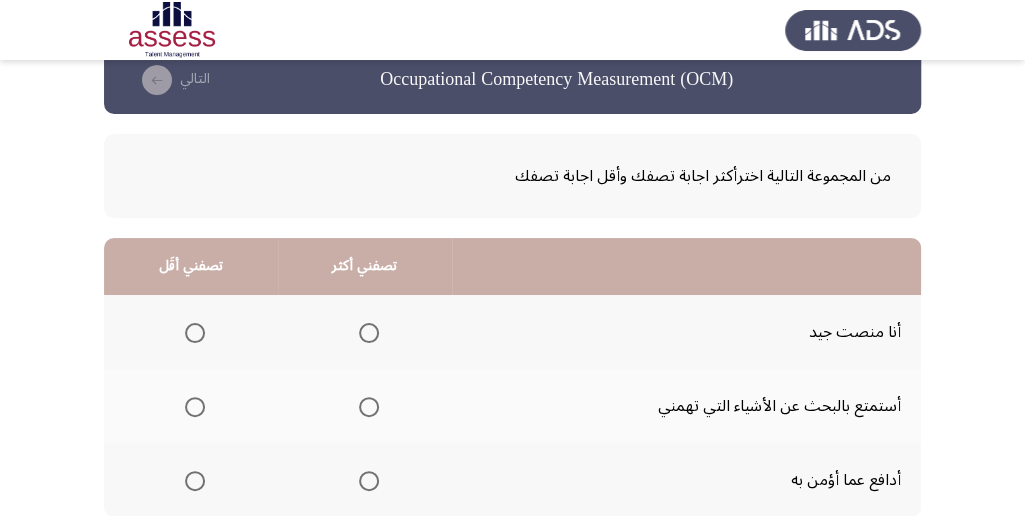 scroll, scrollTop: 133, scrollLeft: 0, axis: vertical 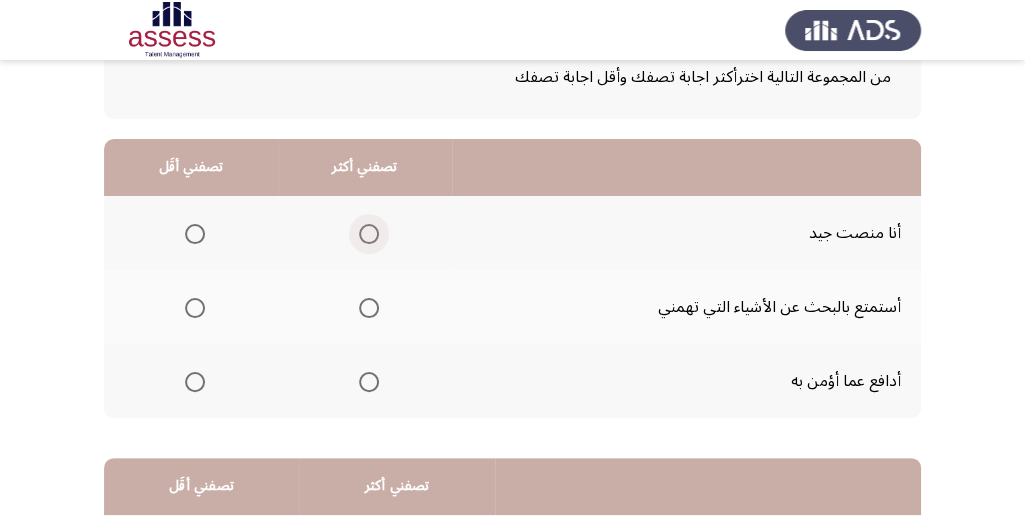 click at bounding box center [369, 234] 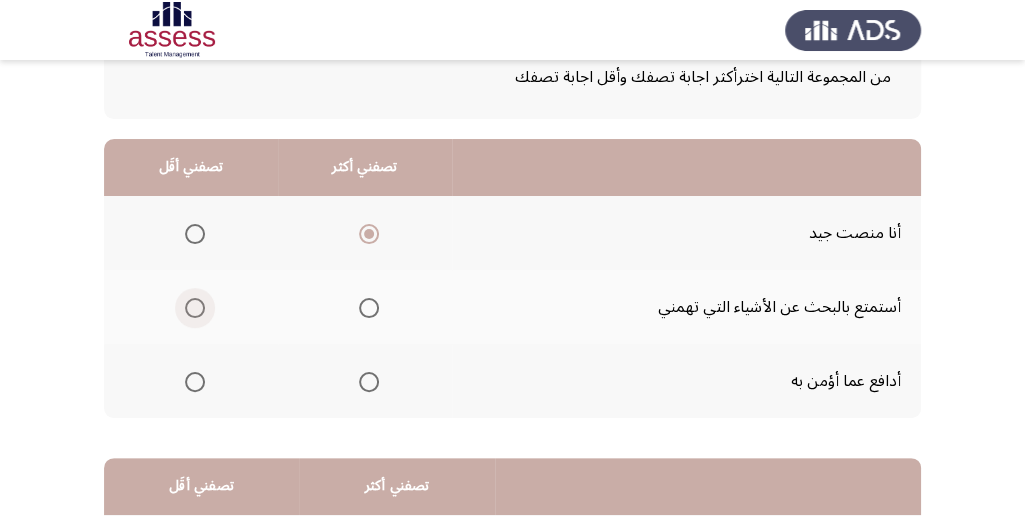 click at bounding box center [195, 308] 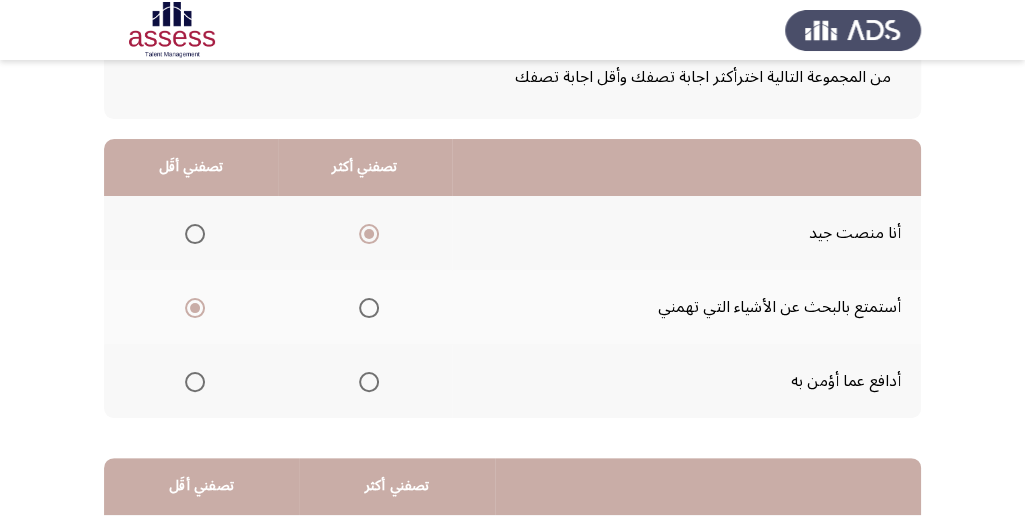 click at bounding box center [369, 382] 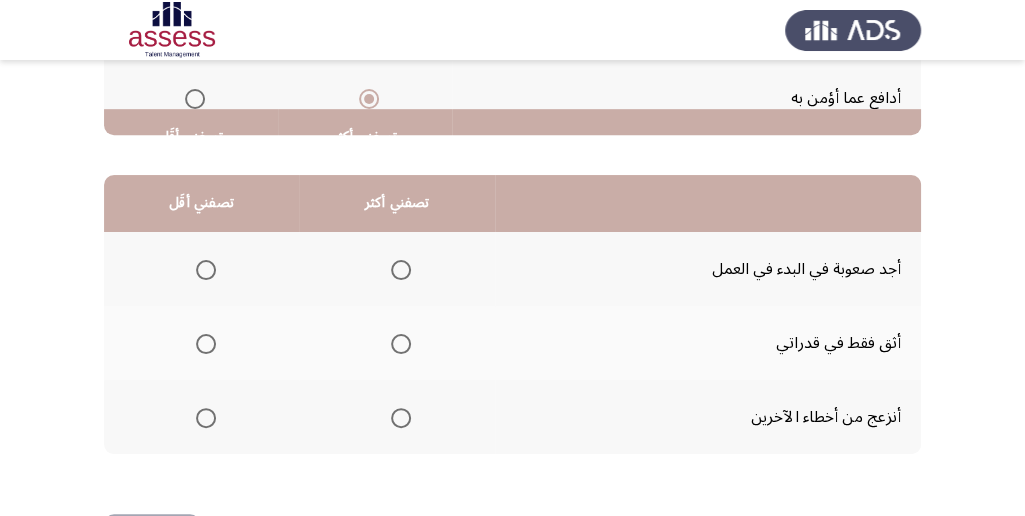 scroll, scrollTop: 466, scrollLeft: 0, axis: vertical 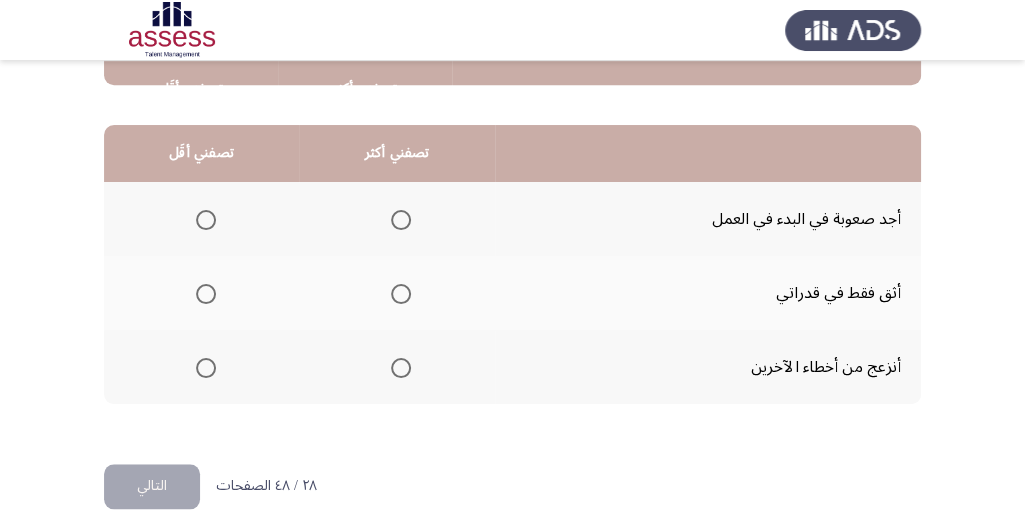 click at bounding box center (206, 220) 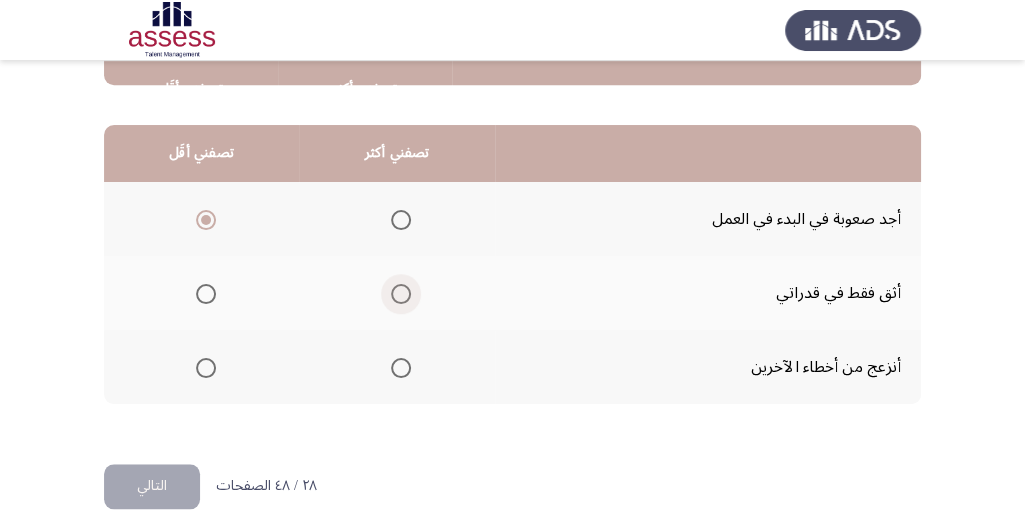 click at bounding box center (401, 294) 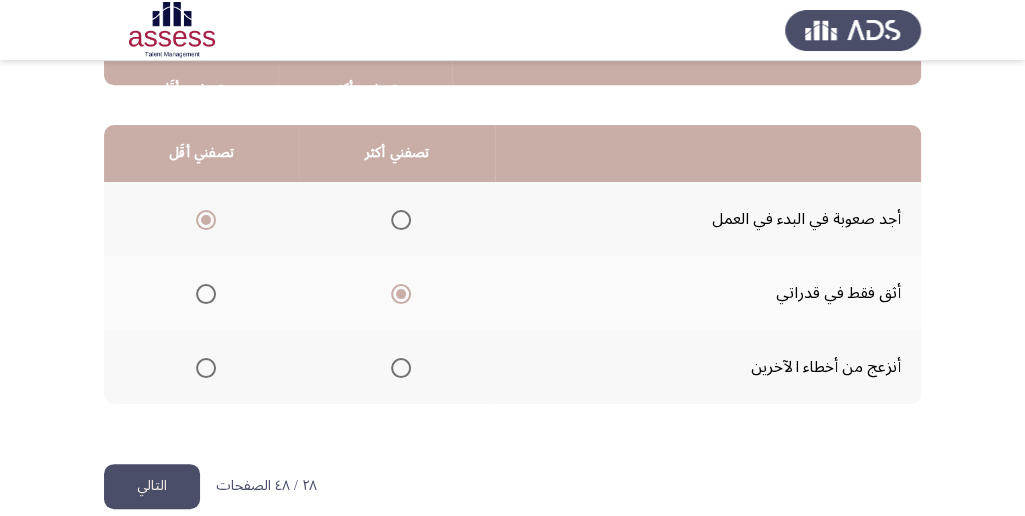click on "التالي" 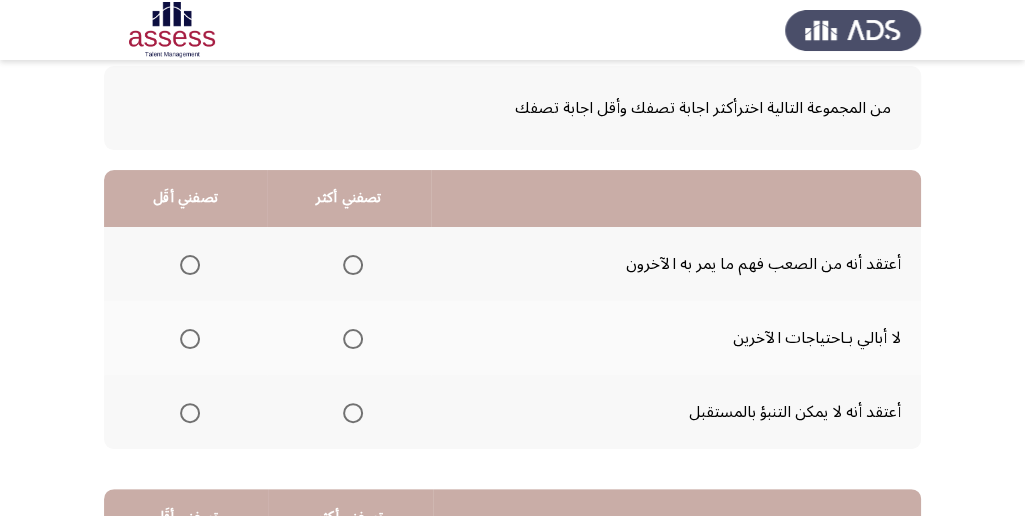 scroll, scrollTop: 133, scrollLeft: 0, axis: vertical 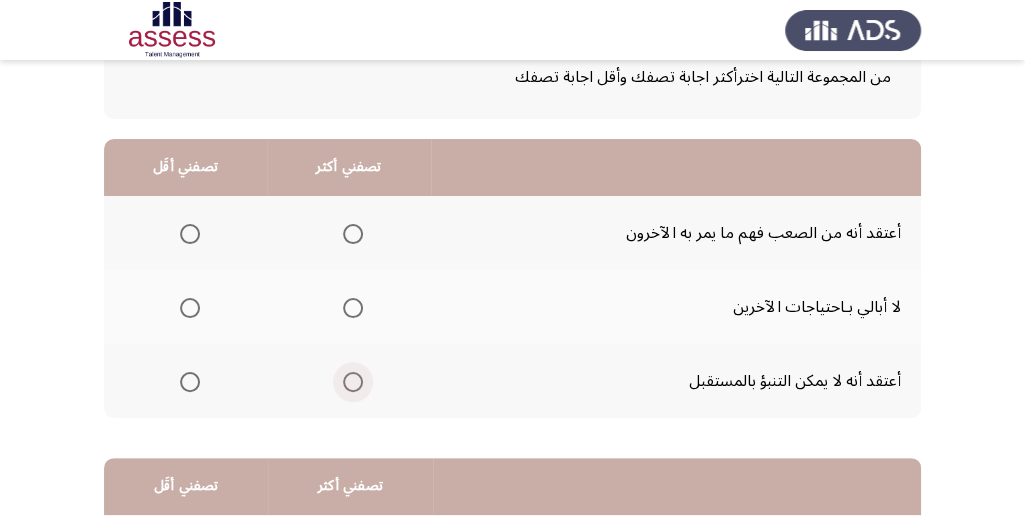 click at bounding box center (353, 382) 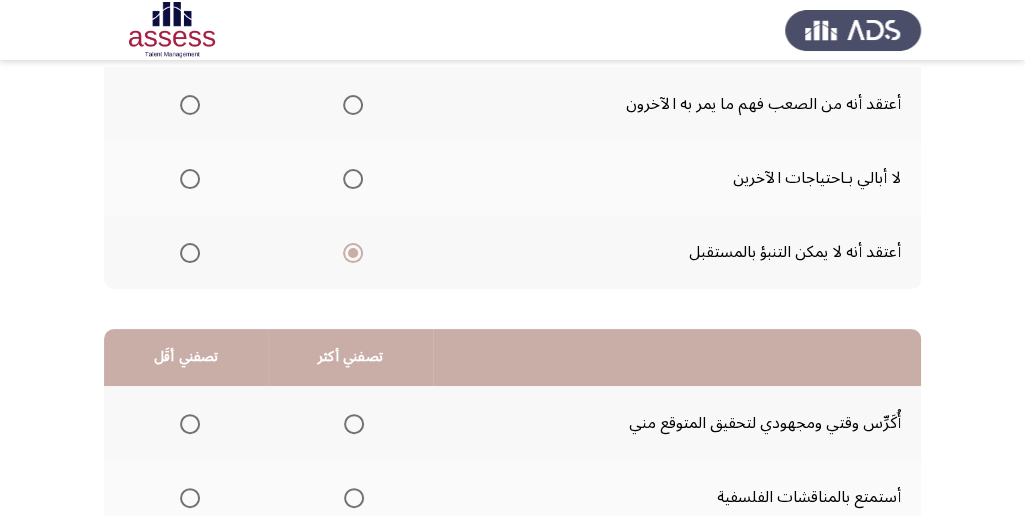 scroll, scrollTop: 200, scrollLeft: 0, axis: vertical 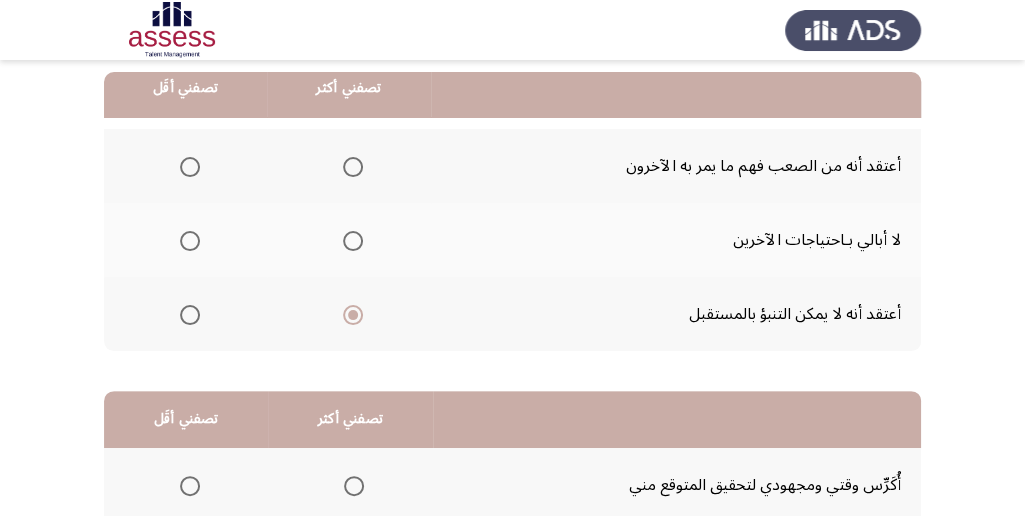 click at bounding box center [353, 167] 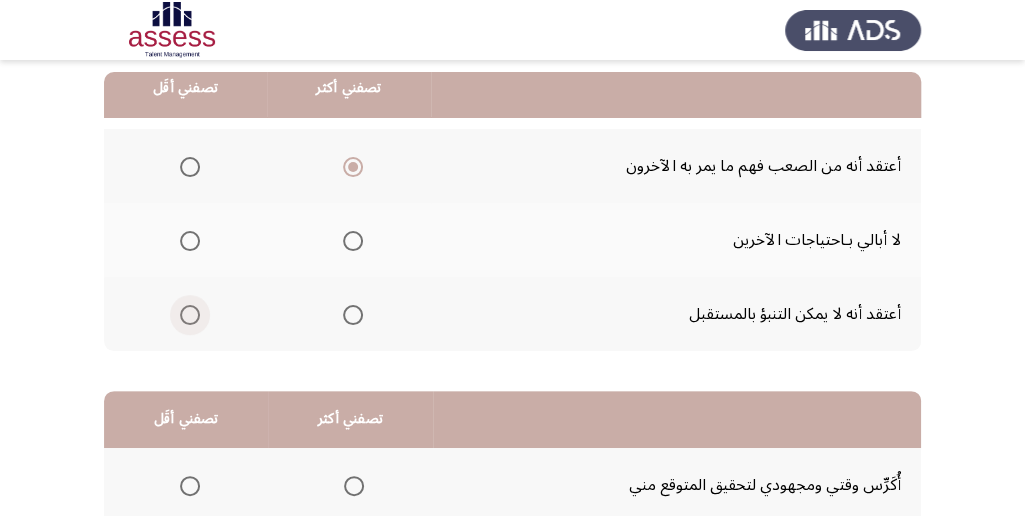 click at bounding box center [190, 315] 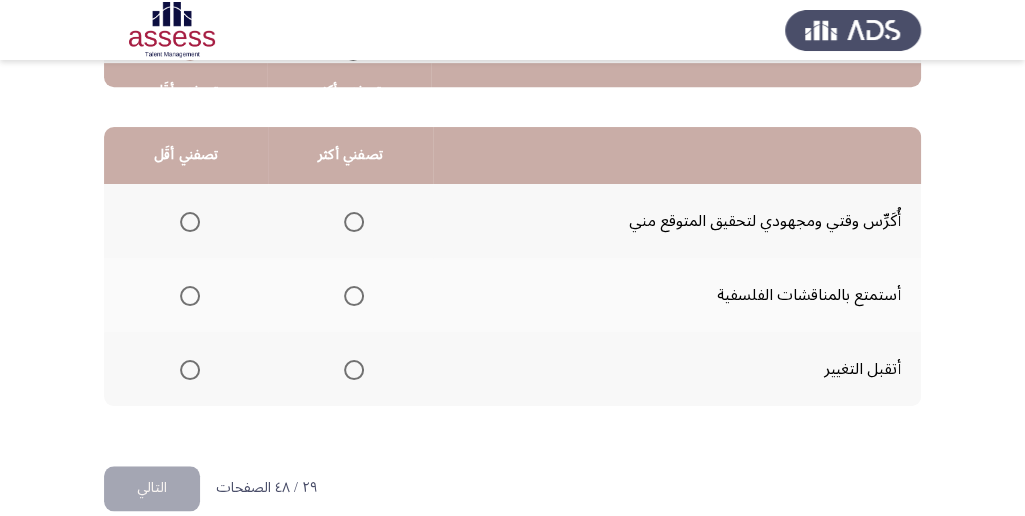 scroll, scrollTop: 466, scrollLeft: 0, axis: vertical 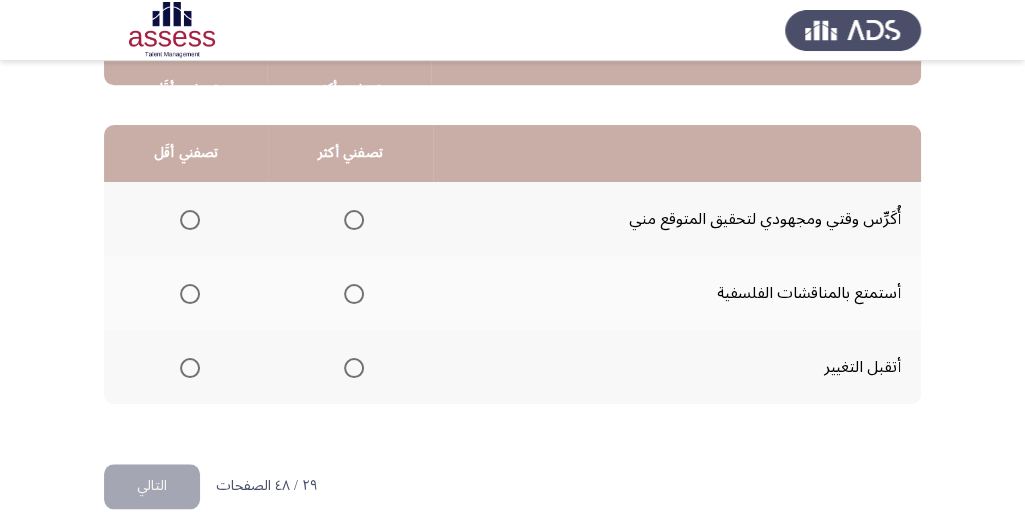 click at bounding box center [354, 220] 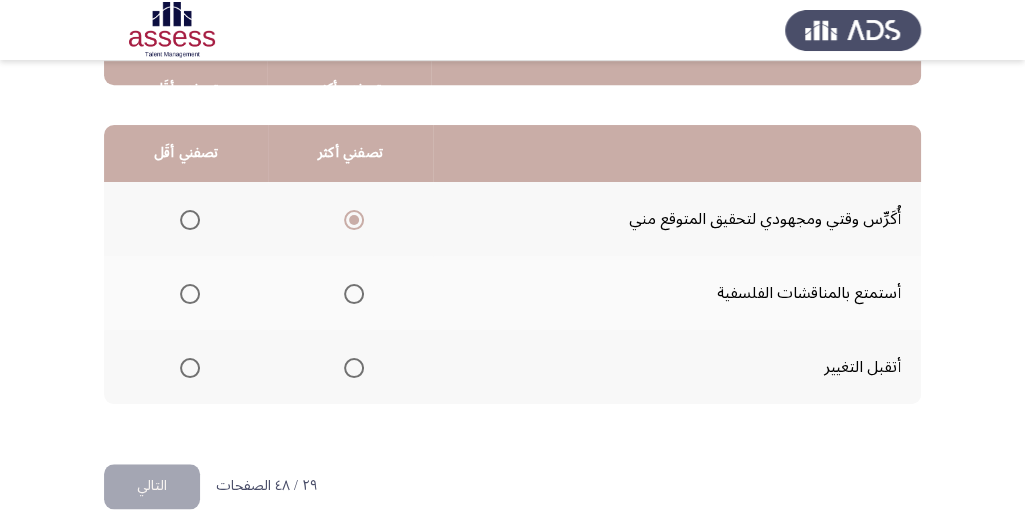 click 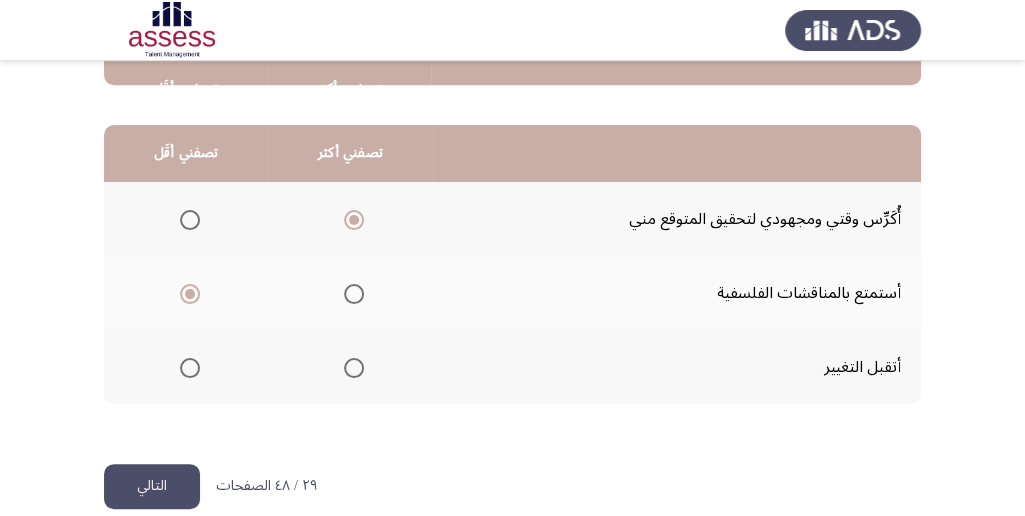 click at bounding box center [354, 368] 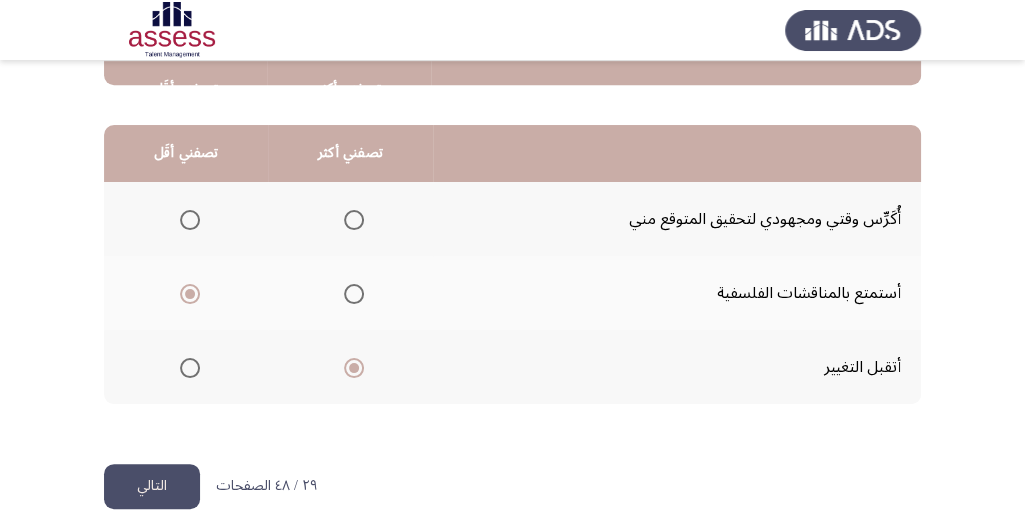 click on "التالي" 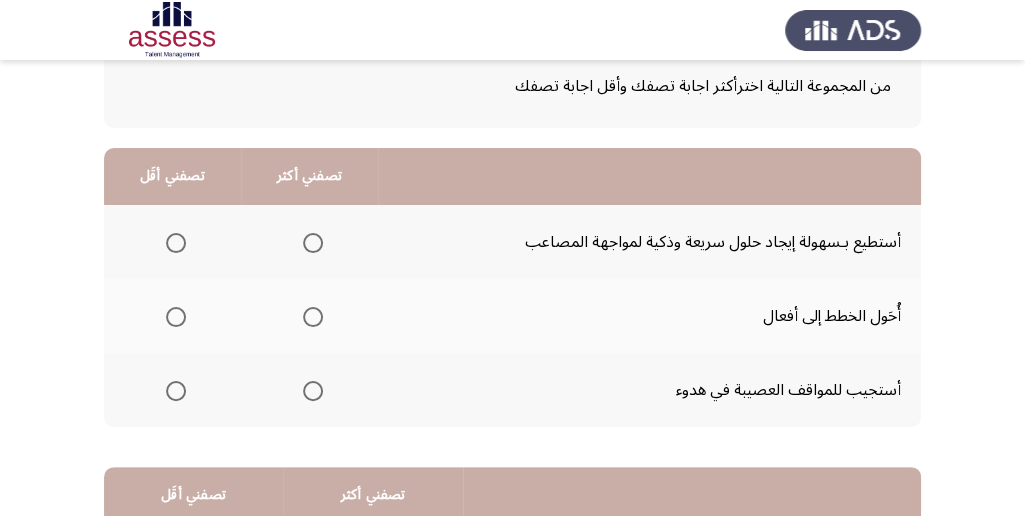 scroll, scrollTop: 133, scrollLeft: 0, axis: vertical 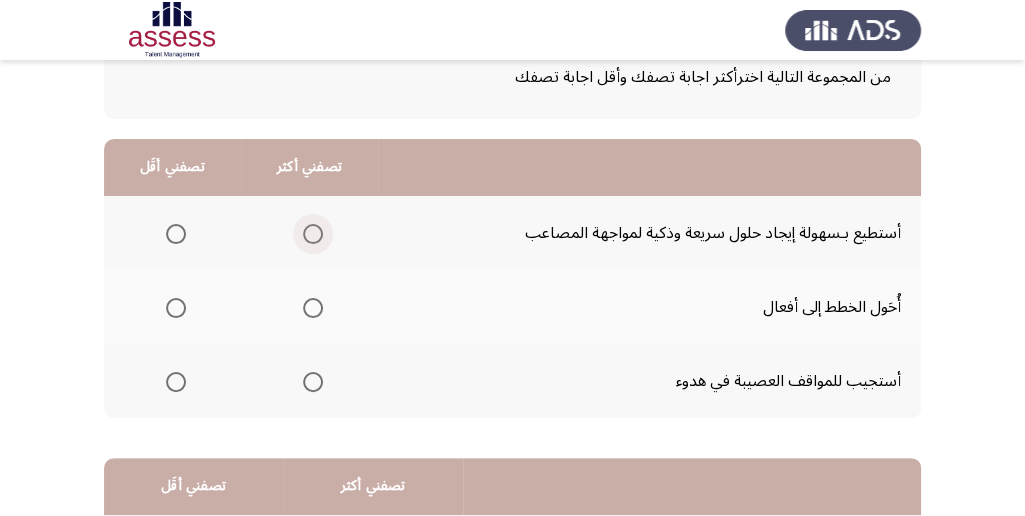 click at bounding box center (313, 234) 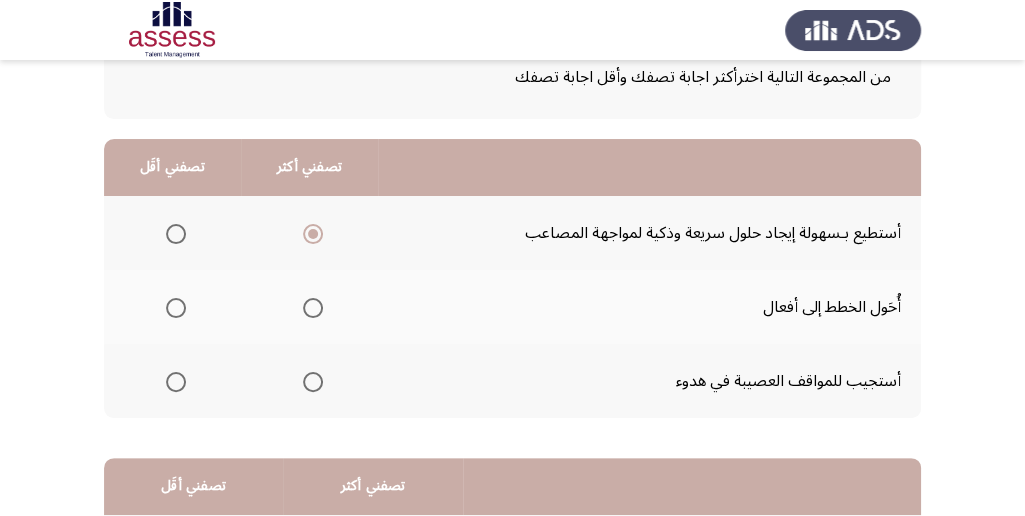 click at bounding box center (176, 382) 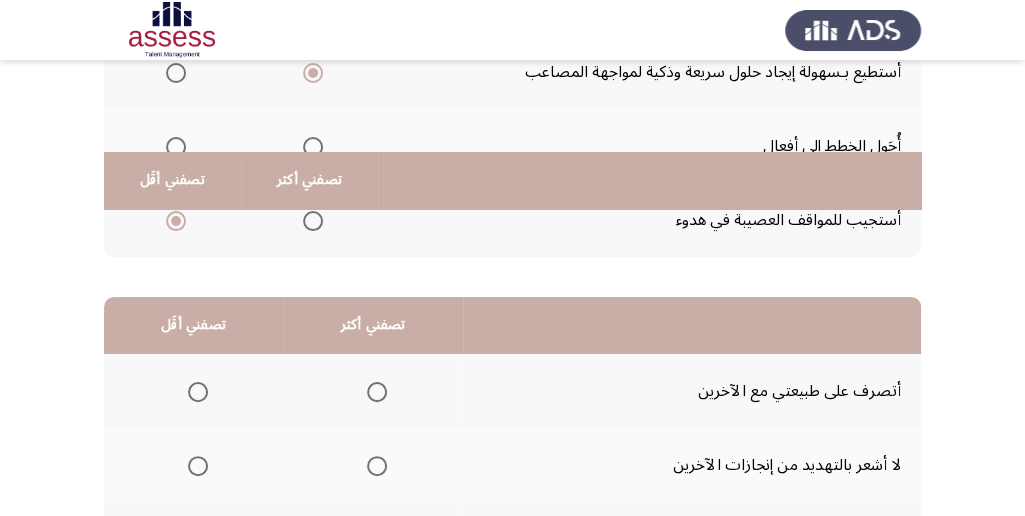 scroll, scrollTop: 494, scrollLeft: 0, axis: vertical 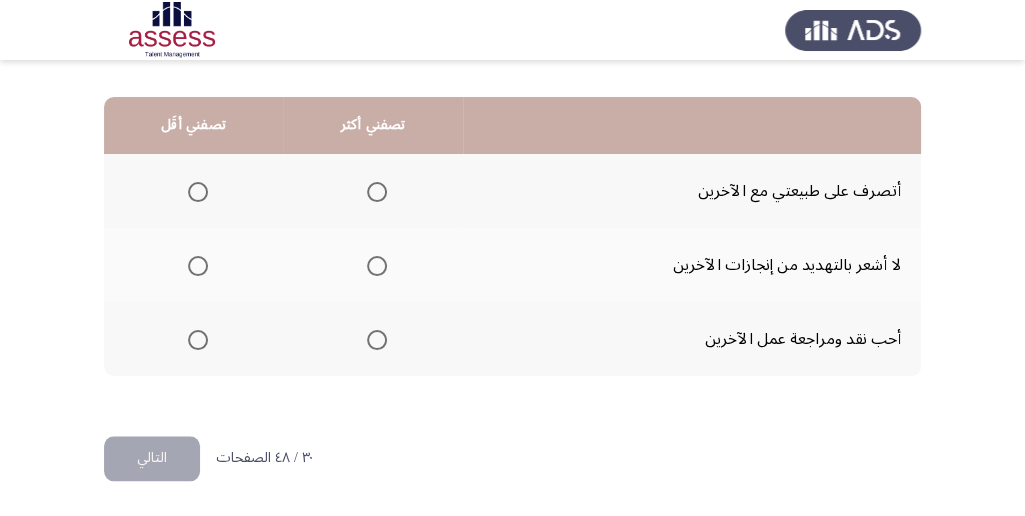 click at bounding box center [377, 340] 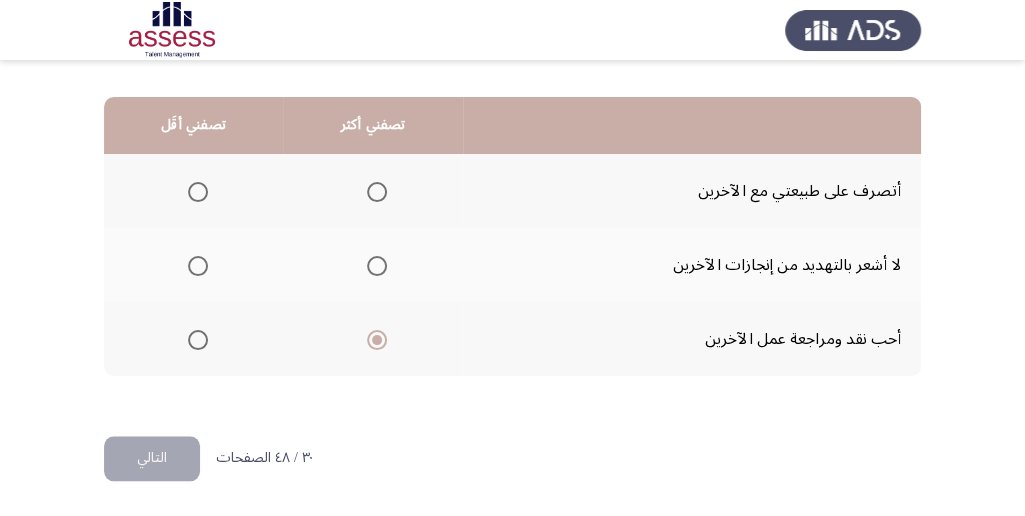 click at bounding box center [198, 192] 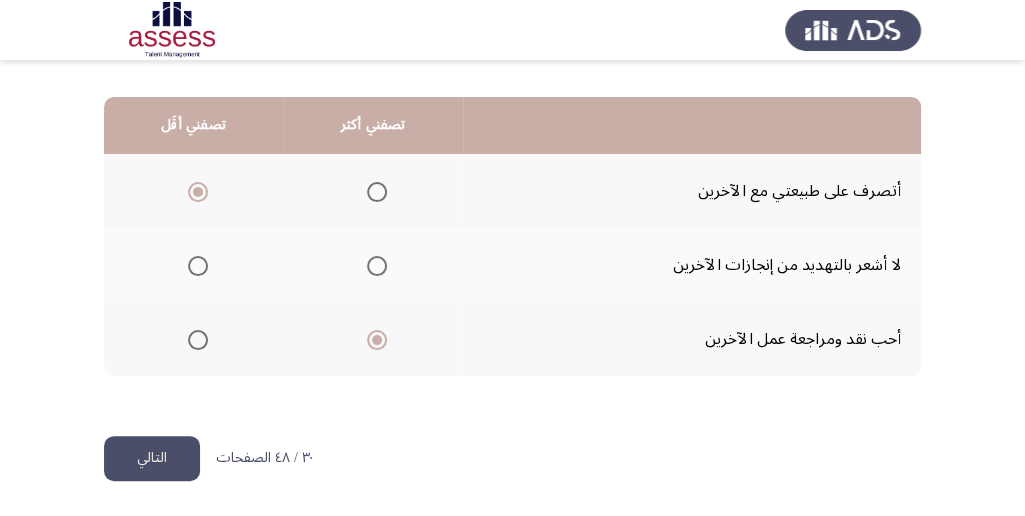 click on "التالي" 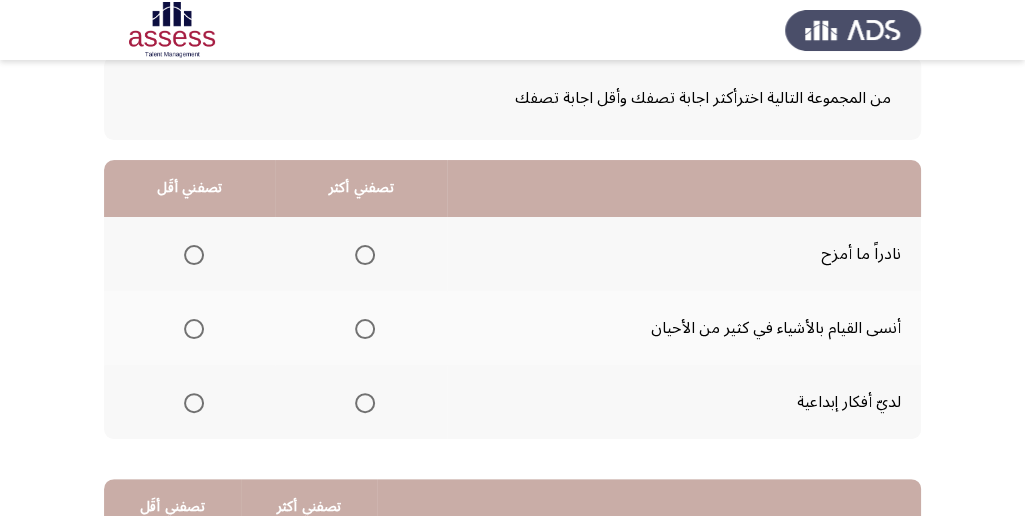 scroll, scrollTop: 133, scrollLeft: 0, axis: vertical 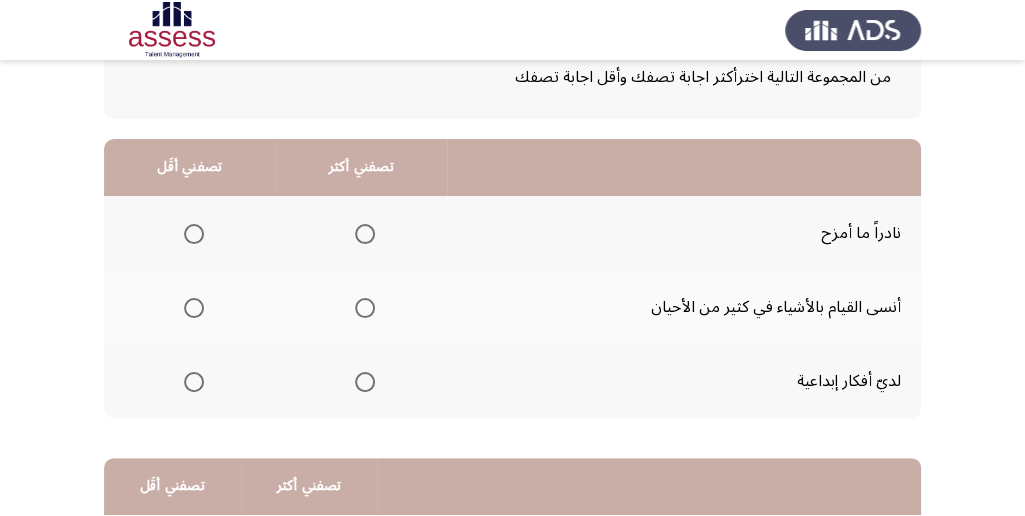 click at bounding box center [194, 234] 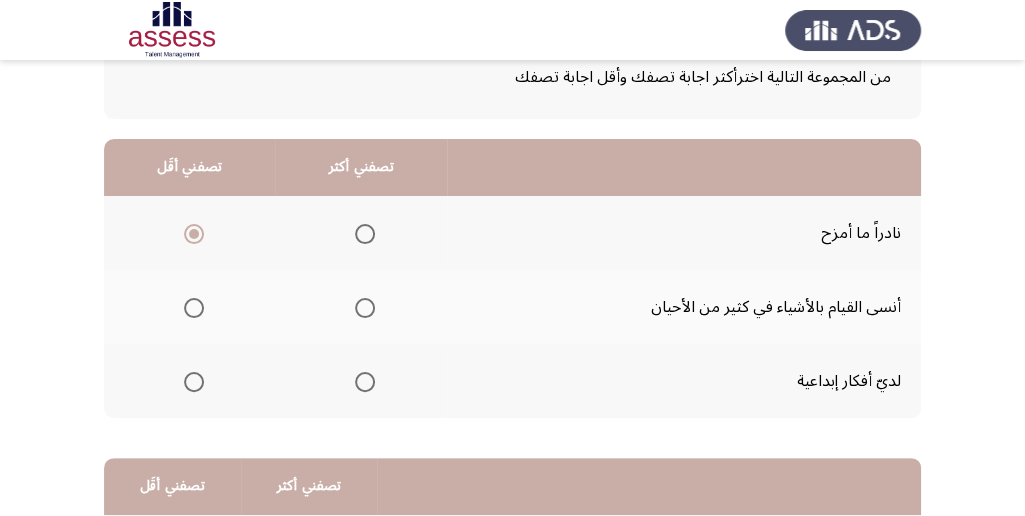click at bounding box center [194, 308] 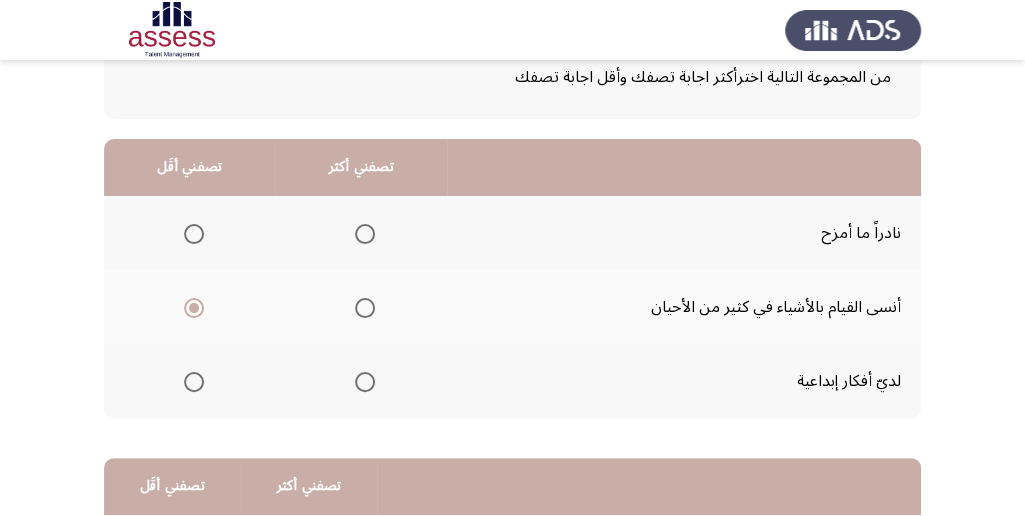 click at bounding box center [365, 382] 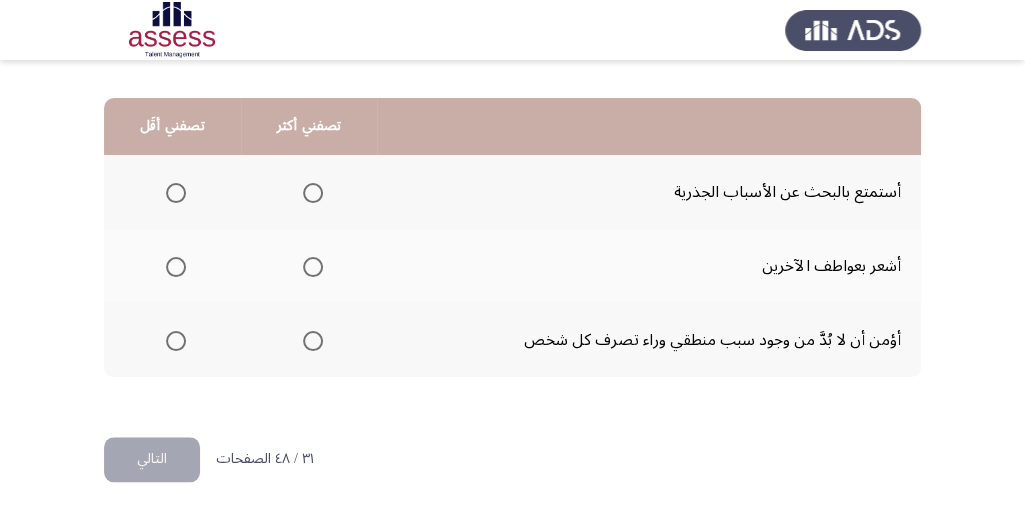 scroll, scrollTop: 494, scrollLeft: 0, axis: vertical 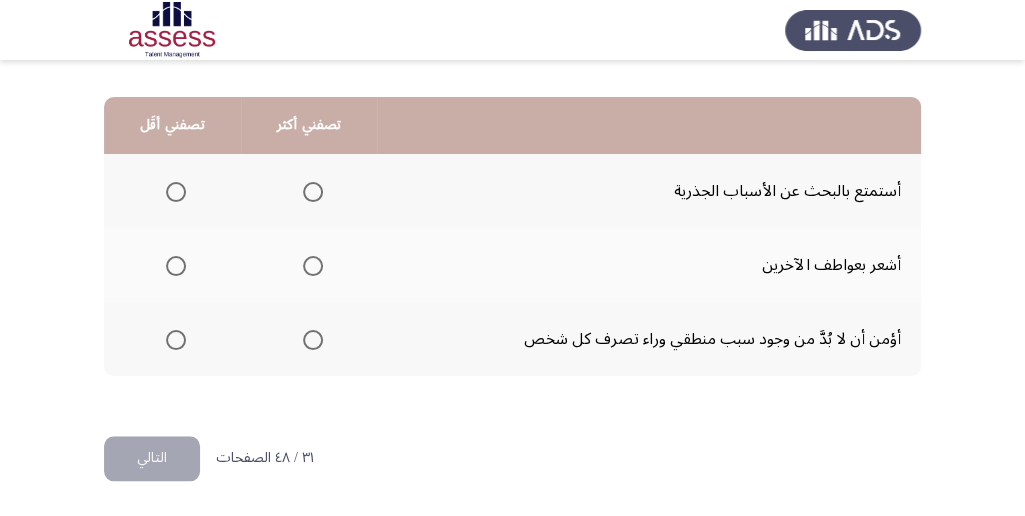 click at bounding box center [313, 192] 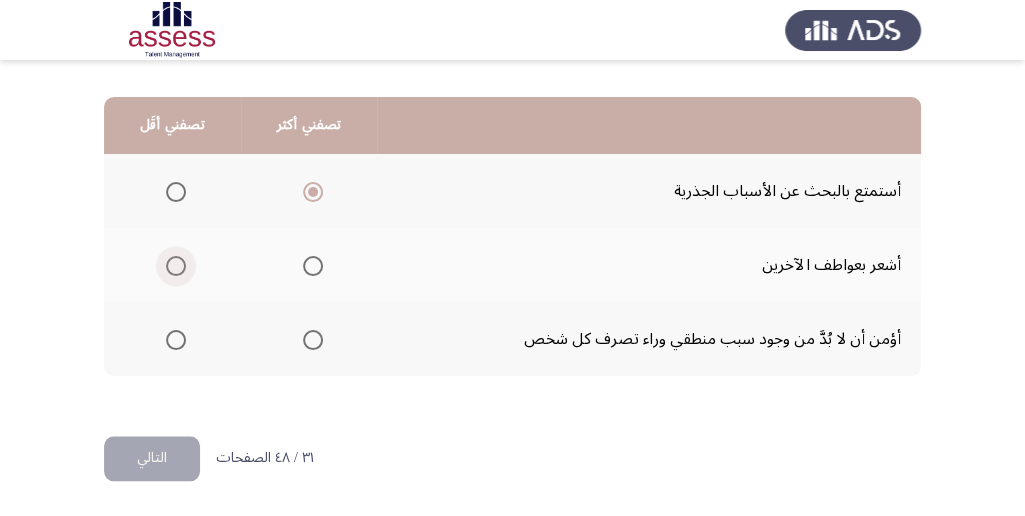 click at bounding box center [176, 266] 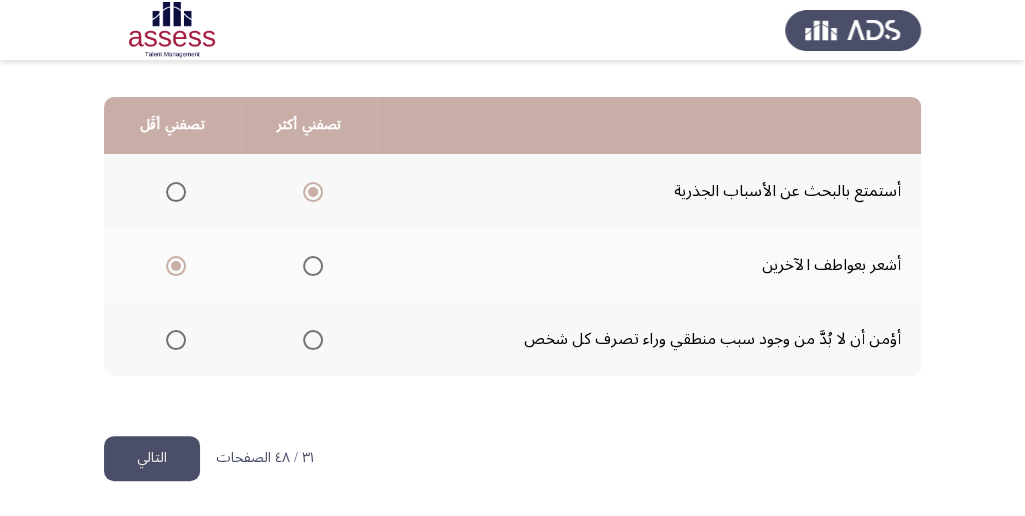 click on "التالي" 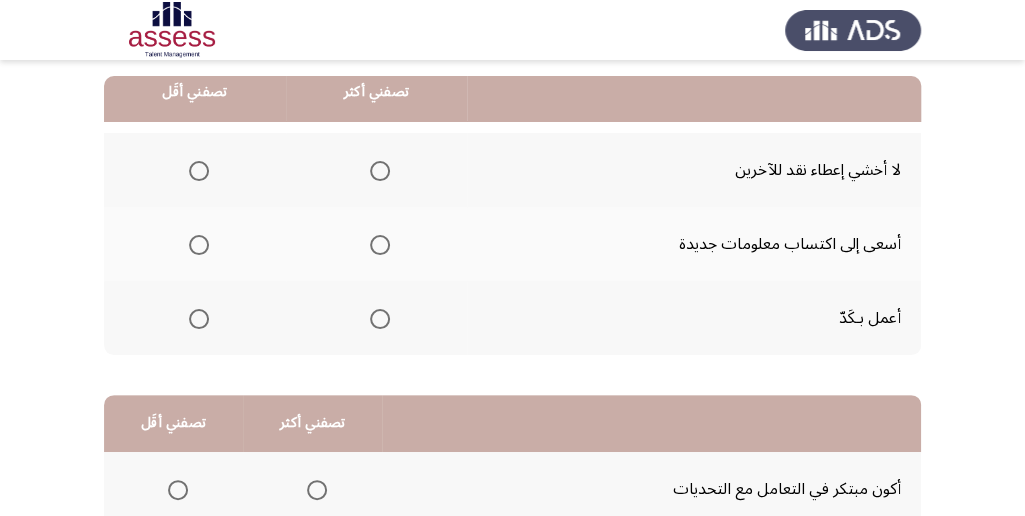 scroll, scrollTop: 200, scrollLeft: 0, axis: vertical 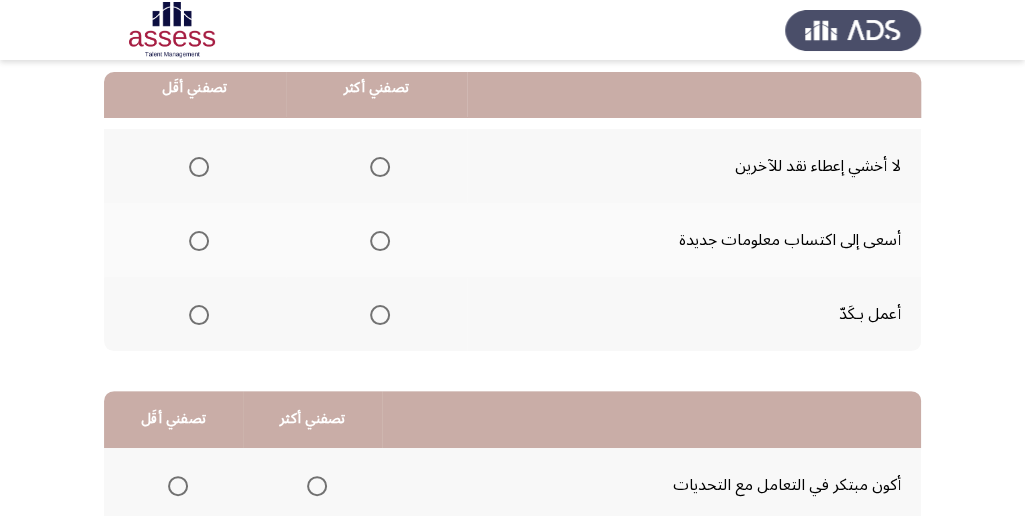 click at bounding box center (380, 167) 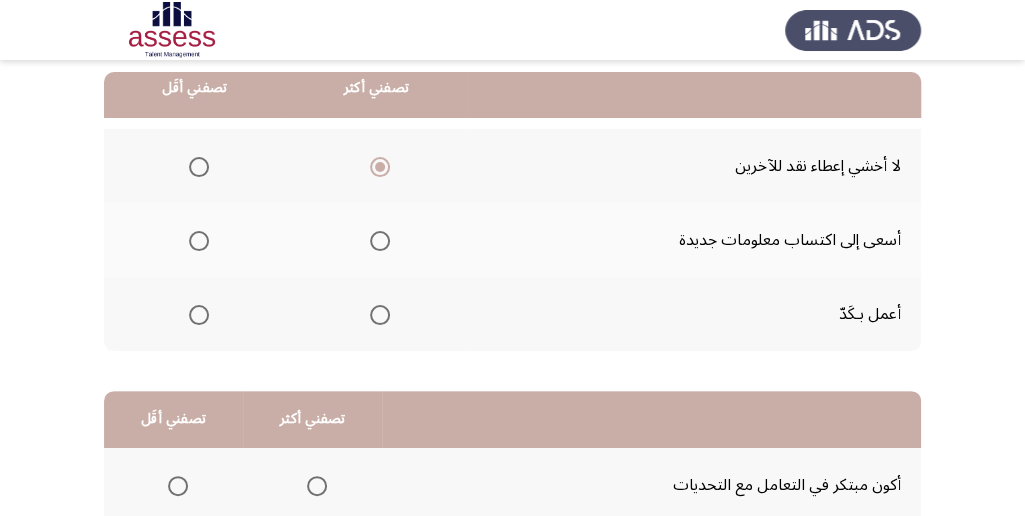 click at bounding box center [199, 315] 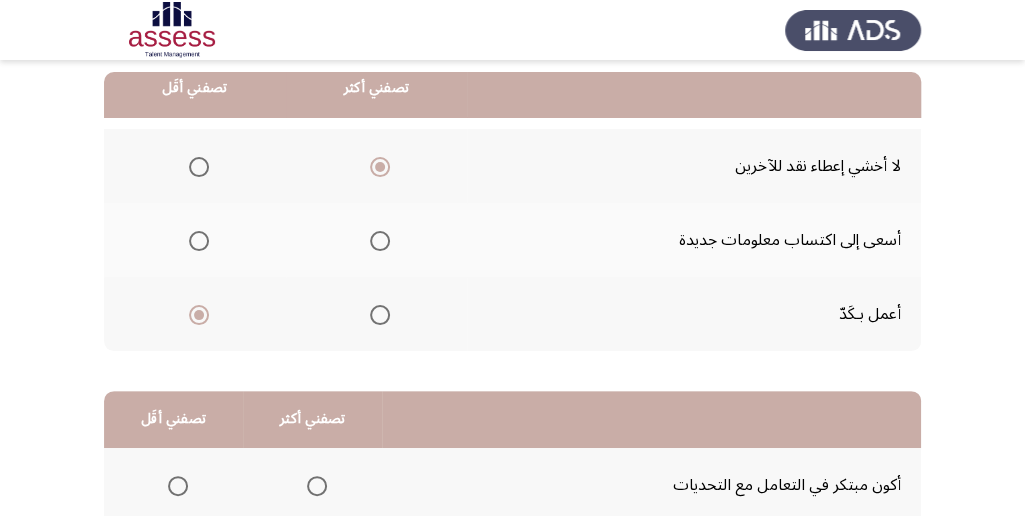 click 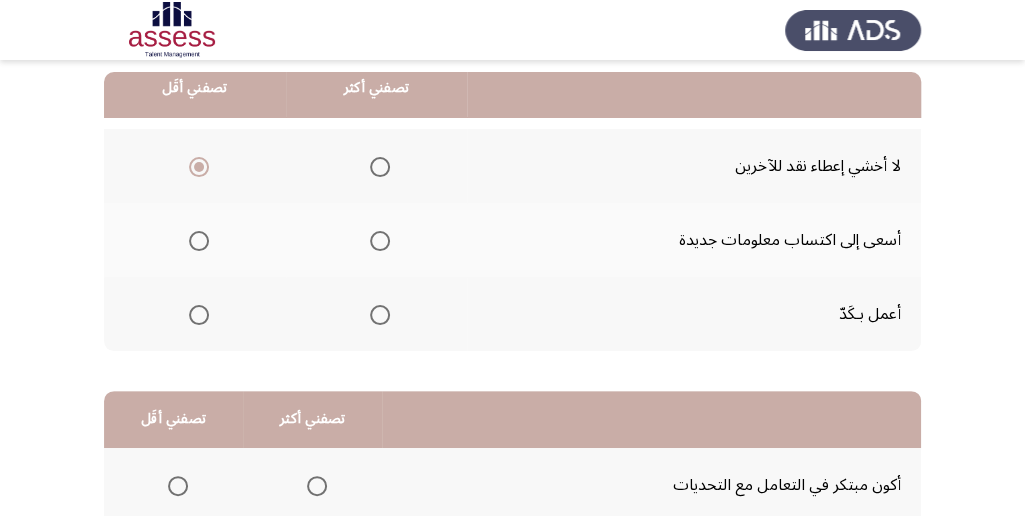 click at bounding box center (380, 241) 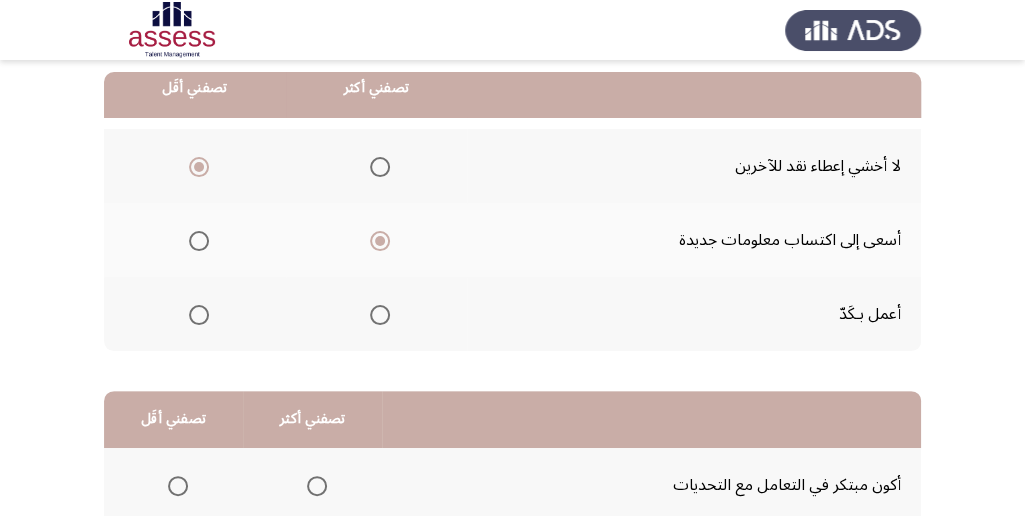 click at bounding box center (380, 167) 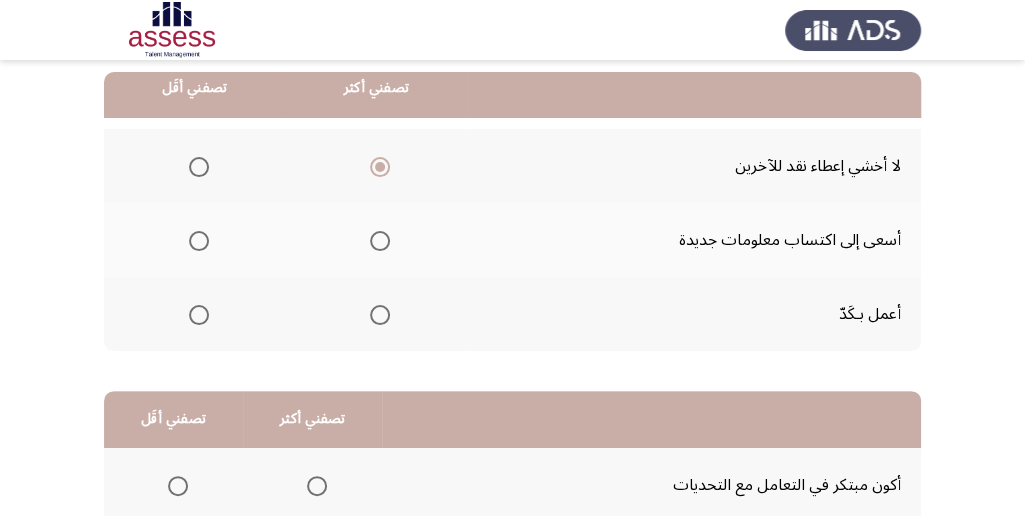 click at bounding box center (199, 315) 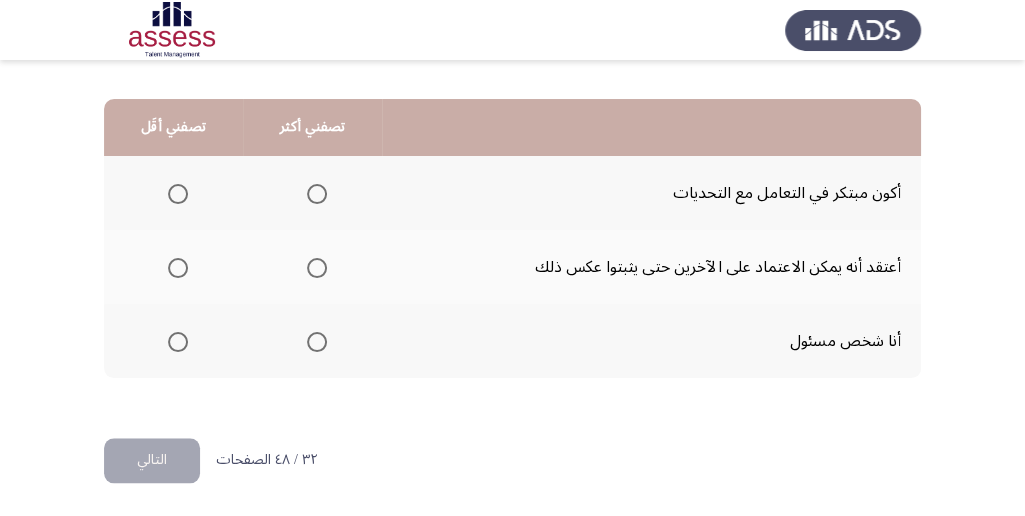 scroll, scrollTop: 494, scrollLeft: 0, axis: vertical 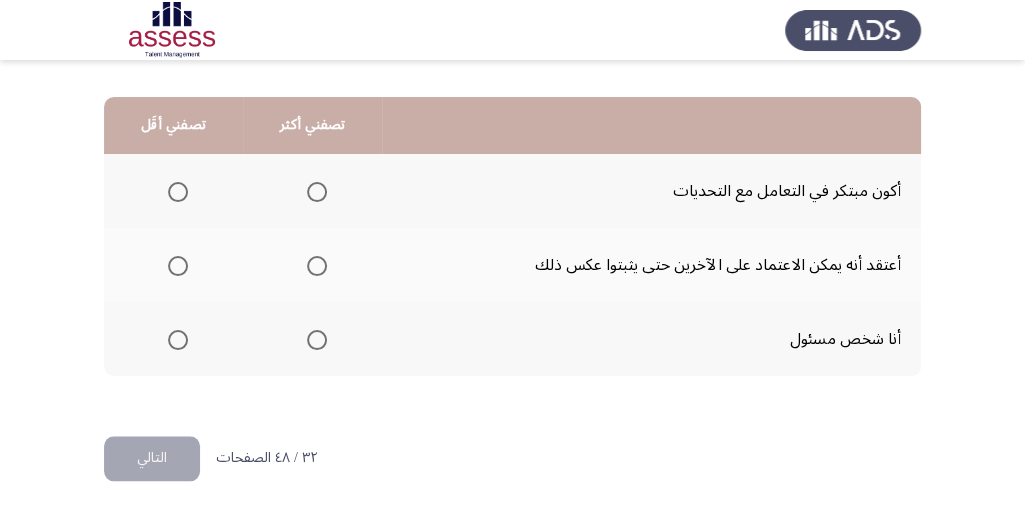 click at bounding box center [317, 192] 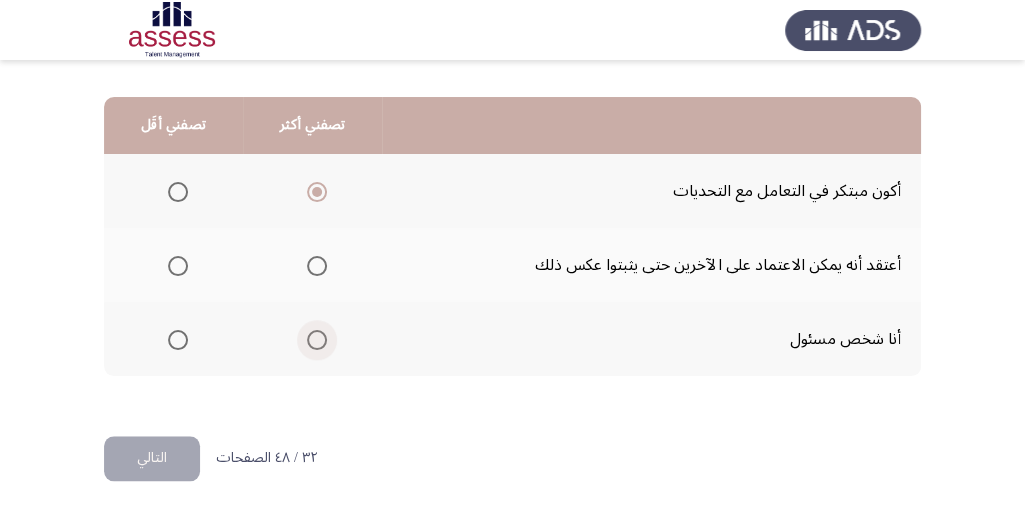 click at bounding box center (317, 340) 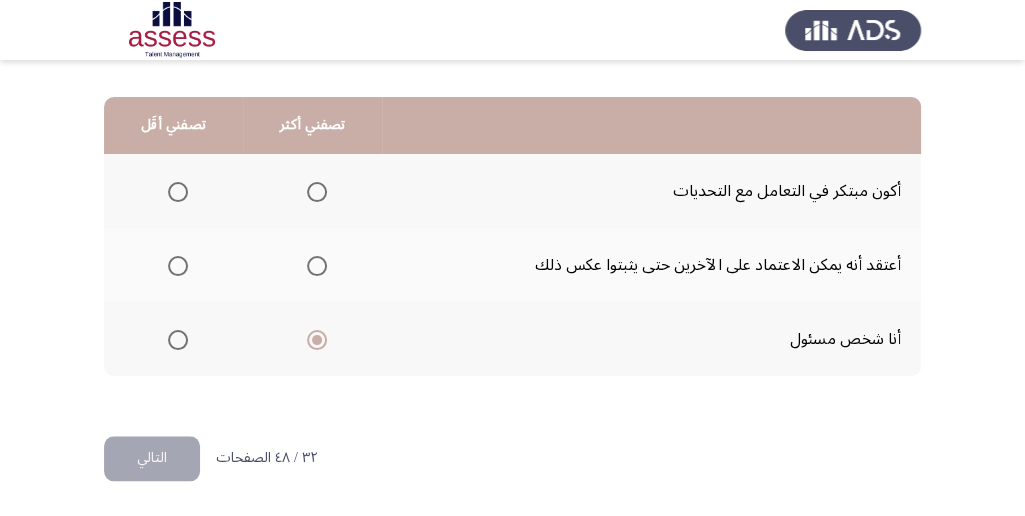 click at bounding box center (178, 266) 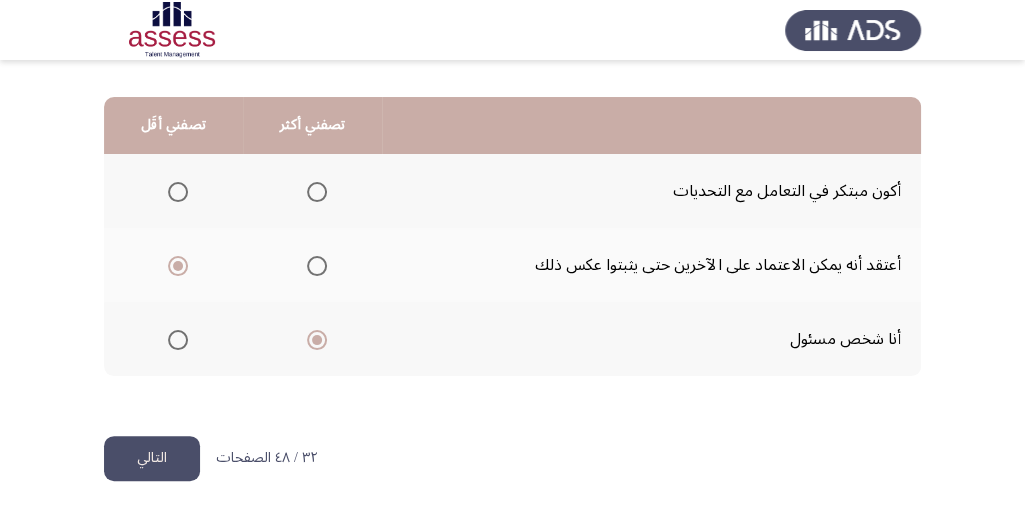 click on "التالي" 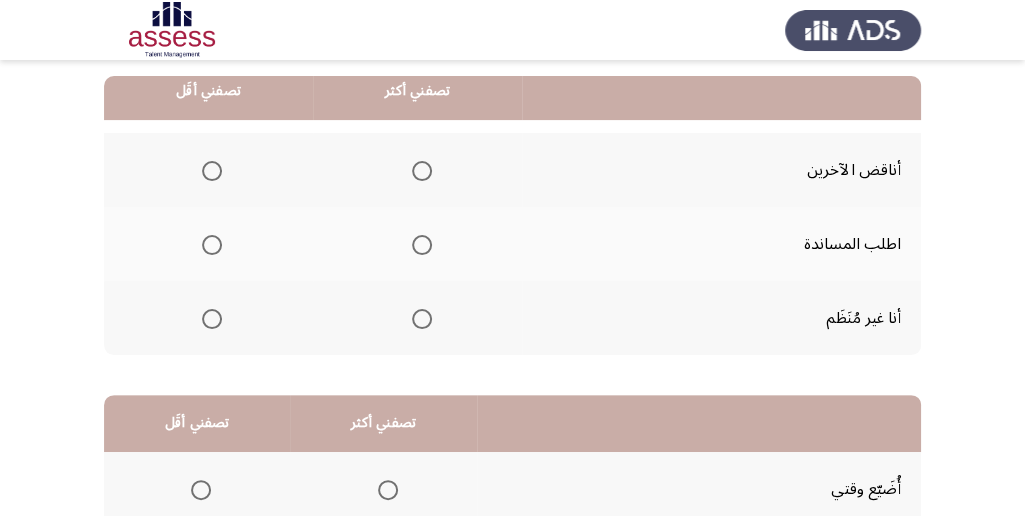 scroll, scrollTop: 200, scrollLeft: 0, axis: vertical 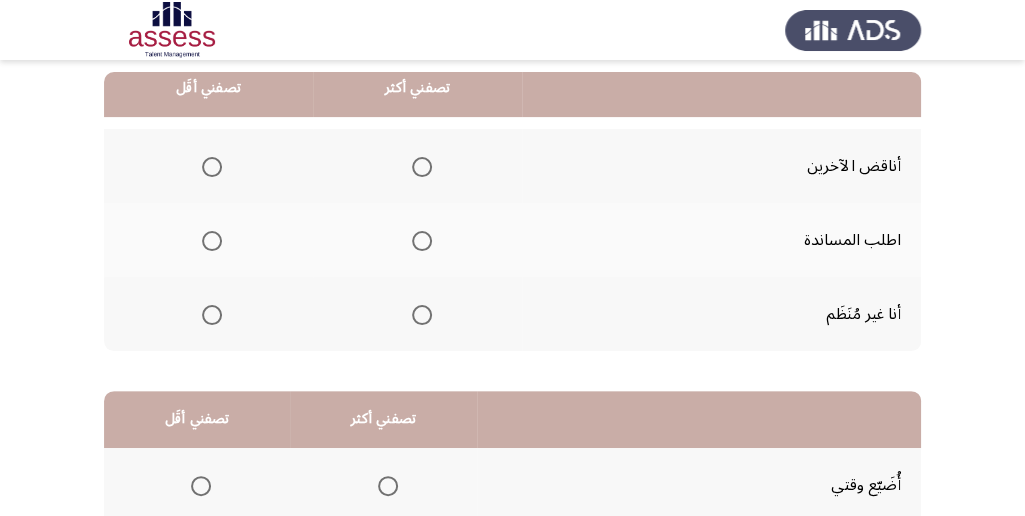 click at bounding box center (212, 315) 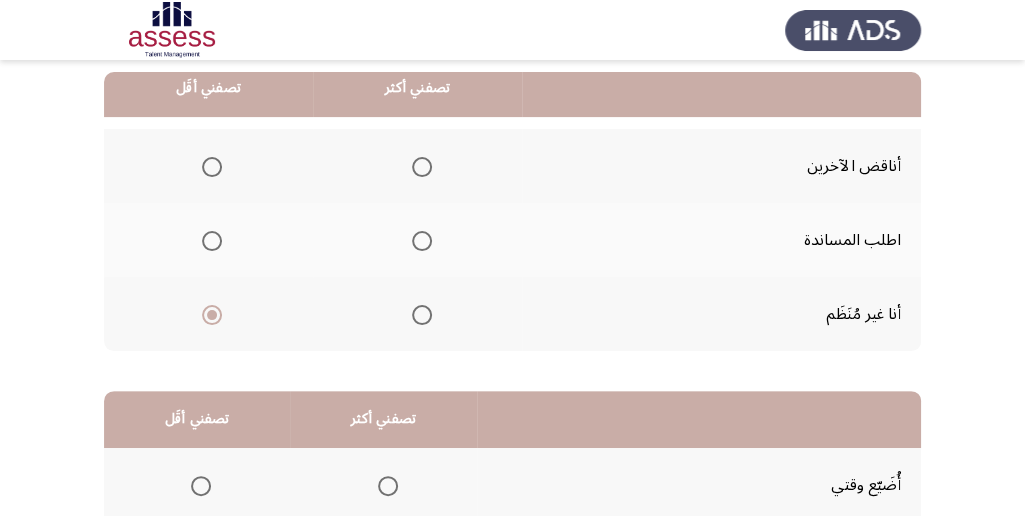 click at bounding box center [422, 241] 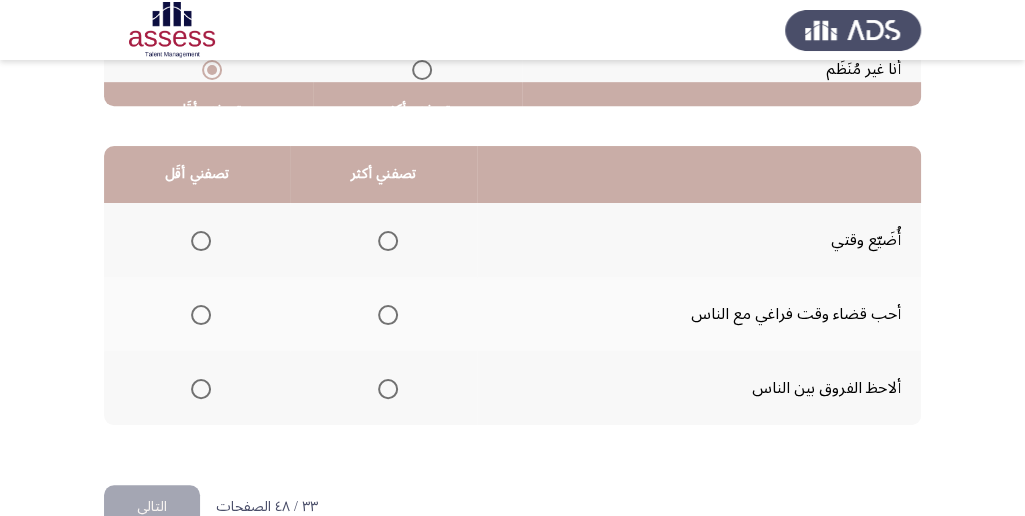 scroll, scrollTop: 466, scrollLeft: 0, axis: vertical 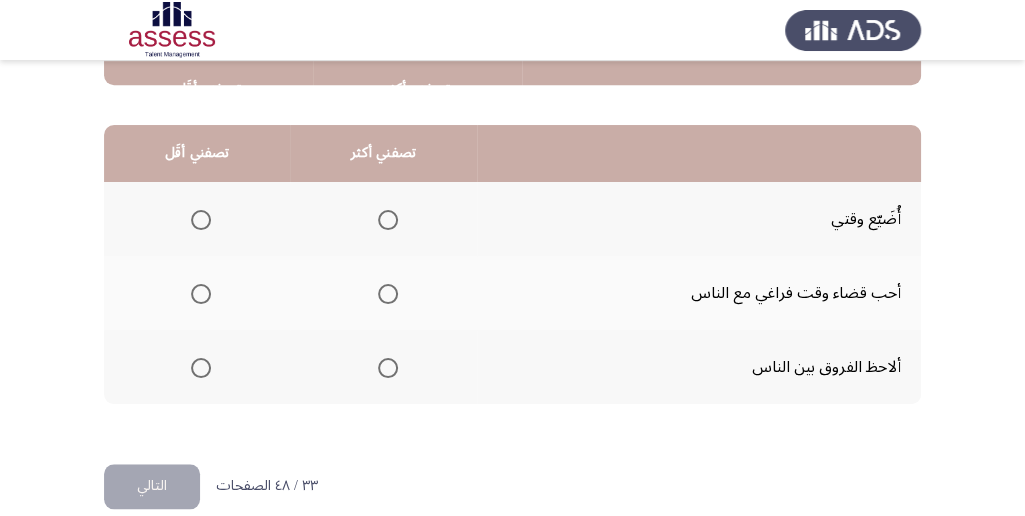 click at bounding box center [201, 220] 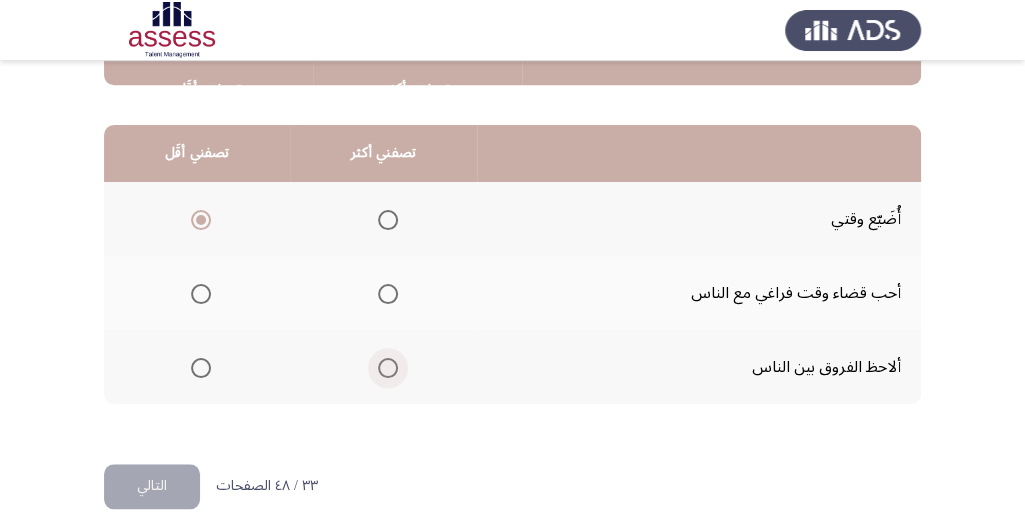 click at bounding box center [388, 368] 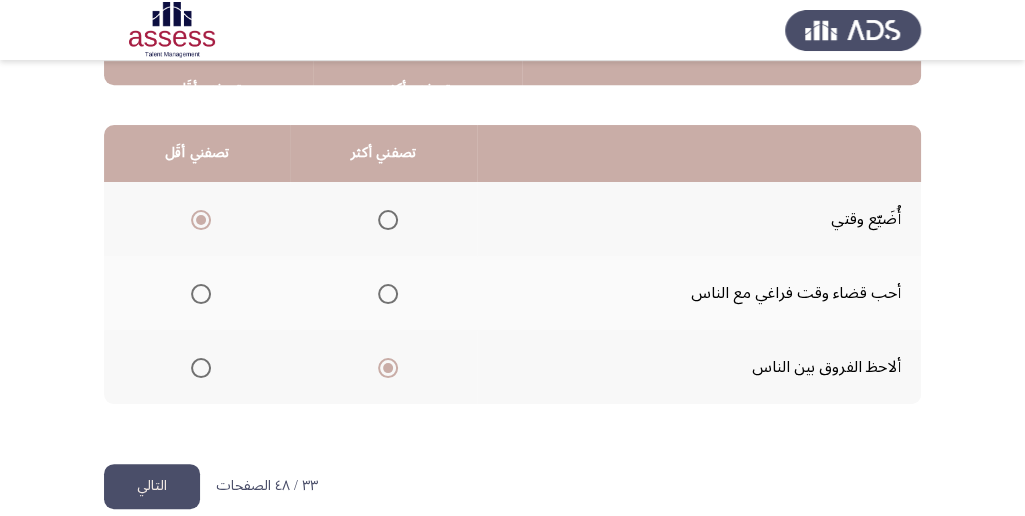 click on "التالي" 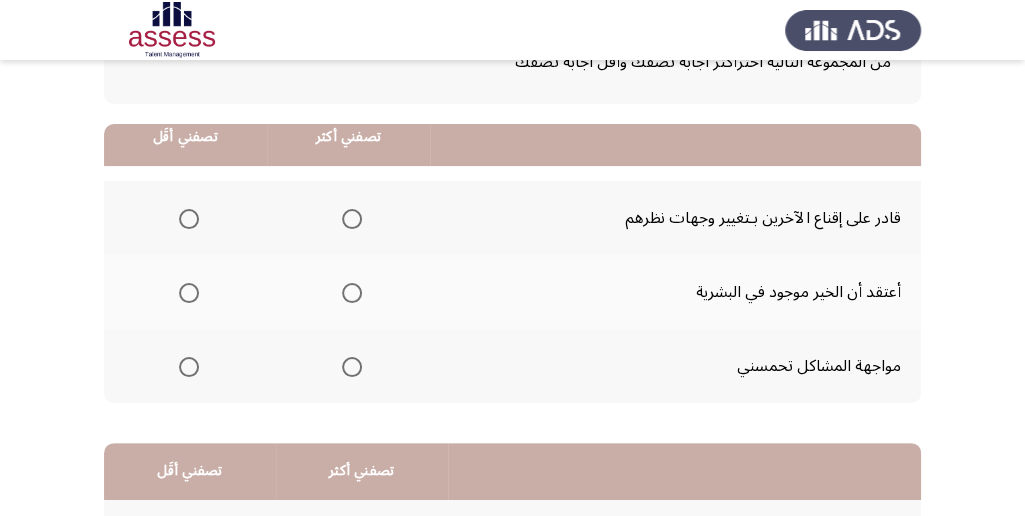 scroll, scrollTop: 200, scrollLeft: 0, axis: vertical 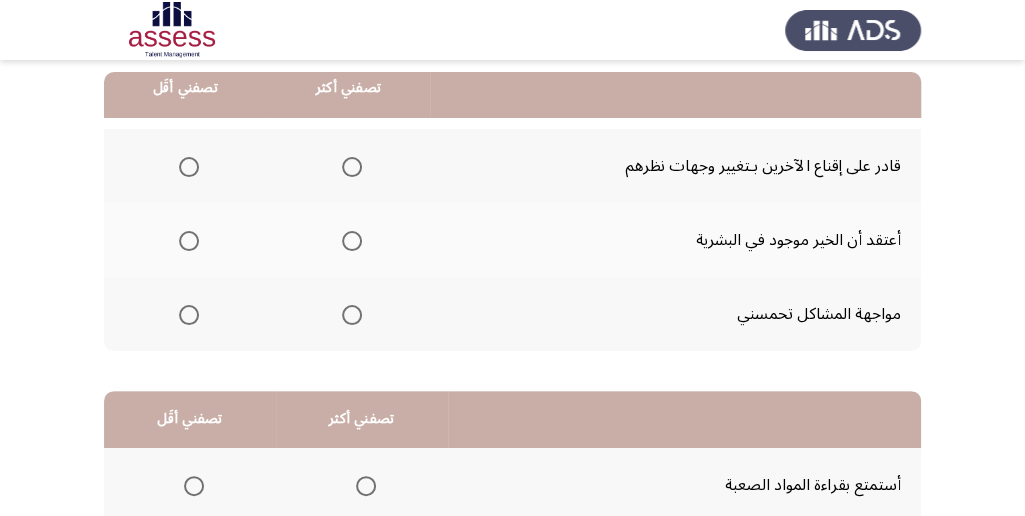 click at bounding box center (352, 315) 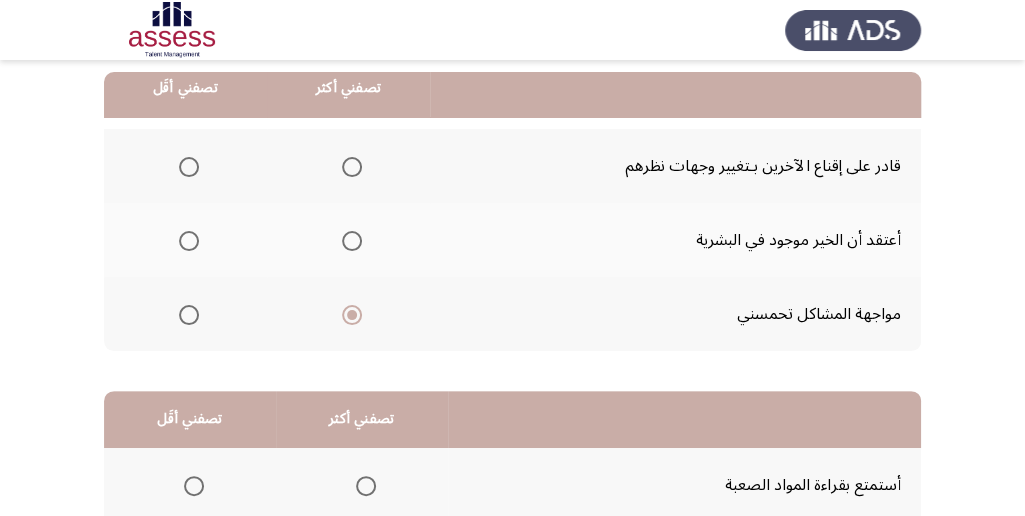 click at bounding box center [189, 241] 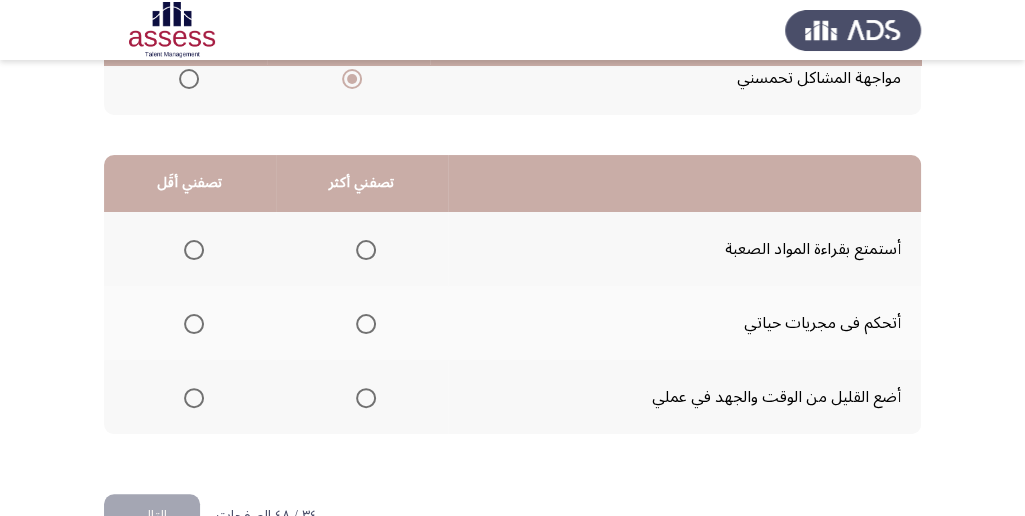 scroll, scrollTop: 466, scrollLeft: 0, axis: vertical 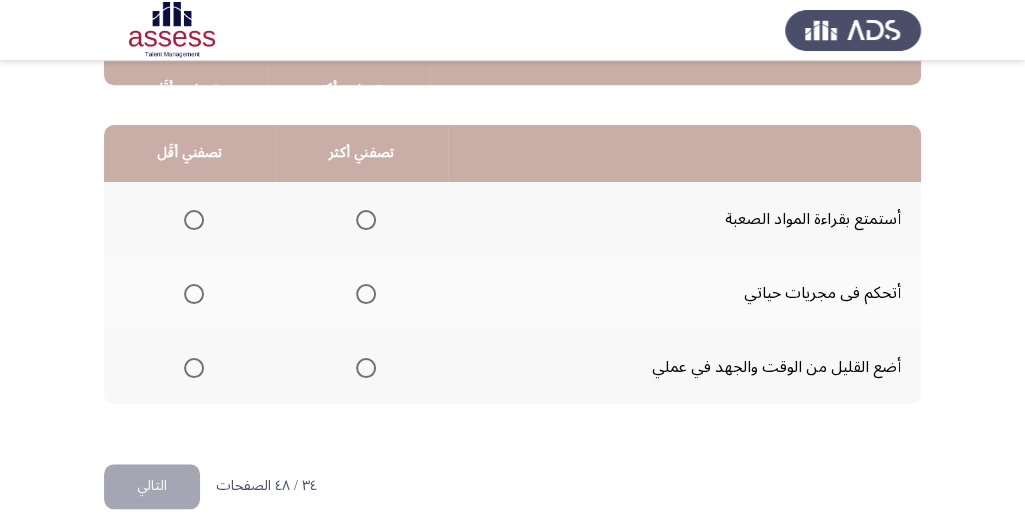 click at bounding box center [194, 368] 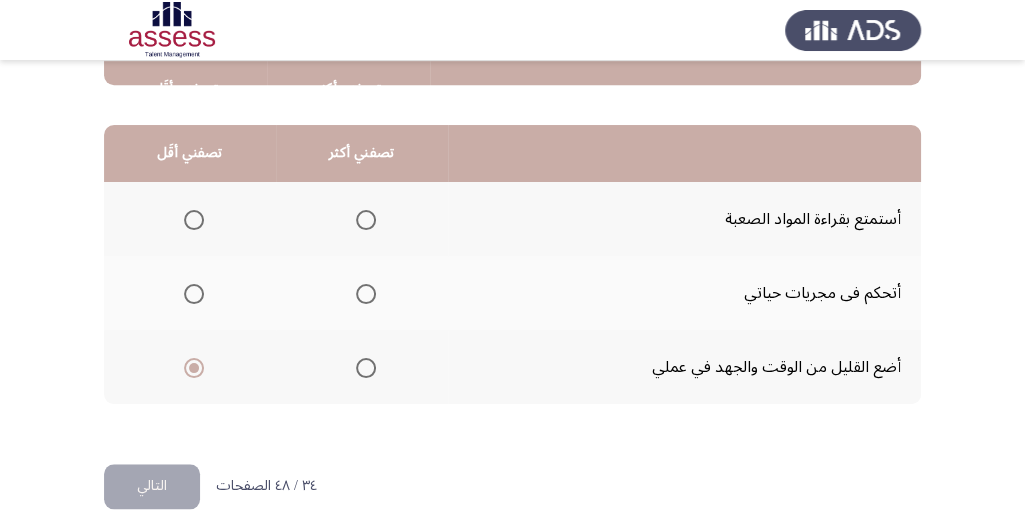 click at bounding box center (366, 294) 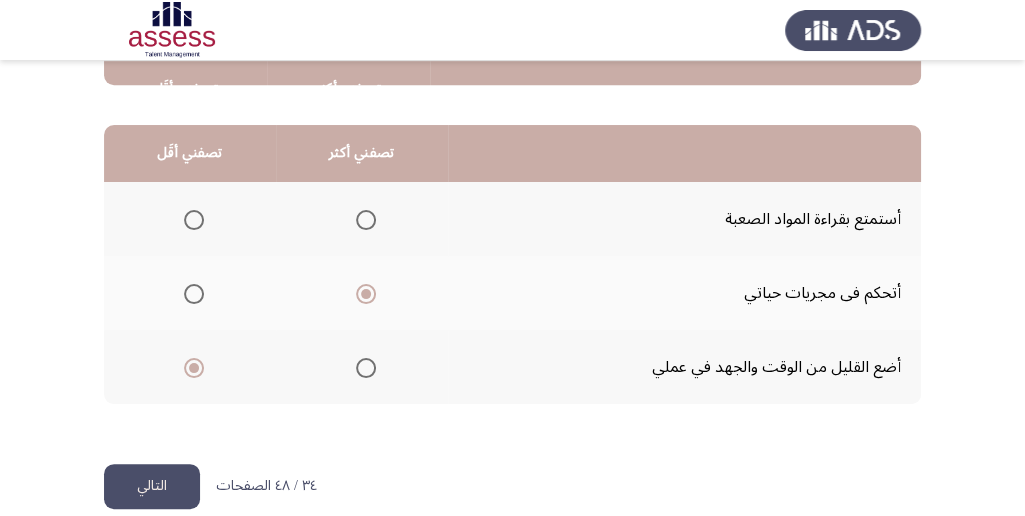 click on "التالي" 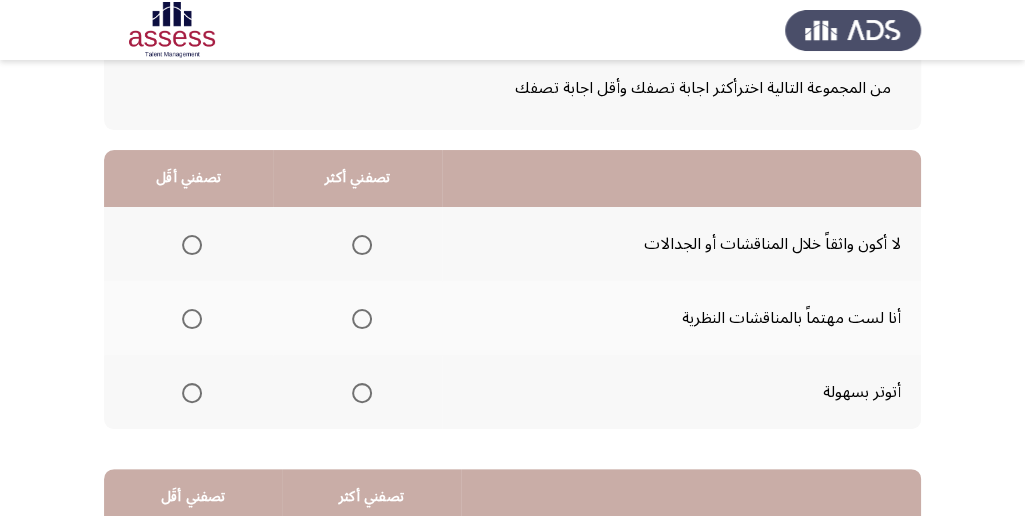 scroll, scrollTop: 133, scrollLeft: 0, axis: vertical 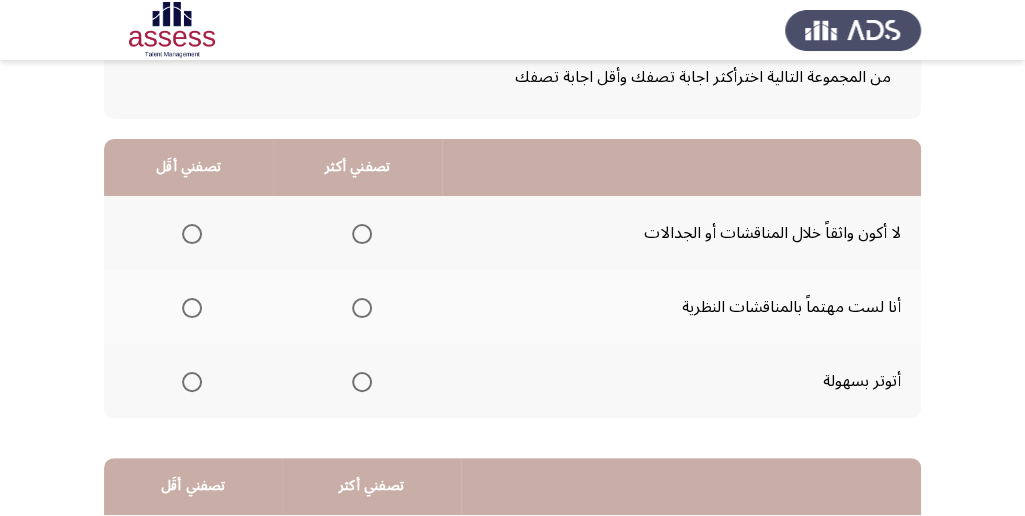 click at bounding box center (358, 308) 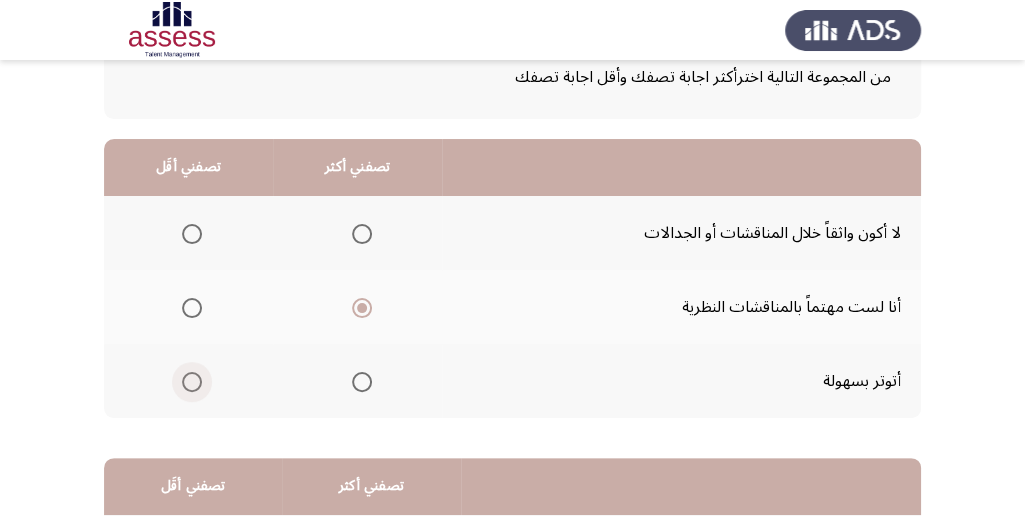 click at bounding box center (192, 382) 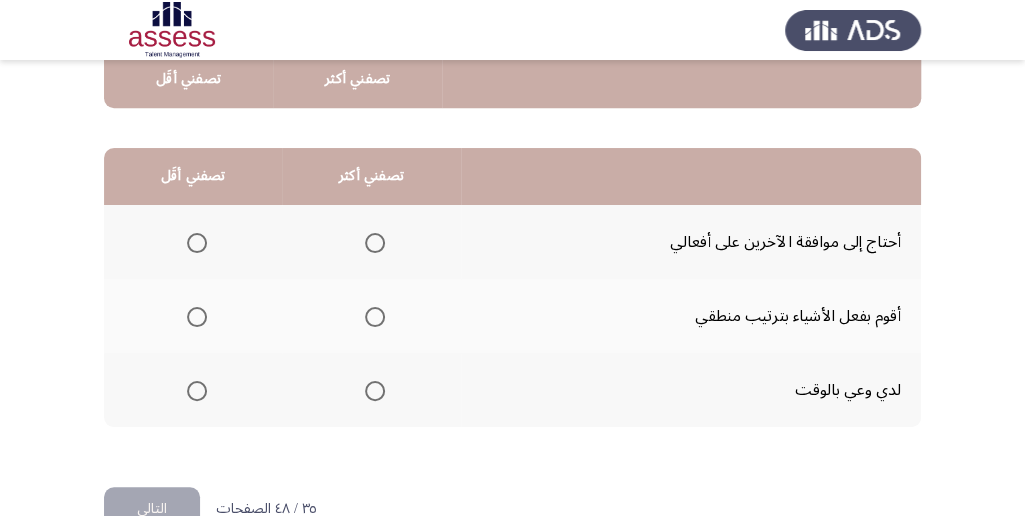 scroll, scrollTop: 466, scrollLeft: 0, axis: vertical 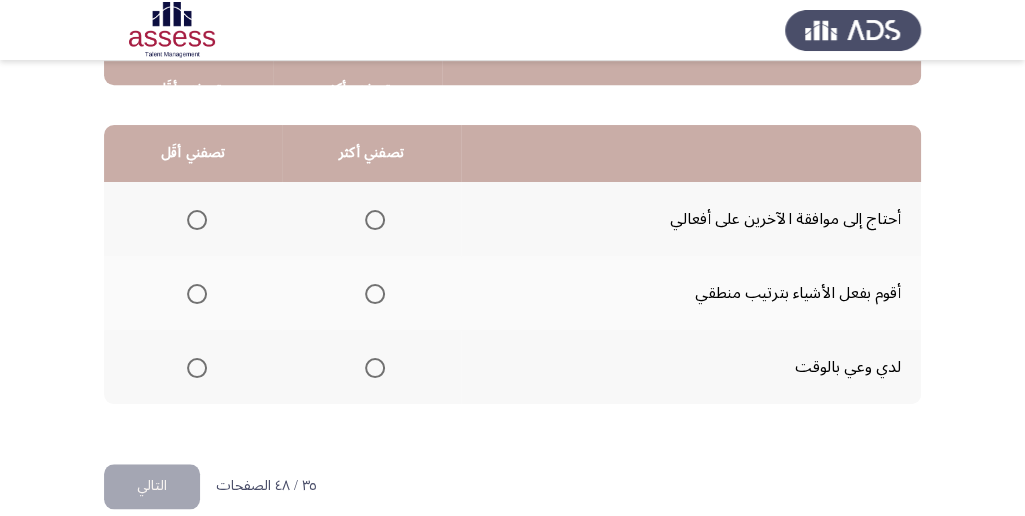 click at bounding box center (375, 294) 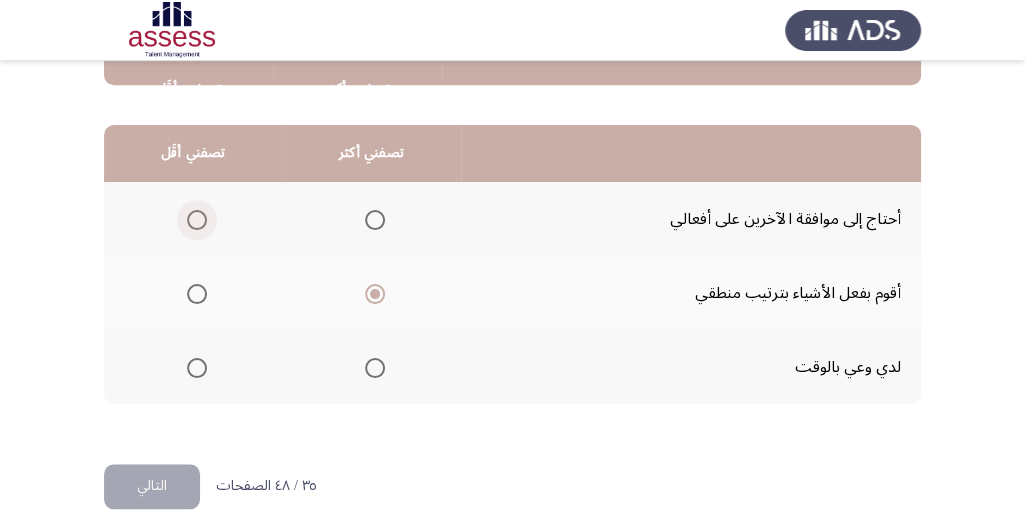 click at bounding box center (197, 220) 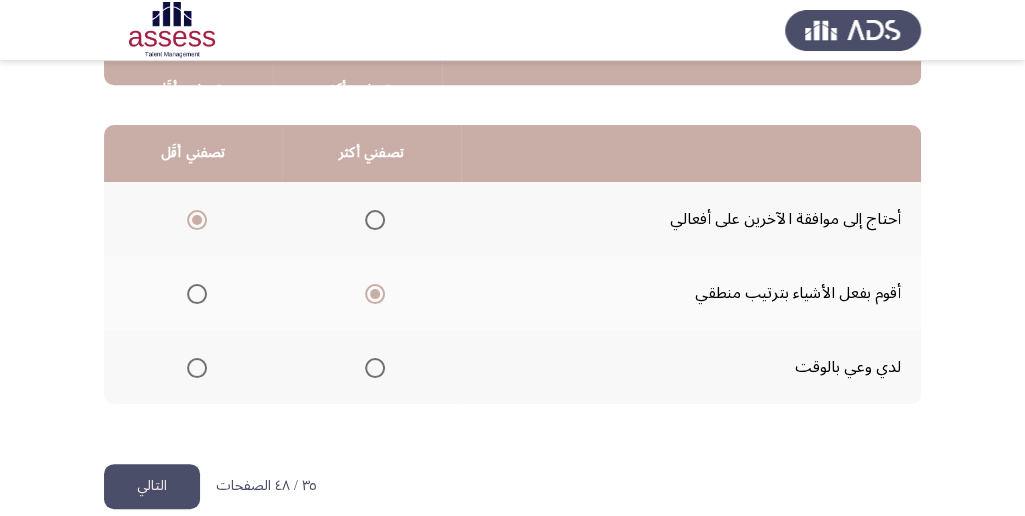 click on "التالي" 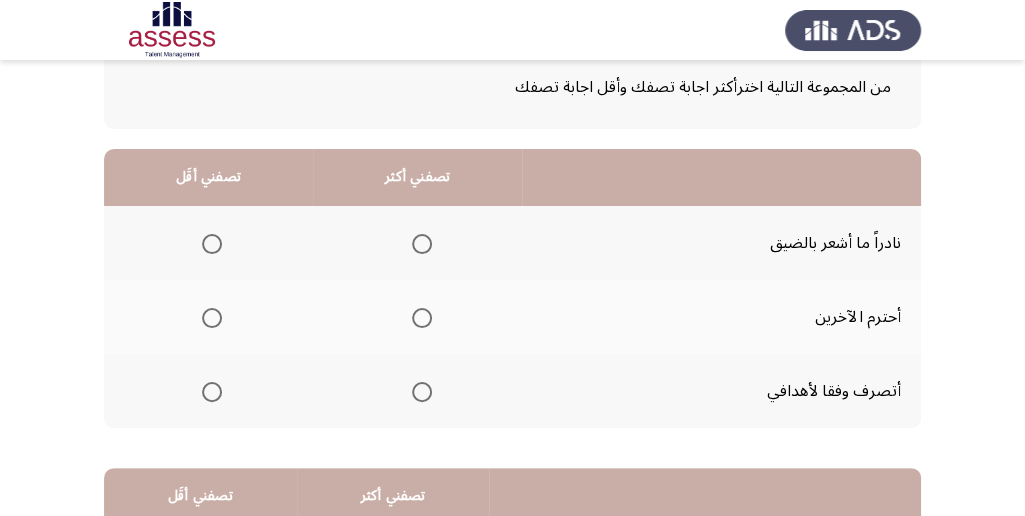 scroll, scrollTop: 133, scrollLeft: 0, axis: vertical 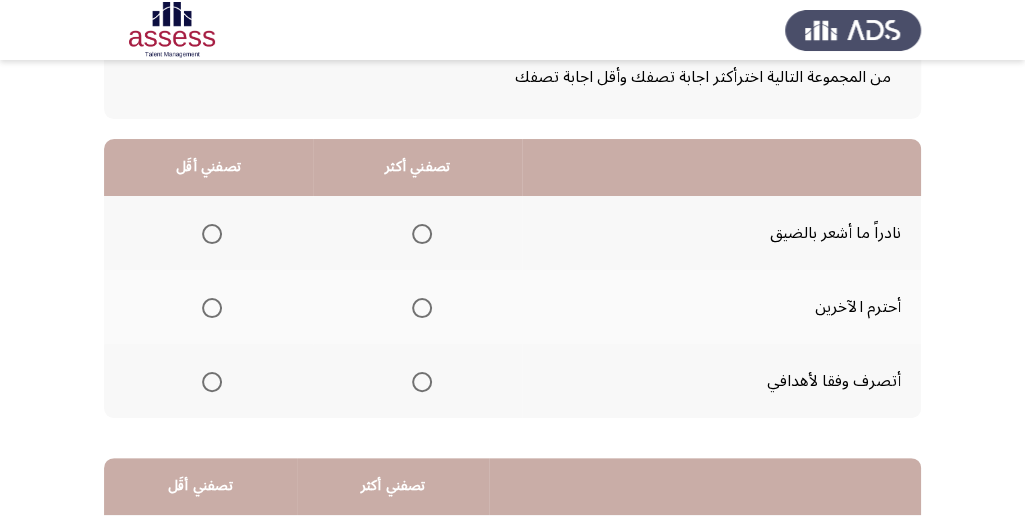 click at bounding box center [212, 234] 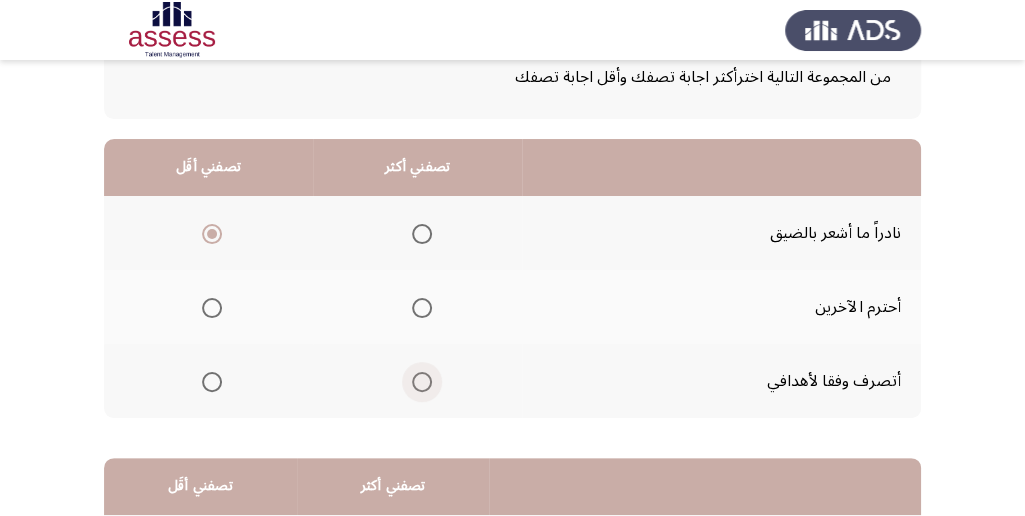 click at bounding box center [422, 382] 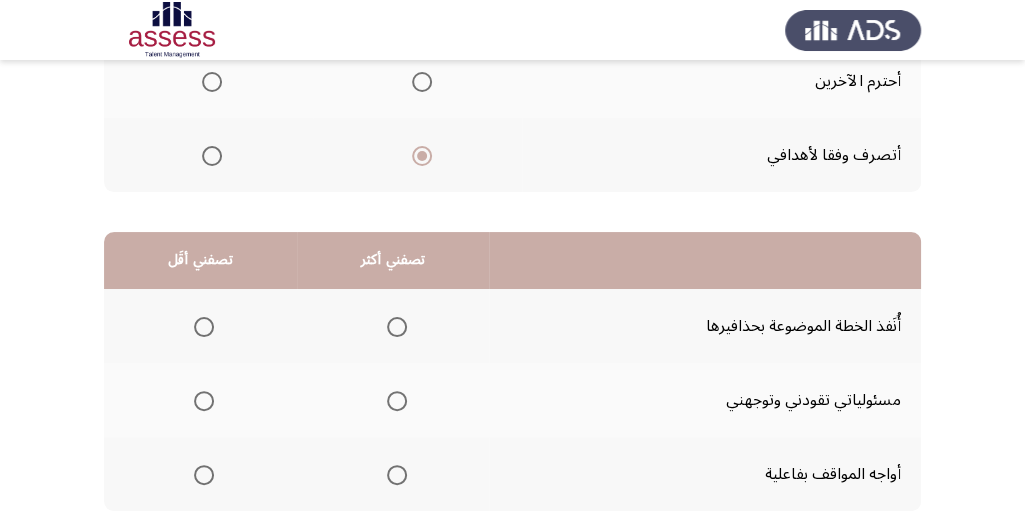 scroll, scrollTop: 400, scrollLeft: 0, axis: vertical 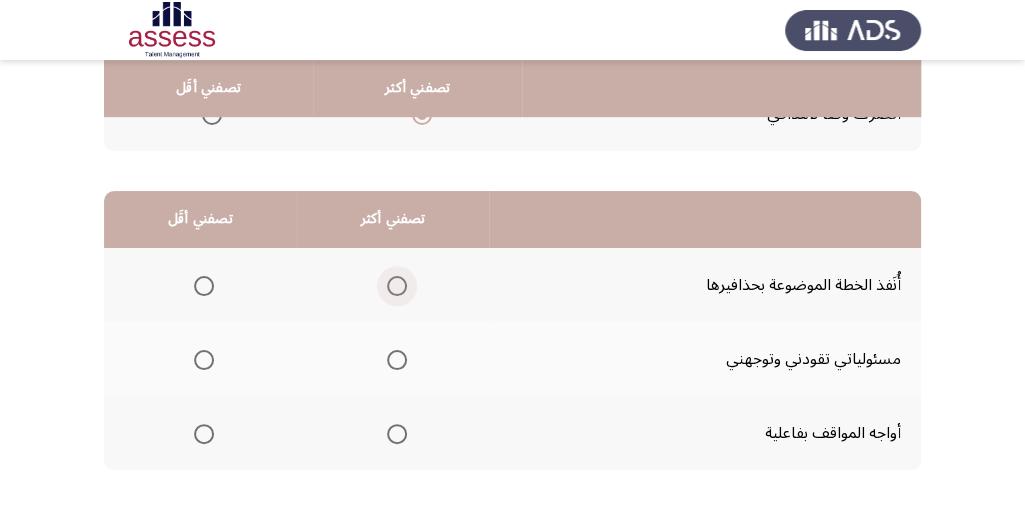 click at bounding box center (397, 286) 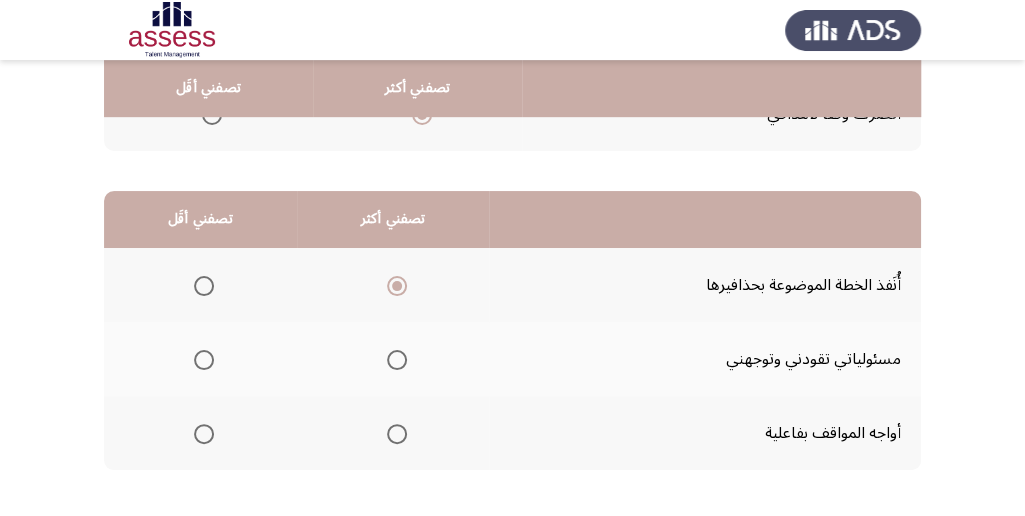 click at bounding box center (393, 433) 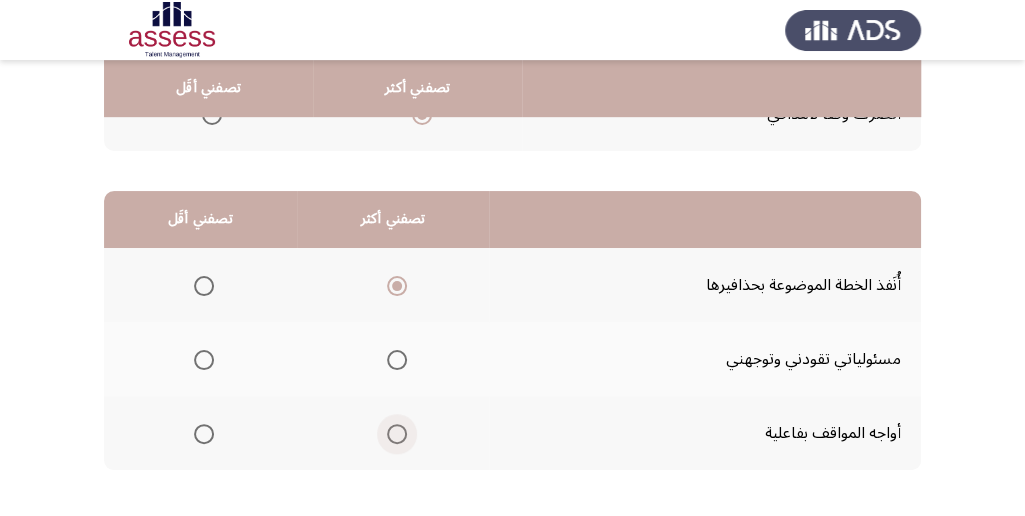 click at bounding box center [397, 434] 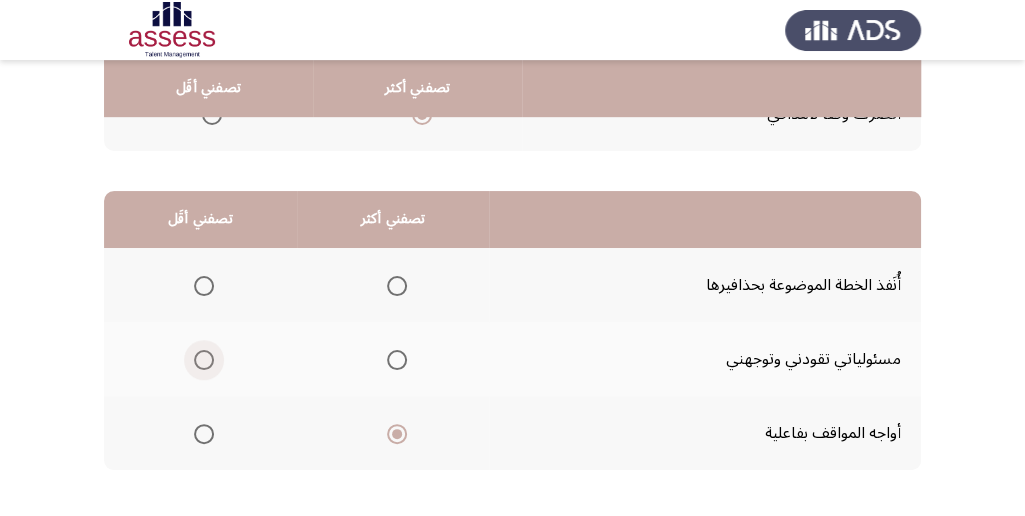click at bounding box center [204, 360] 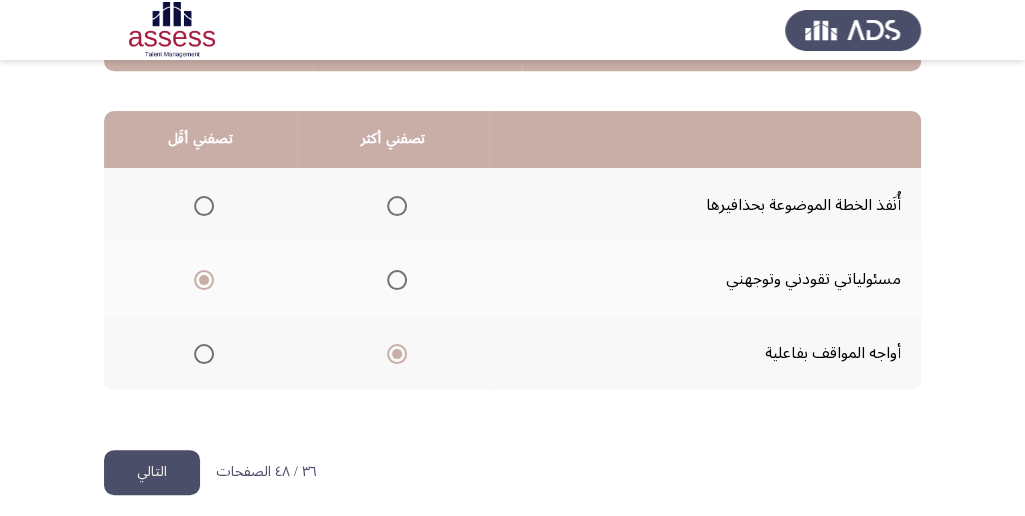 scroll, scrollTop: 494, scrollLeft: 0, axis: vertical 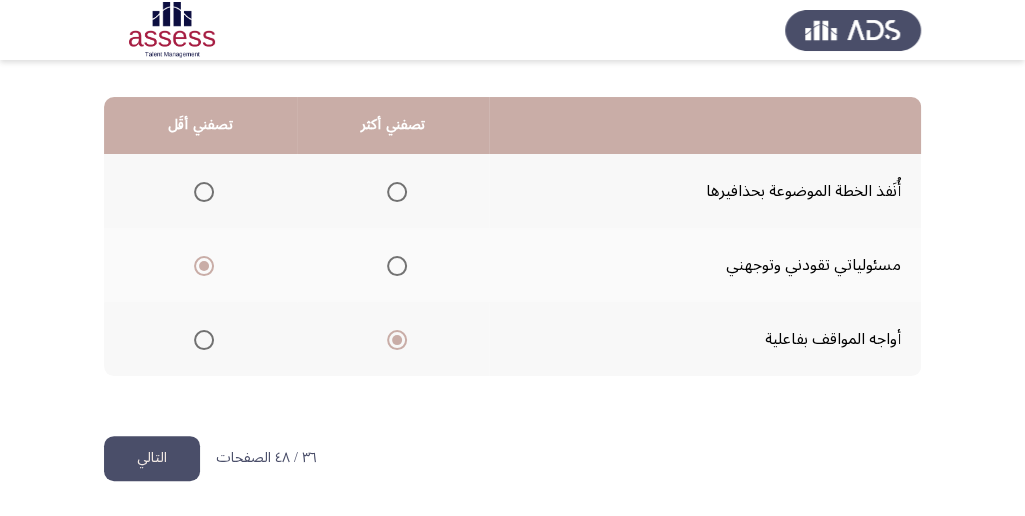 click on "التالي" 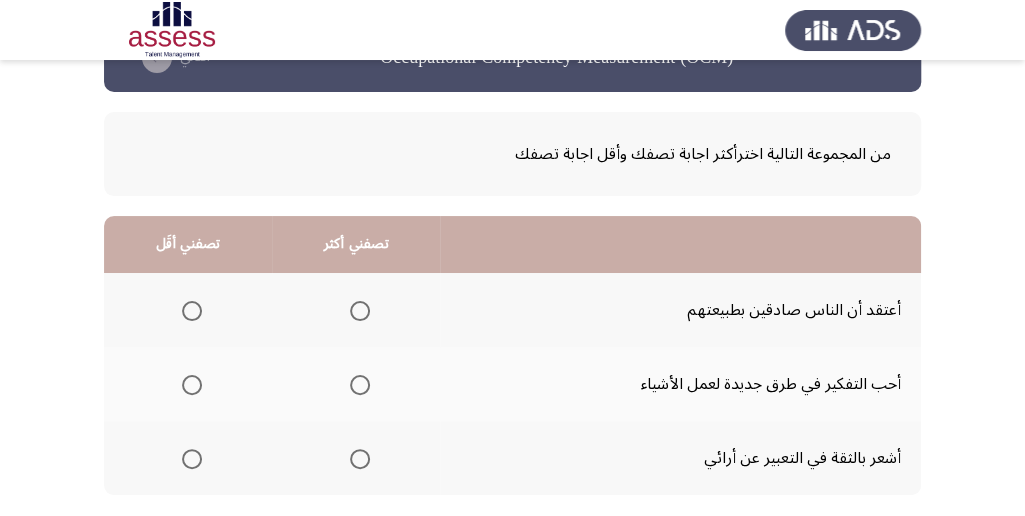 scroll, scrollTop: 133, scrollLeft: 0, axis: vertical 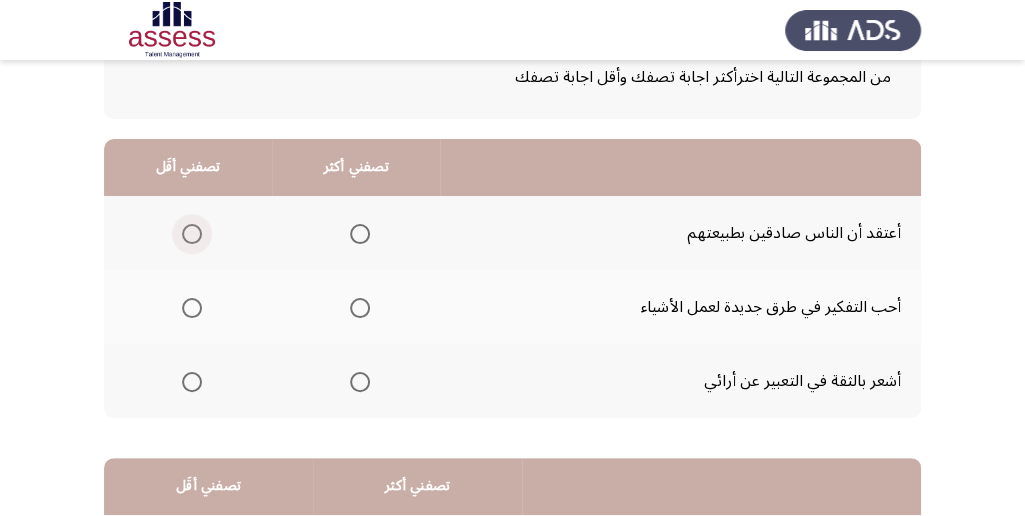 click at bounding box center (192, 234) 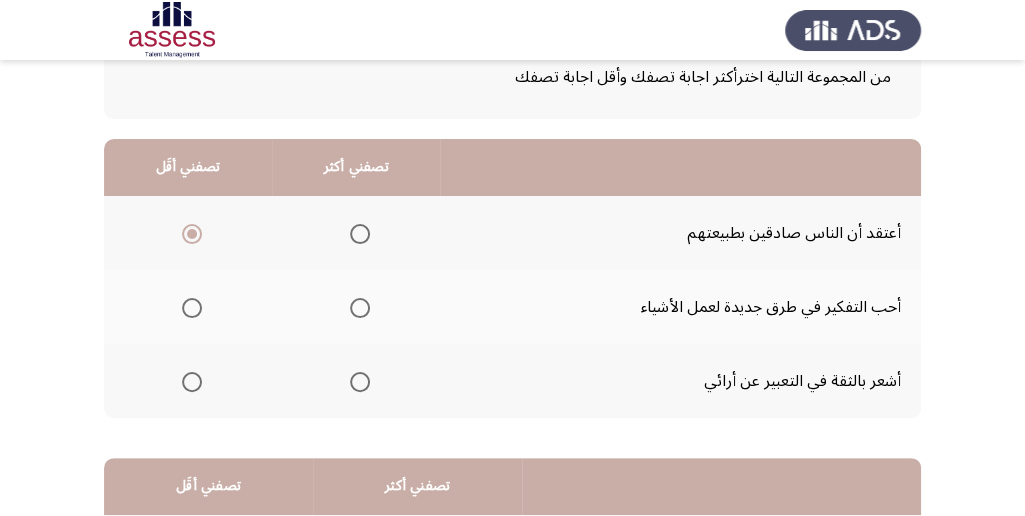 click at bounding box center [360, 308] 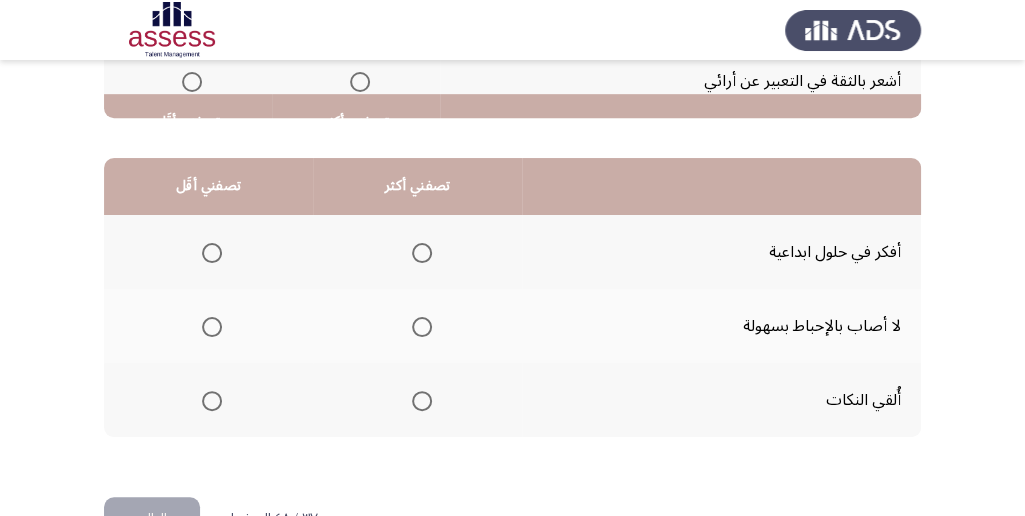 scroll, scrollTop: 466, scrollLeft: 0, axis: vertical 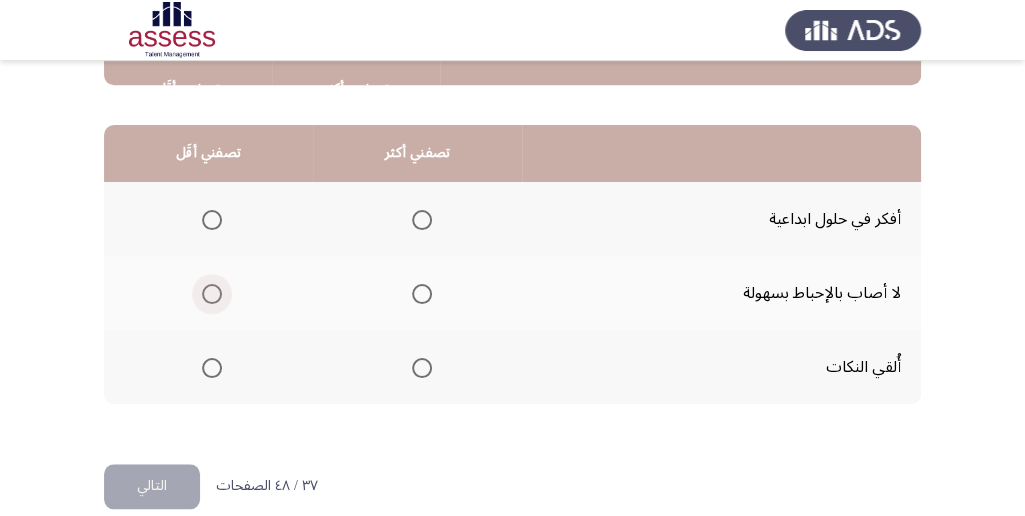 click at bounding box center [212, 294] 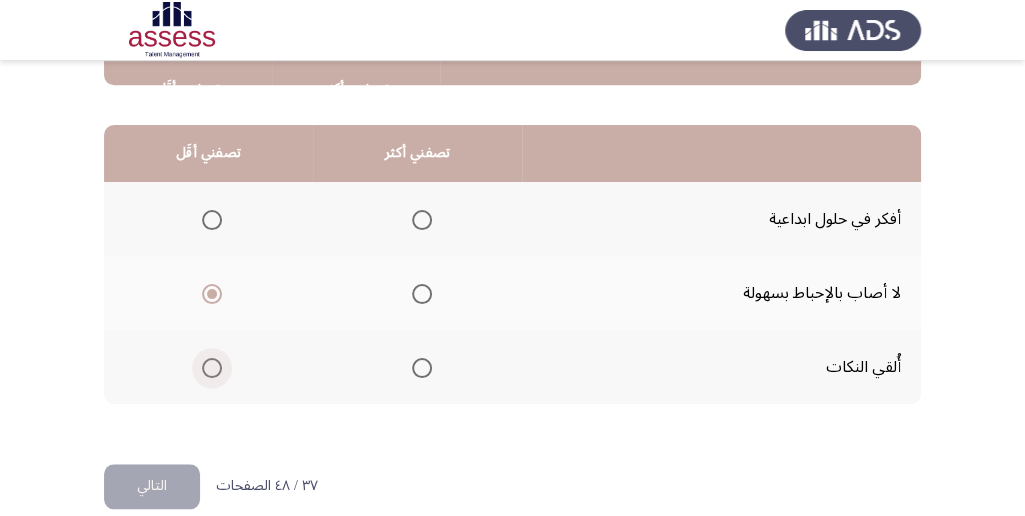 click at bounding box center (212, 368) 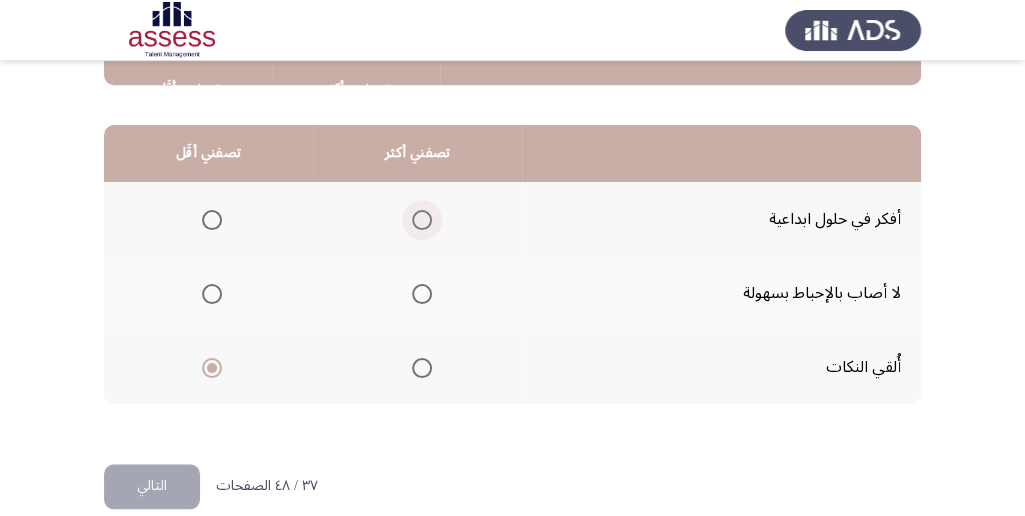 click at bounding box center [422, 220] 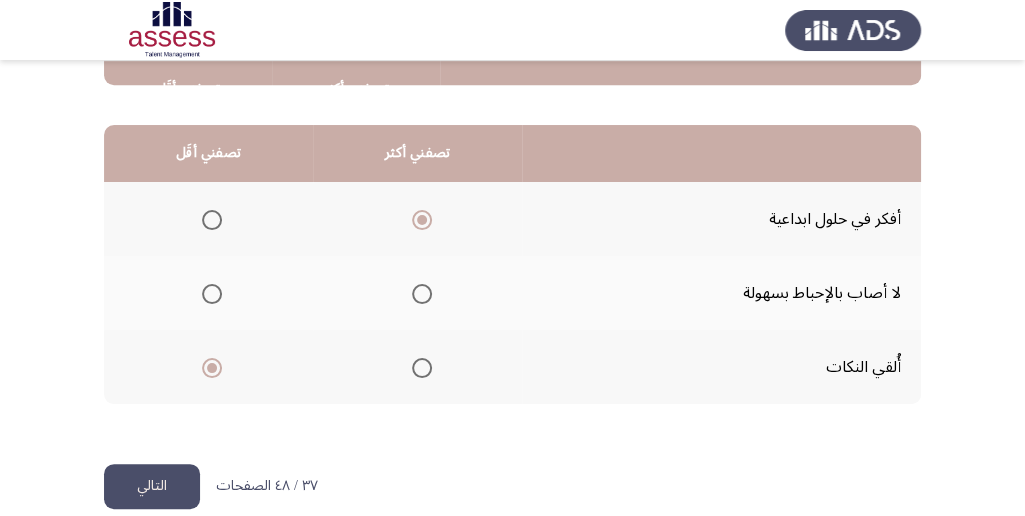 click on "التالي" 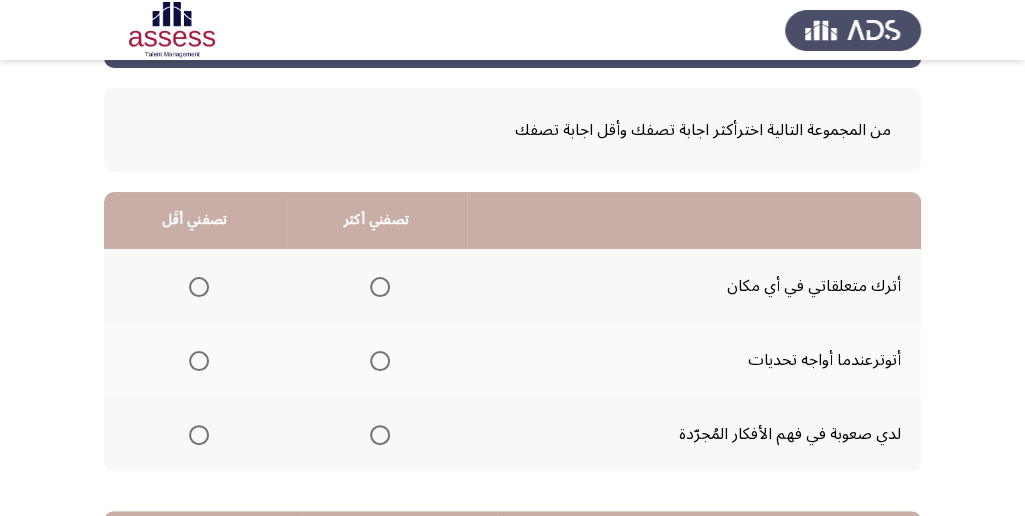 scroll, scrollTop: 133, scrollLeft: 0, axis: vertical 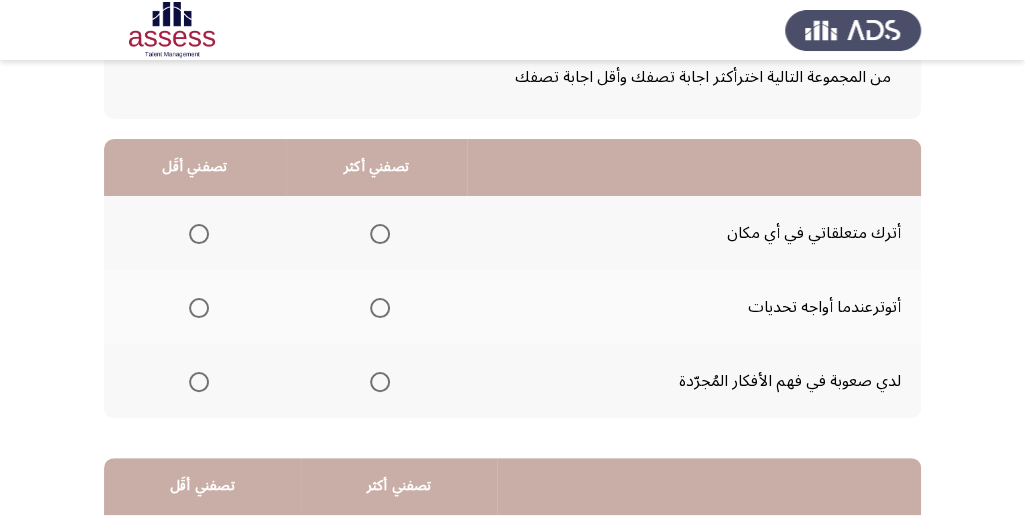 click at bounding box center (380, 382) 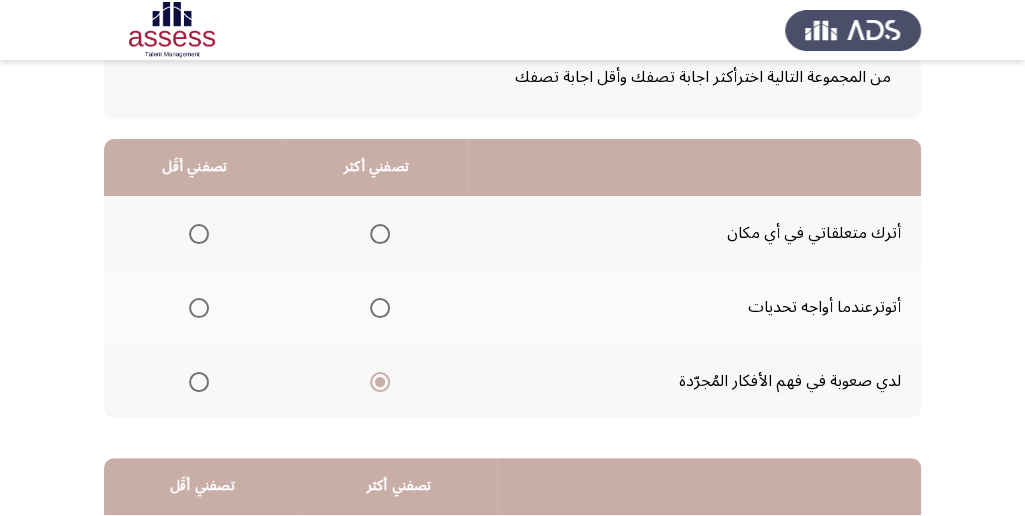click at bounding box center [199, 308] 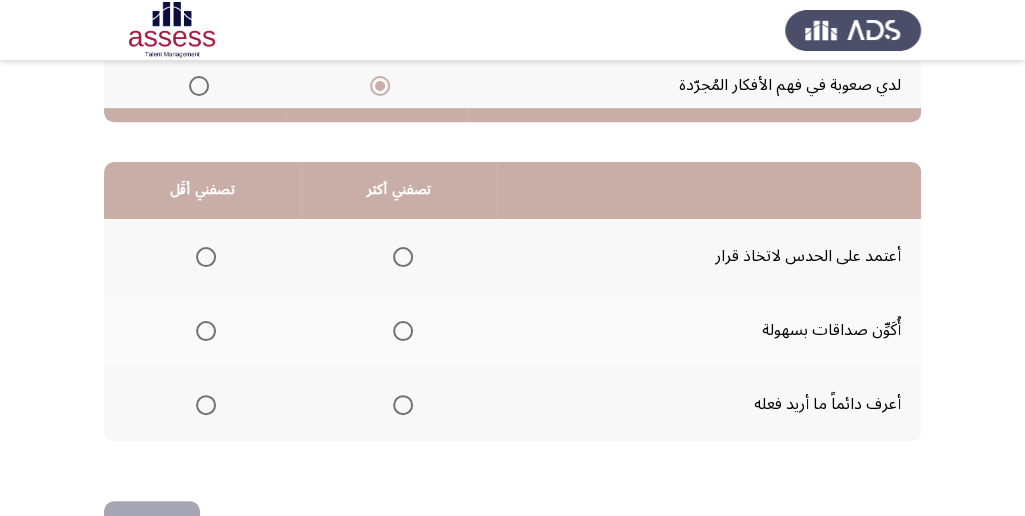 scroll, scrollTop: 494, scrollLeft: 0, axis: vertical 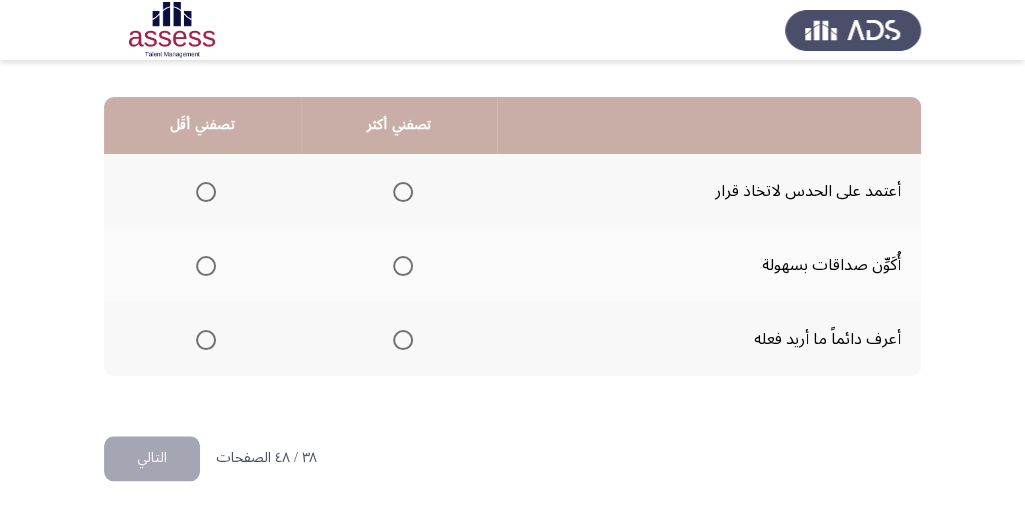 click 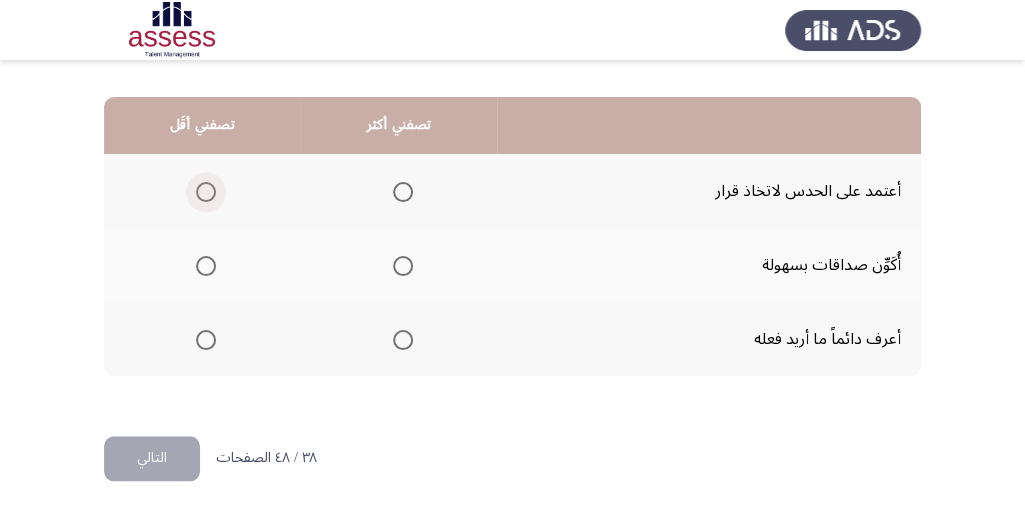 click at bounding box center (206, 192) 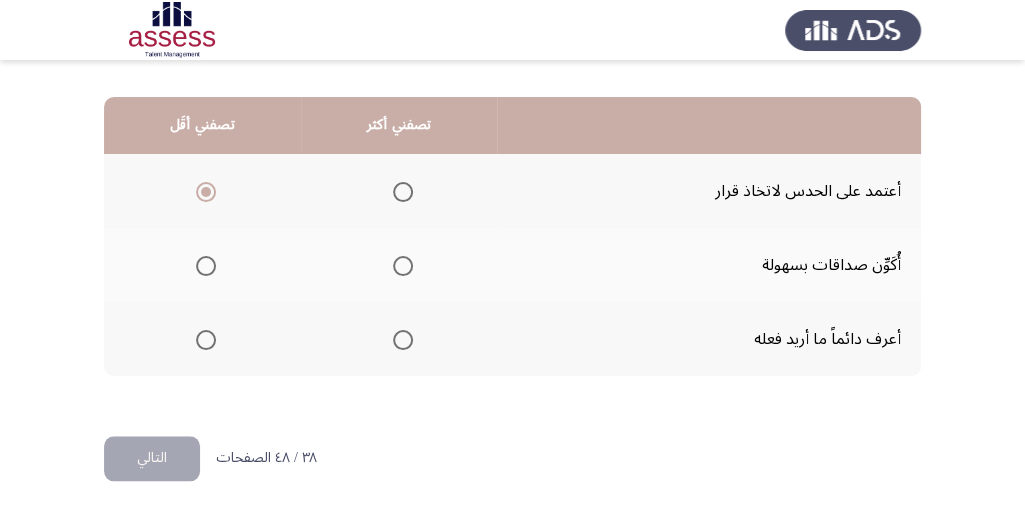 click at bounding box center [403, 340] 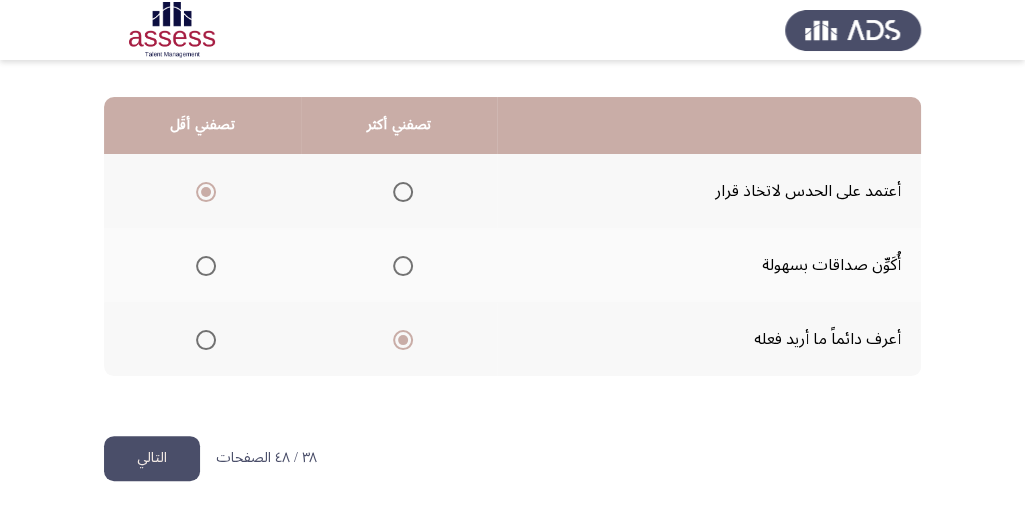 click on "التالي" 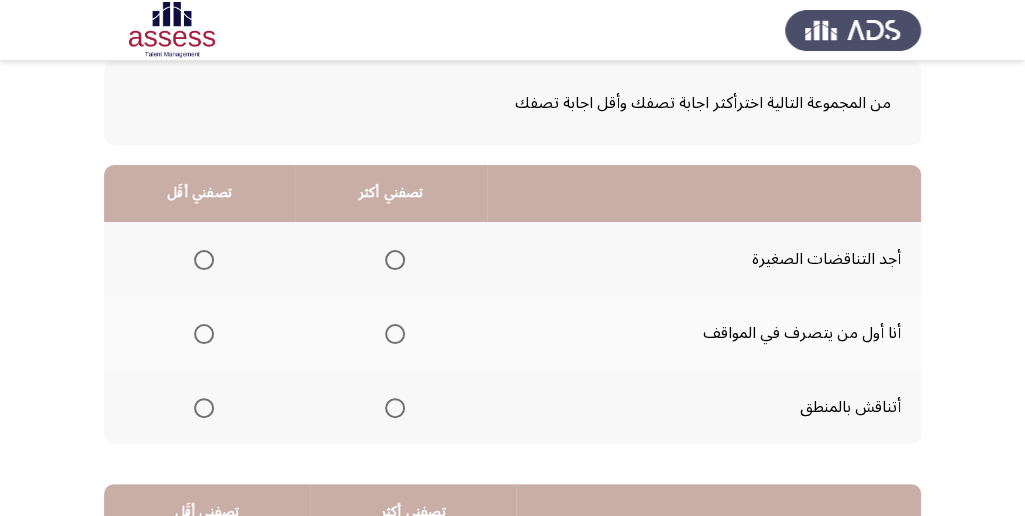 scroll, scrollTop: 133, scrollLeft: 0, axis: vertical 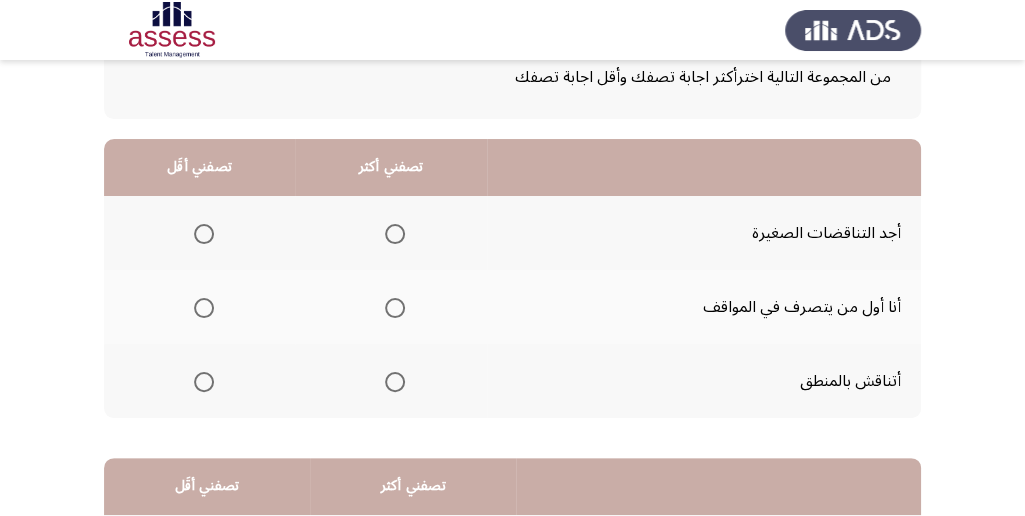click at bounding box center [395, 308] 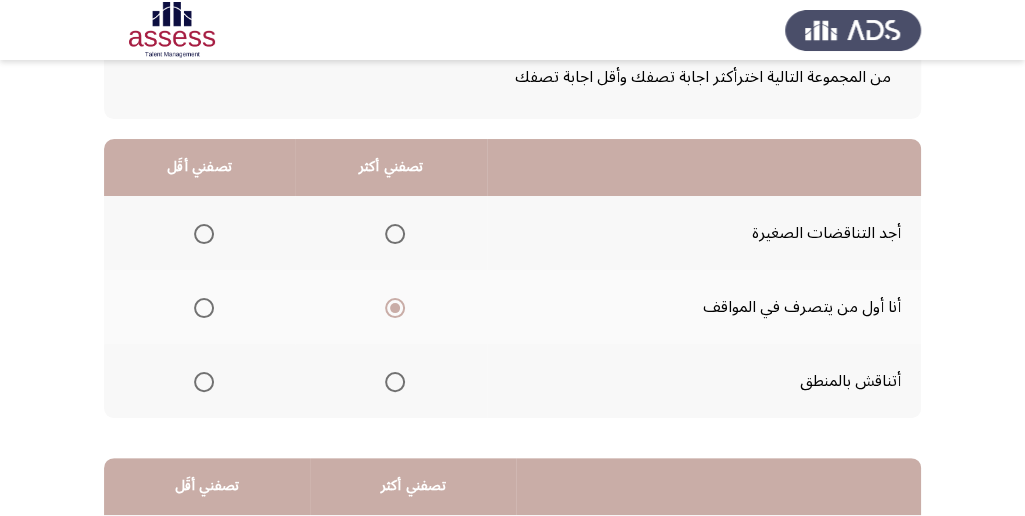click at bounding box center (200, 234) 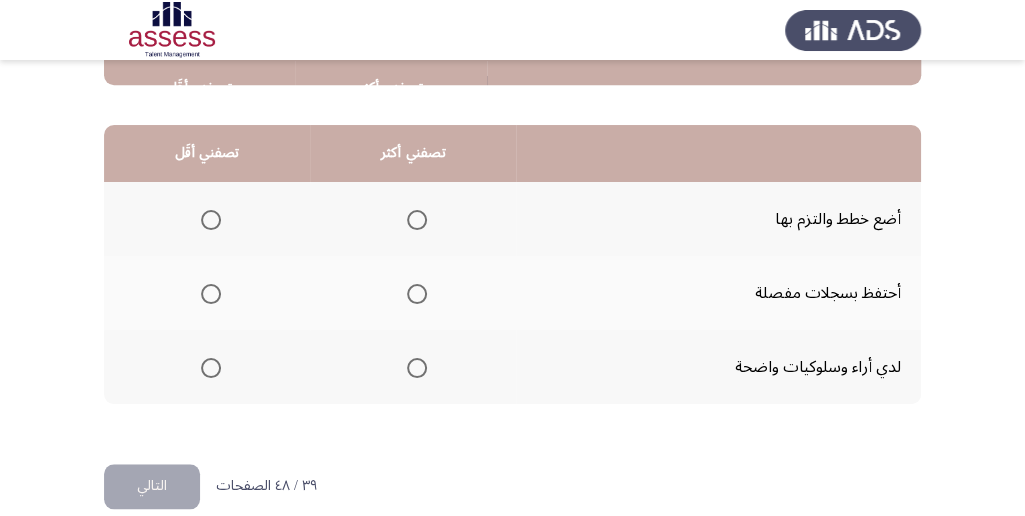 scroll, scrollTop: 466, scrollLeft: 0, axis: vertical 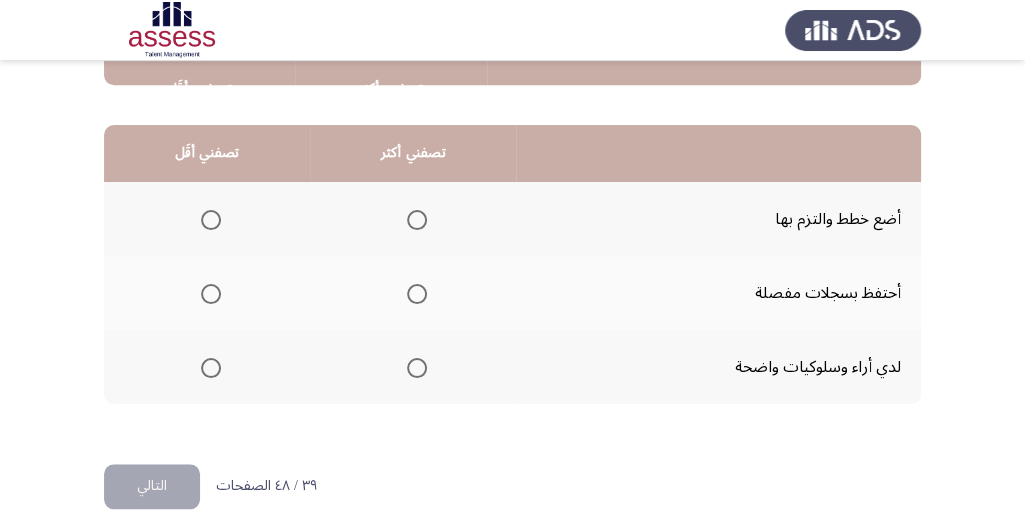 click at bounding box center (417, 220) 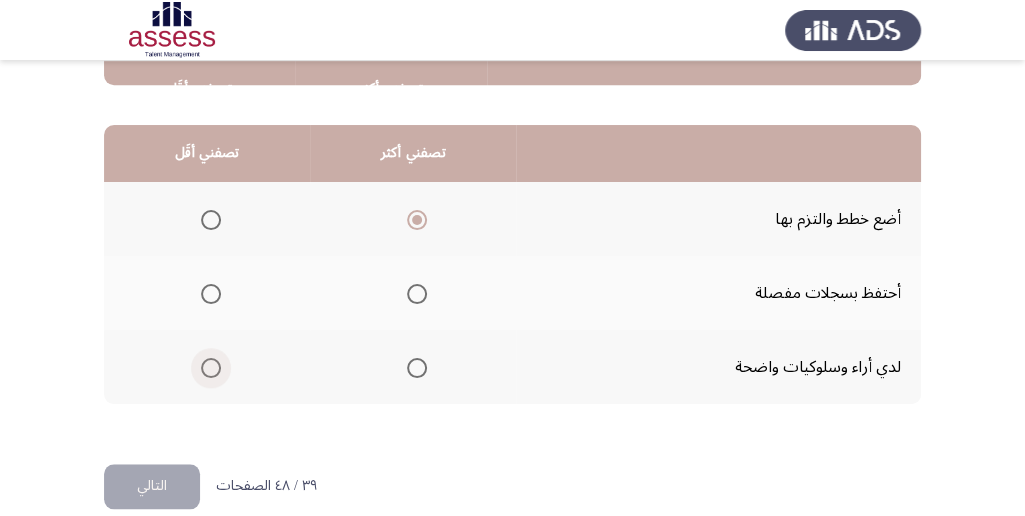 click at bounding box center [211, 368] 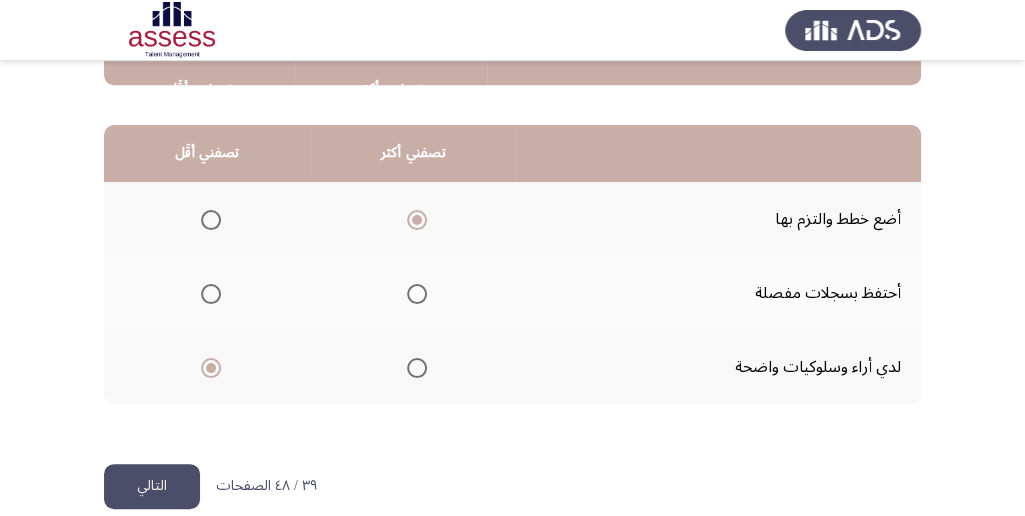 click on "التالي" 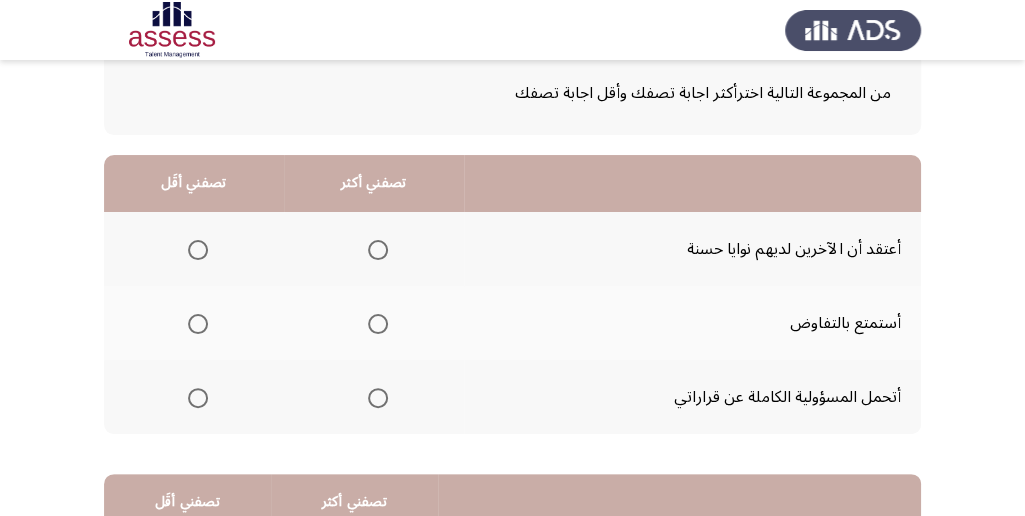 scroll, scrollTop: 133, scrollLeft: 0, axis: vertical 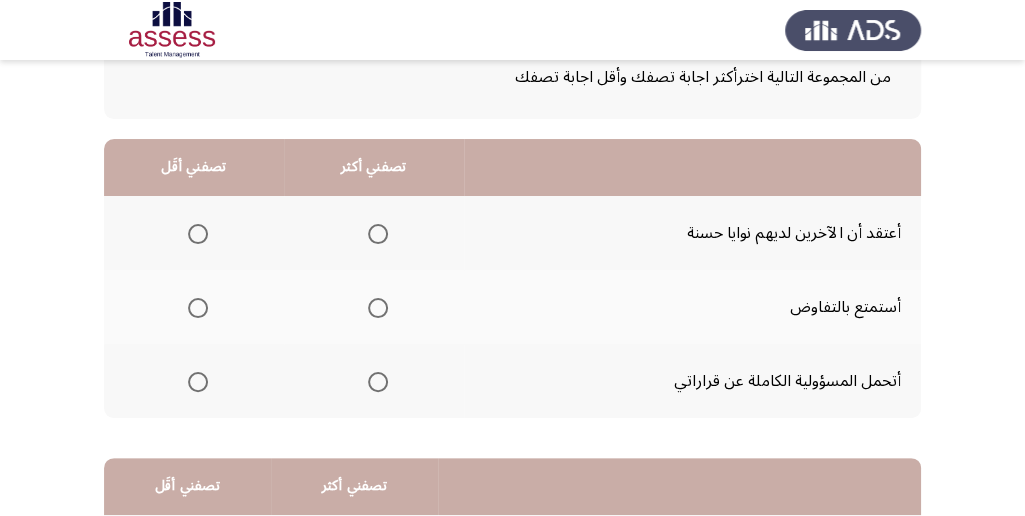 click at bounding box center (194, 234) 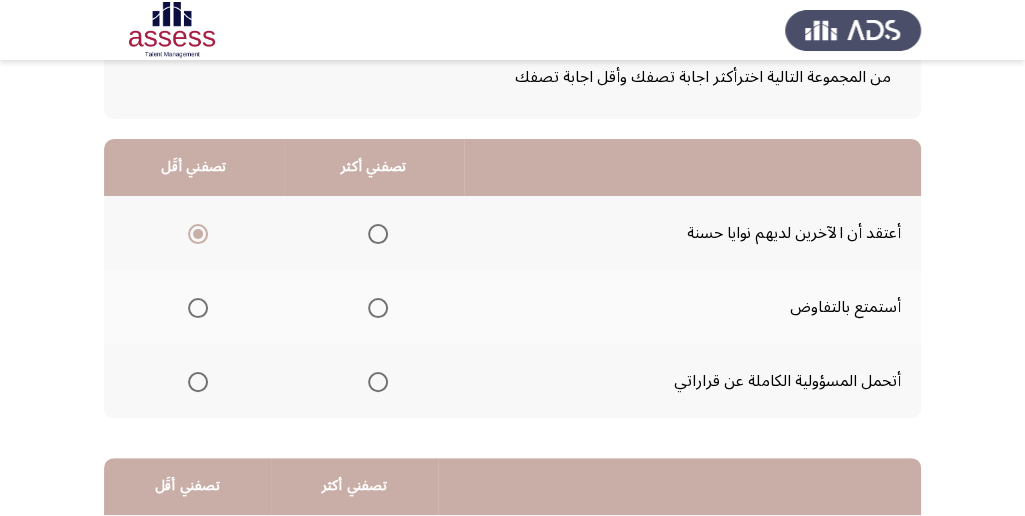 click at bounding box center (378, 382) 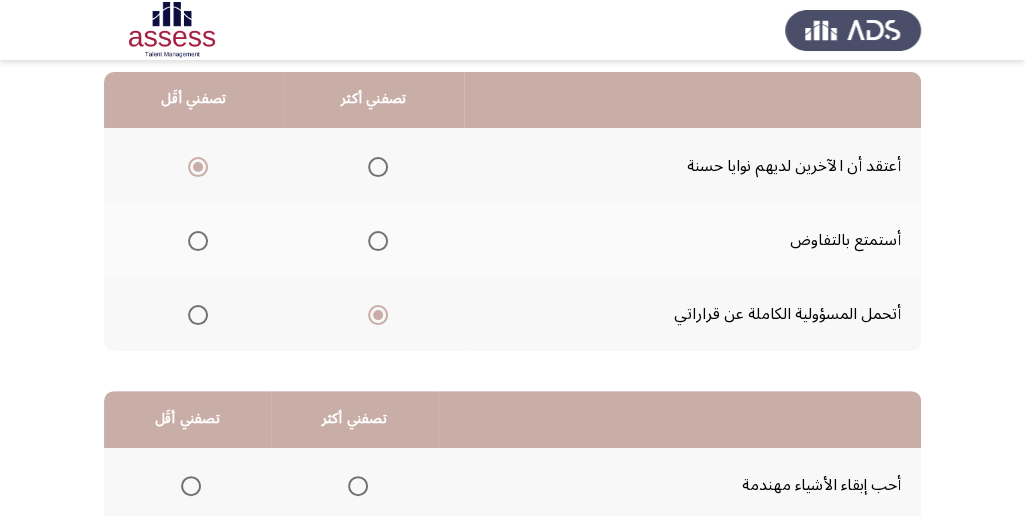 scroll, scrollTop: 466, scrollLeft: 0, axis: vertical 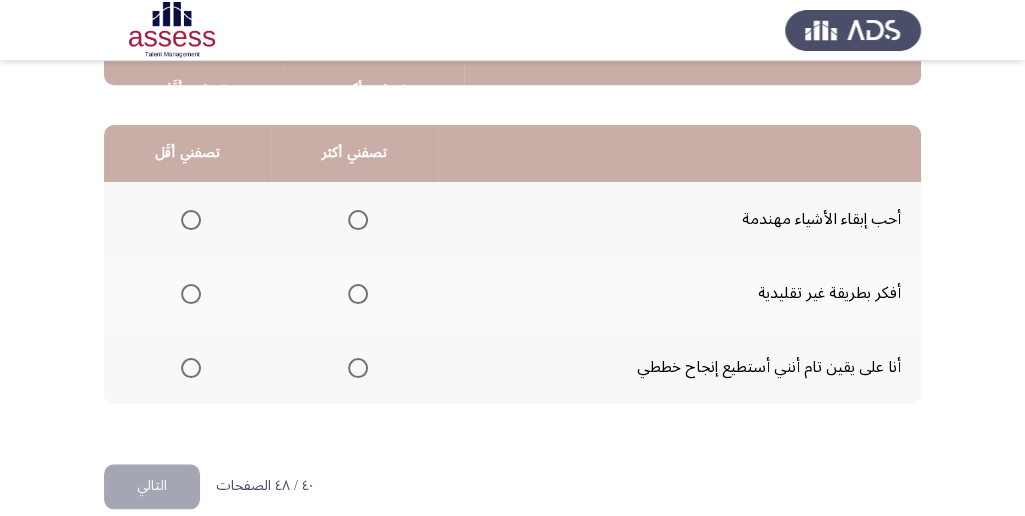 click at bounding box center (358, 294) 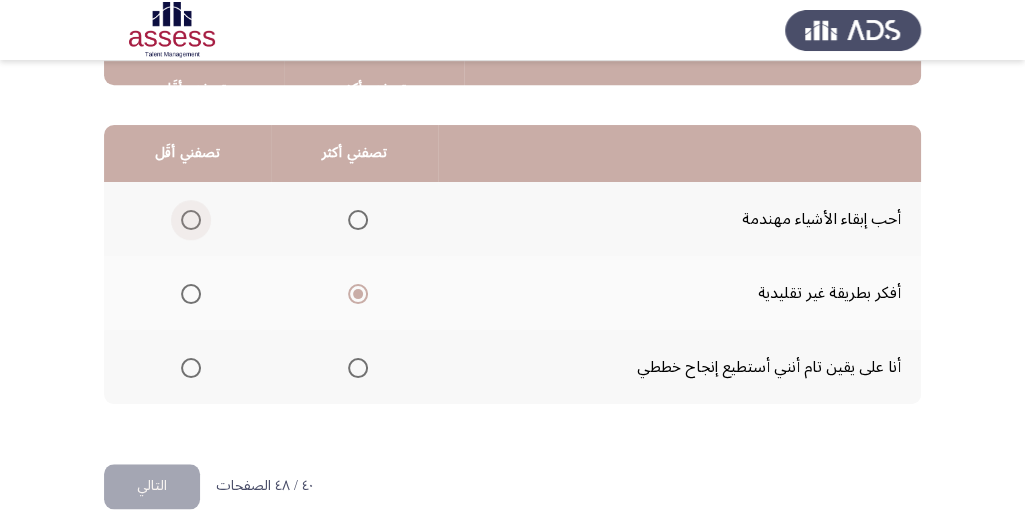 click at bounding box center (191, 220) 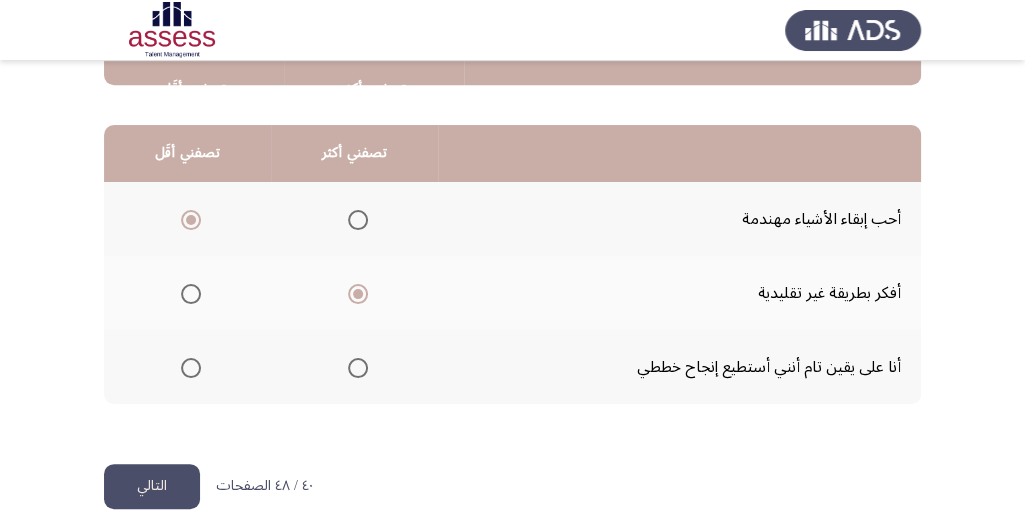 click on "التالي" 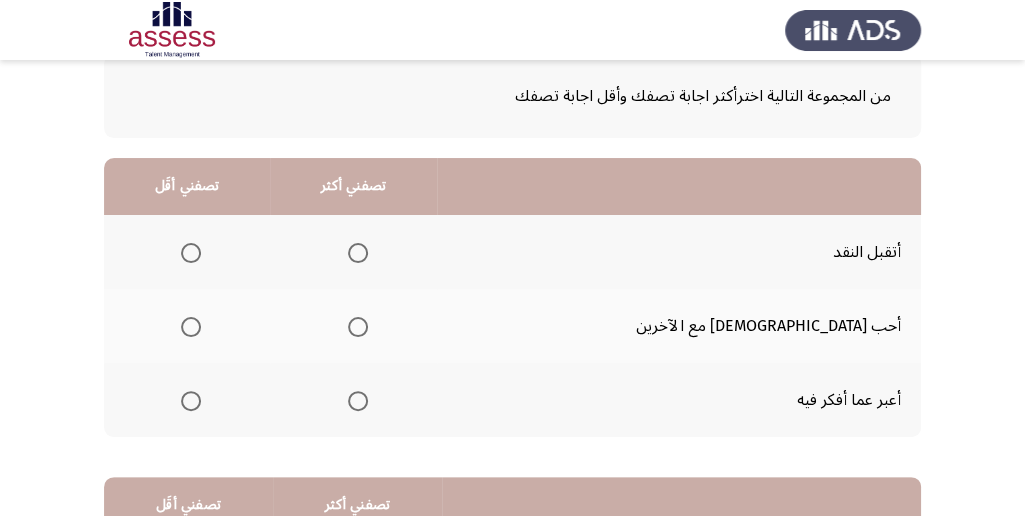 scroll, scrollTop: 133, scrollLeft: 0, axis: vertical 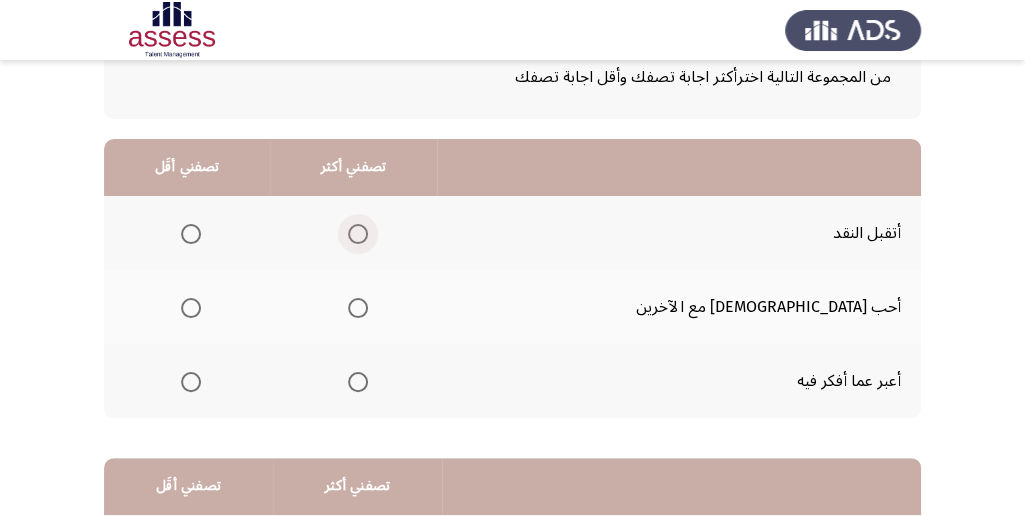 click at bounding box center [358, 234] 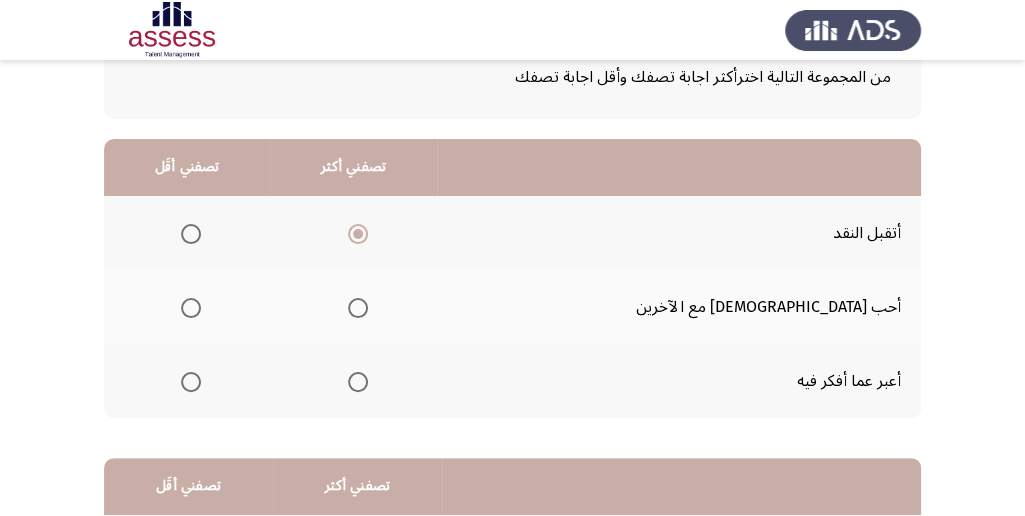 click at bounding box center (191, 308) 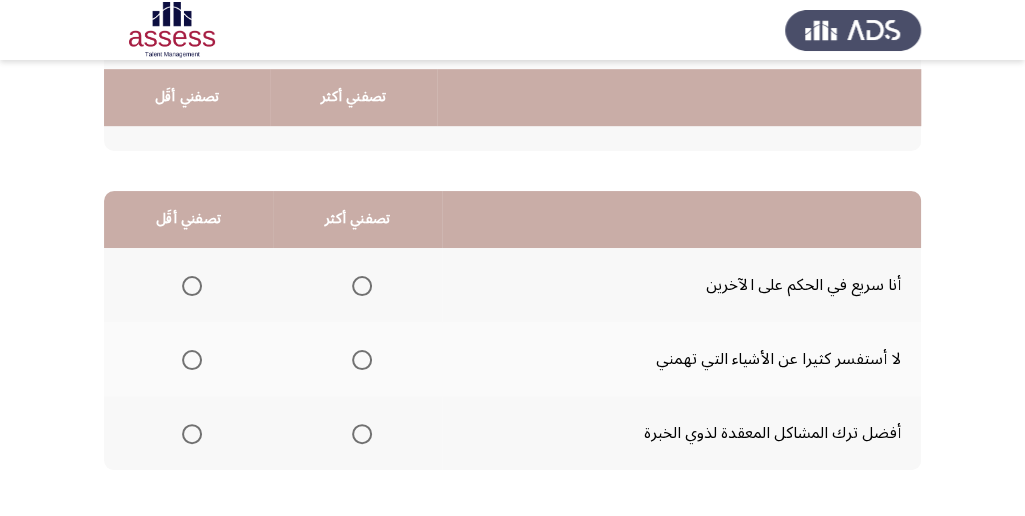 scroll, scrollTop: 466, scrollLeft: 0, axis: vertical 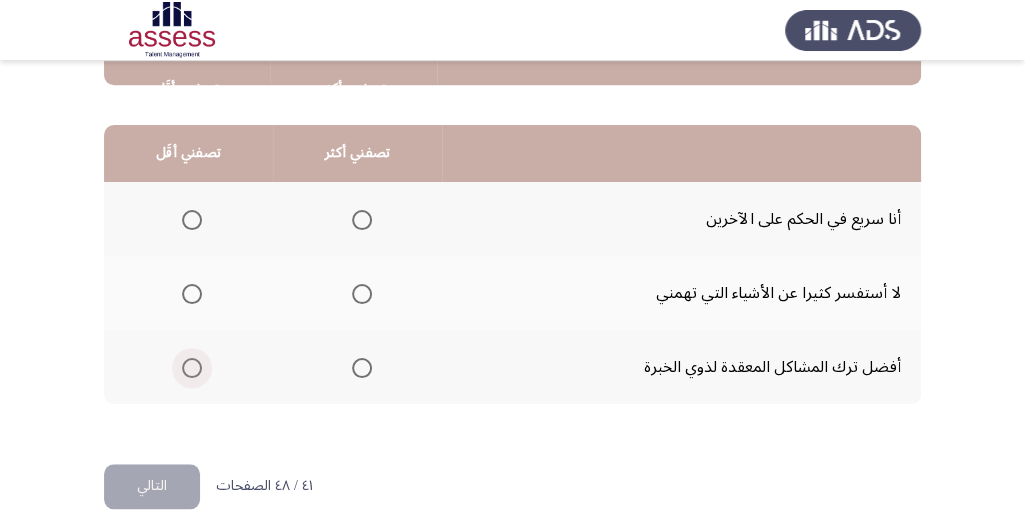 click at bounding box center (192, 368) 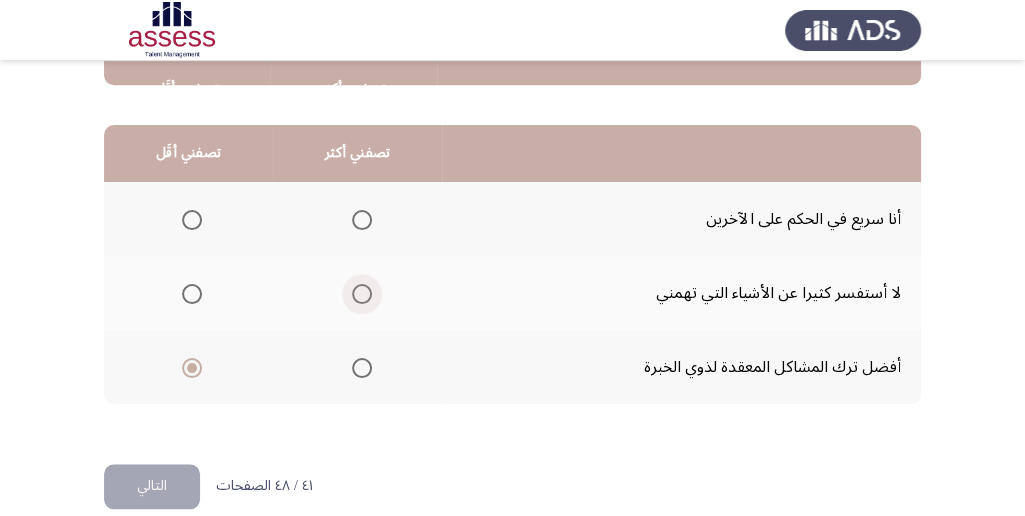 click at bounding box center [362, 294] 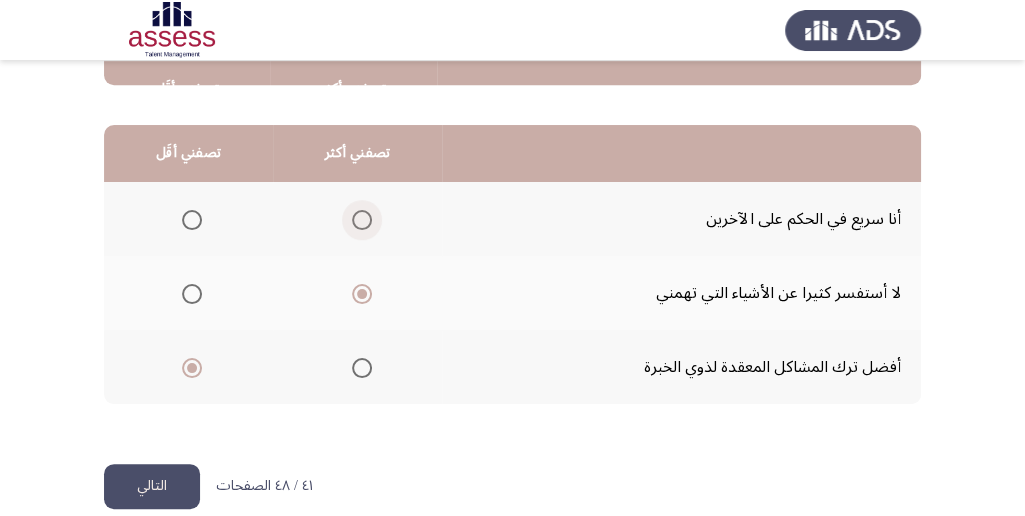 click at bounding box center (362, 220) 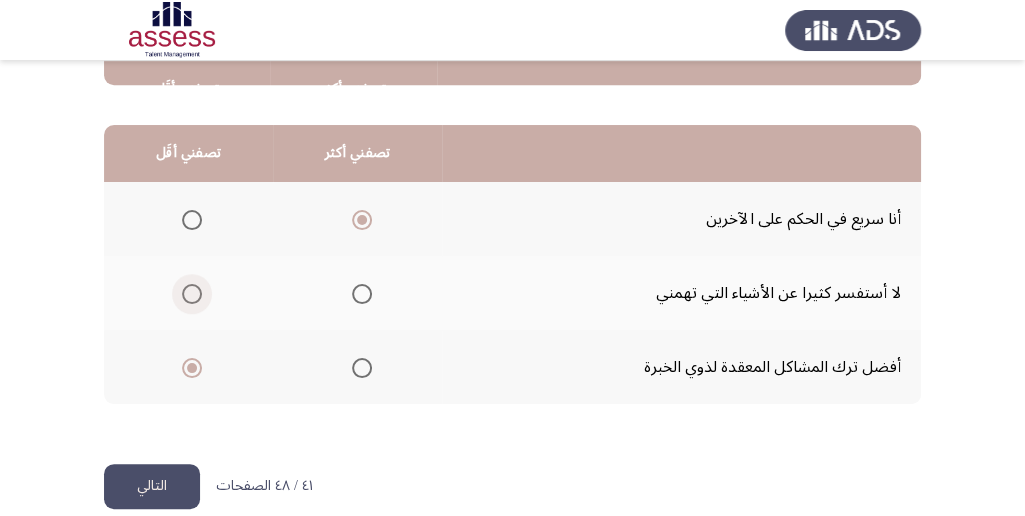 click at bounding box center [192, 294] 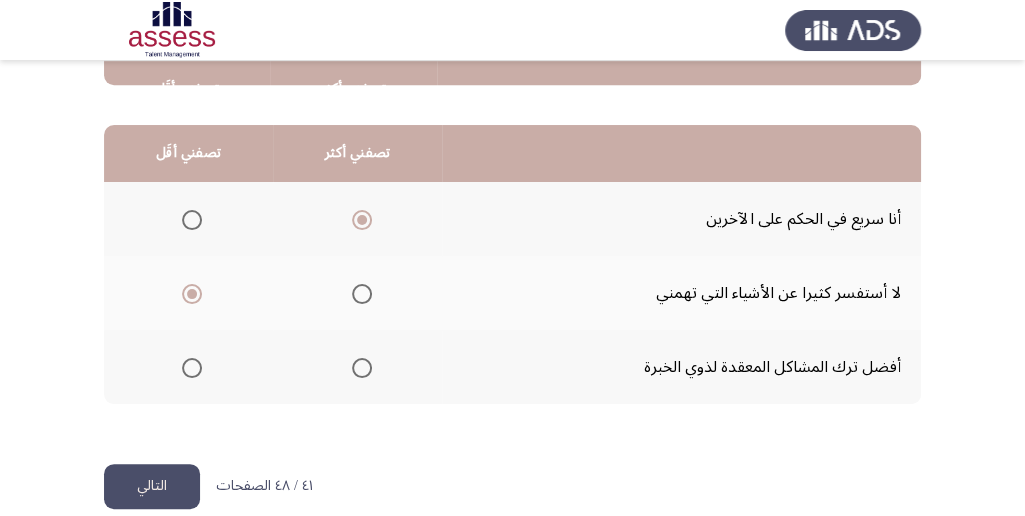 click on "التالي" 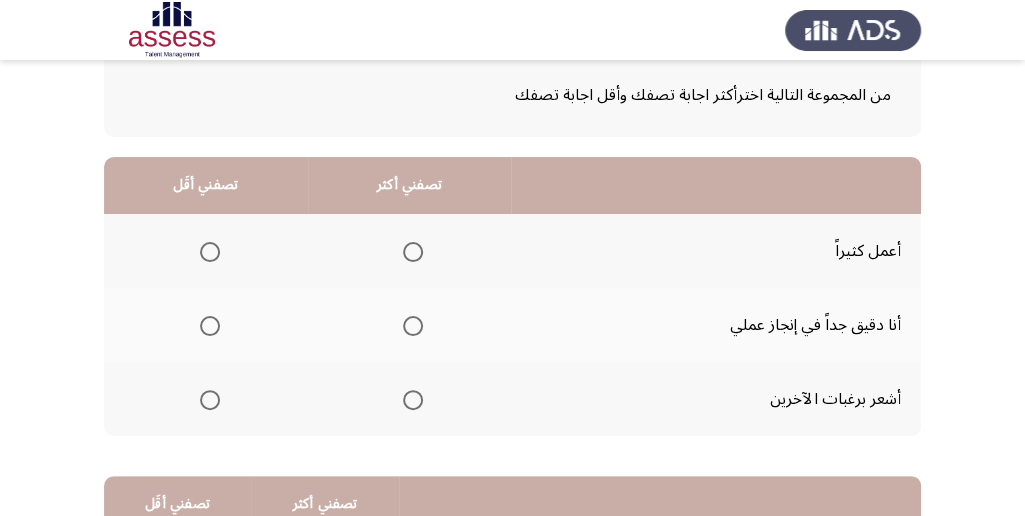 scroll, scrollTop: 133, scrollLeft: 0, axis: vertical 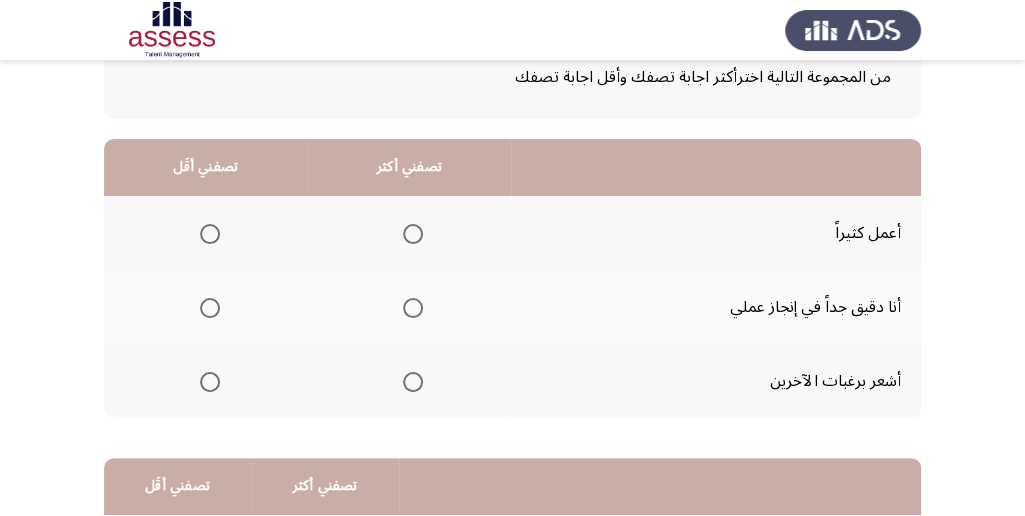 click at bounding box center [413, 308] 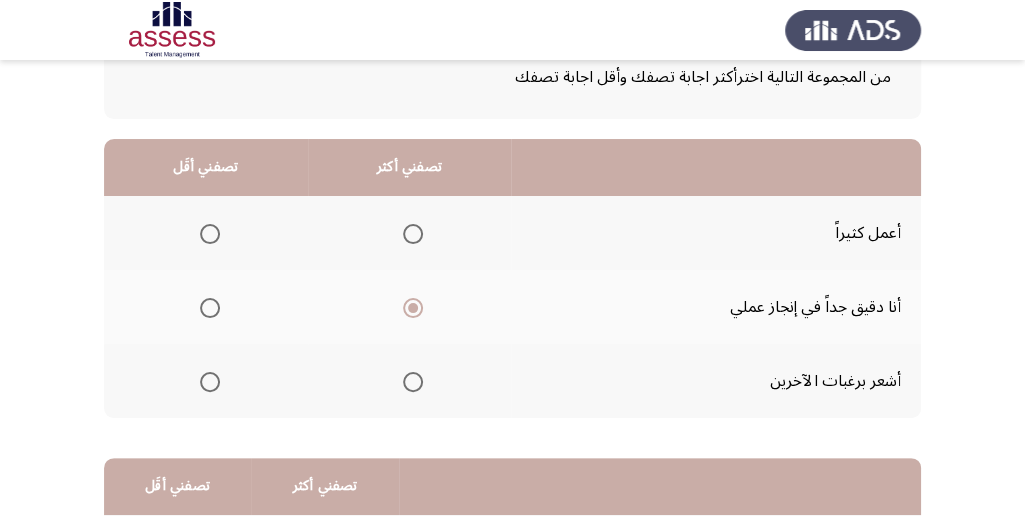 click at bounding box center (210, 382) 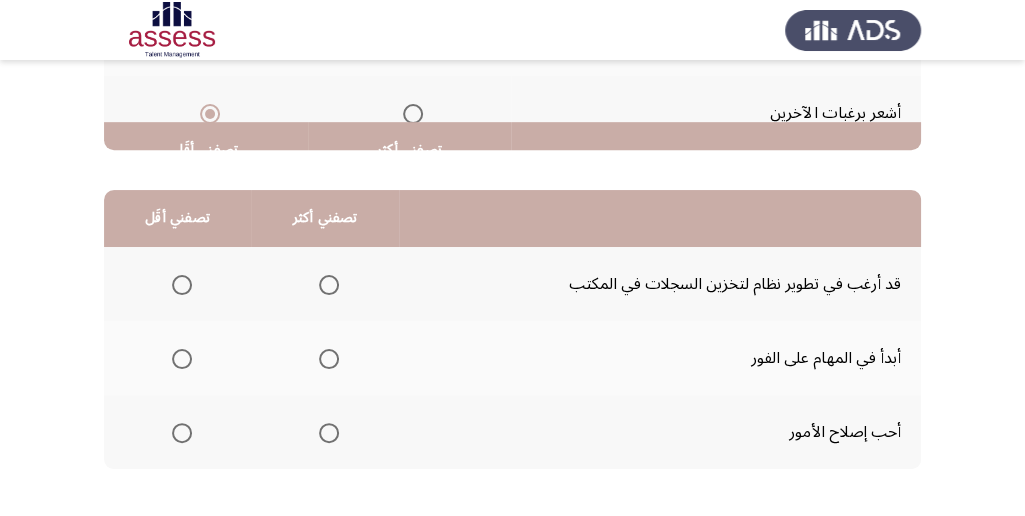 scroll, scrollTop: 466, scrollLeft: 0, axis: vertical 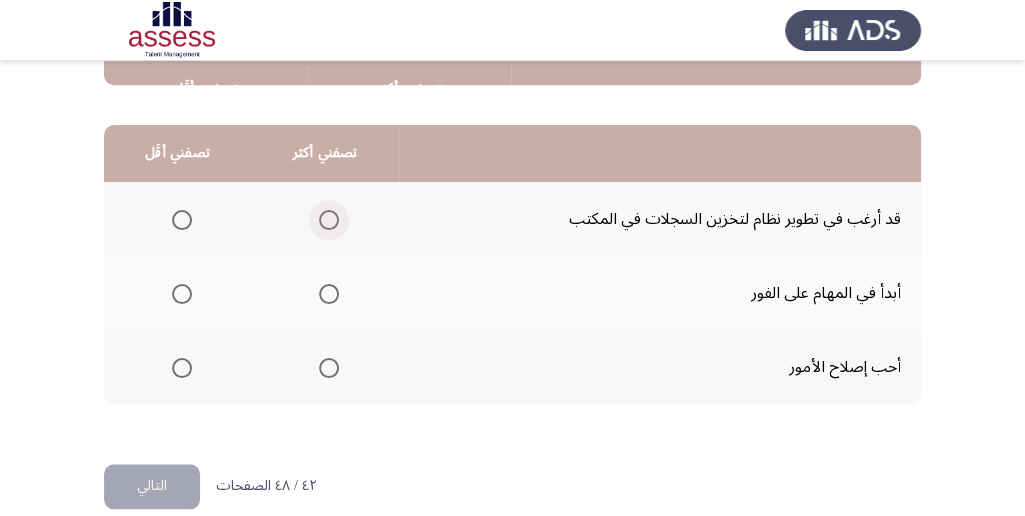 click at bounding box center (329, 220) 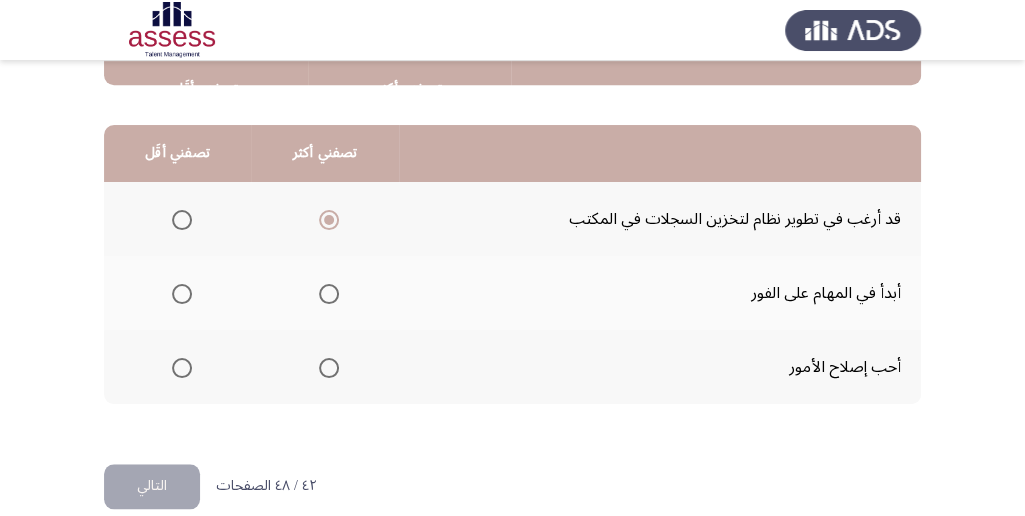 click at bounding box center (182, 294) 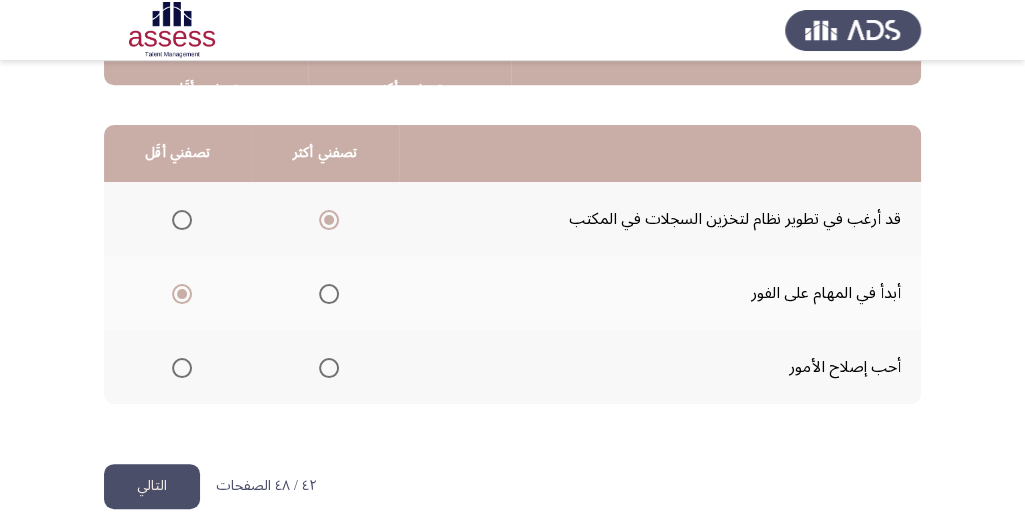 click at bounding box center [182, 368] 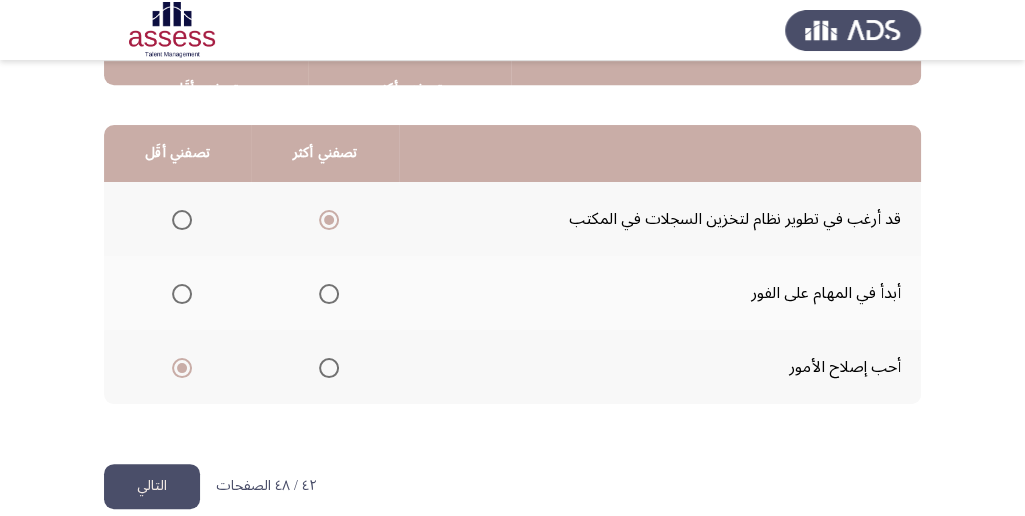 click on "التالي" 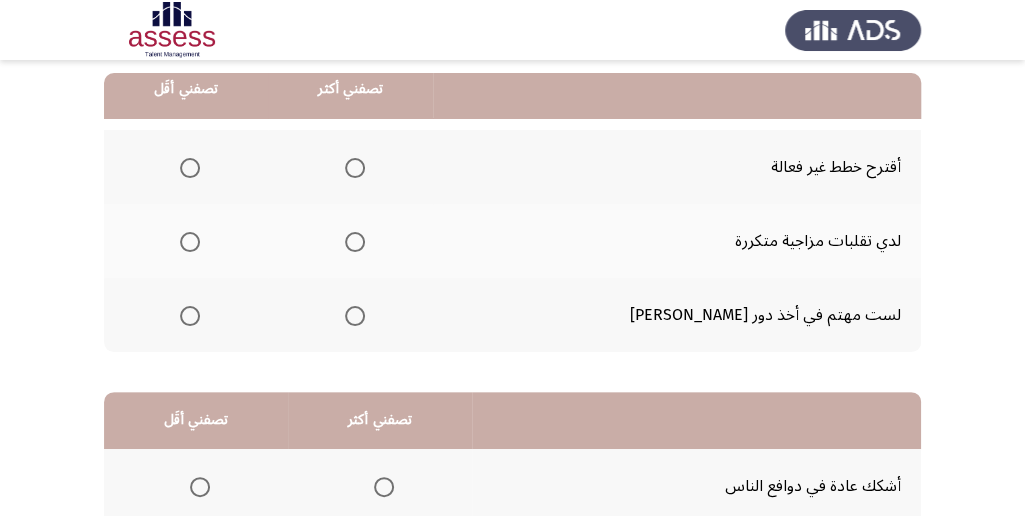 scroll, scrollTop: 200, scrollLeft: 0, axis: vertical 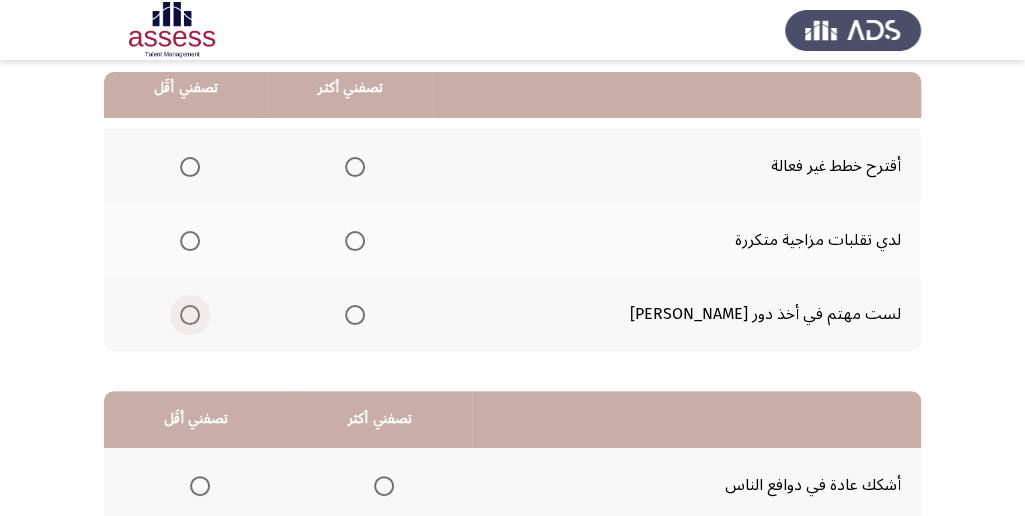 click at bounding box center [190, 315] 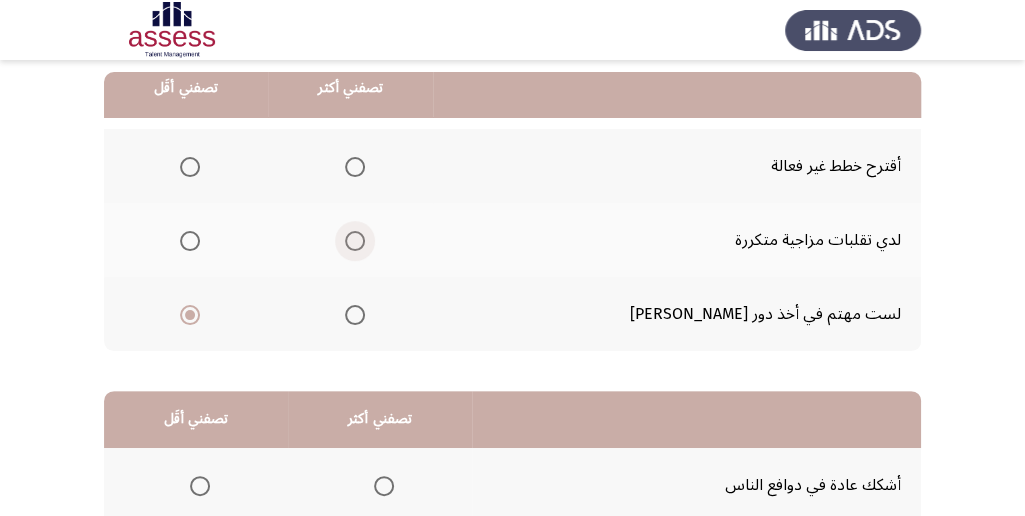 click at bounding box center [355, 241] 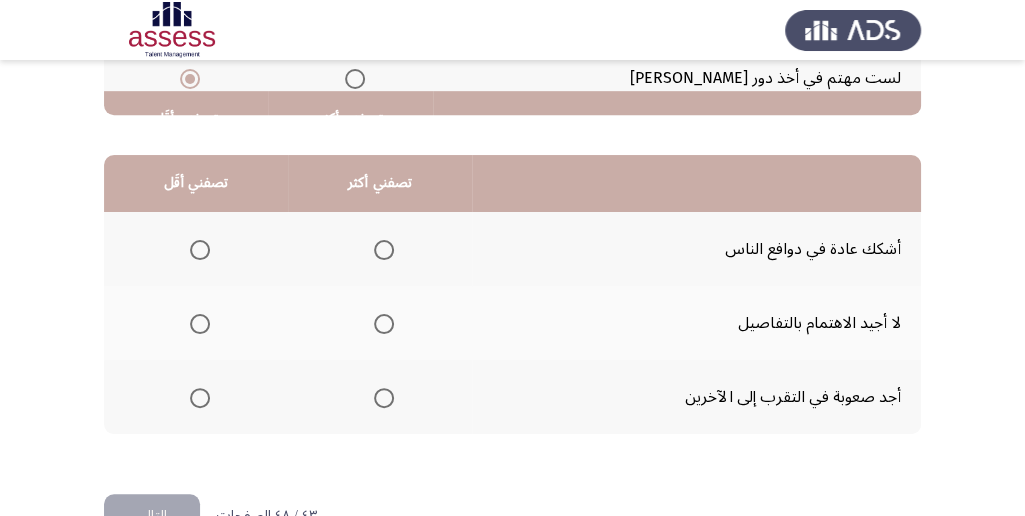 scroll, scrollTop: 466, scrollLeft: 0, axis: vertical 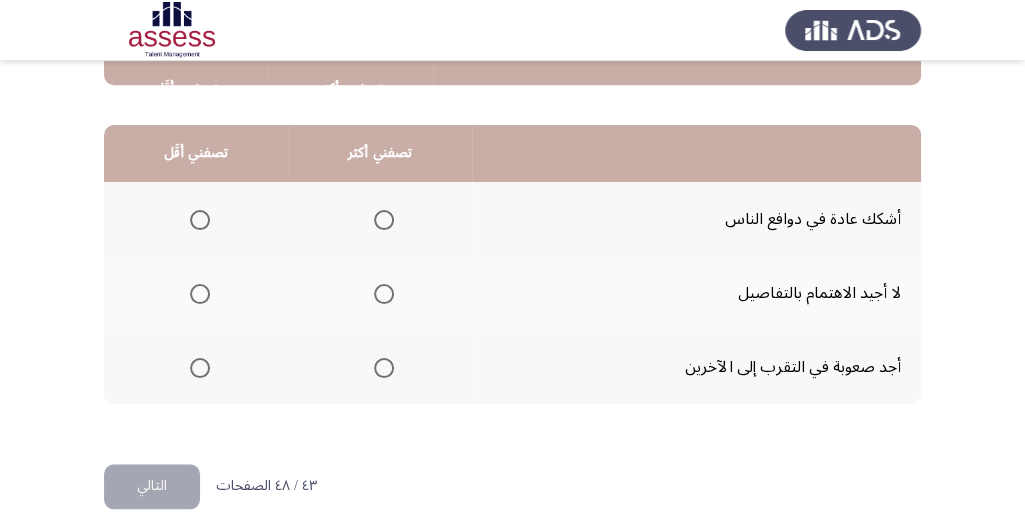 click at bounding box center [384, 368] 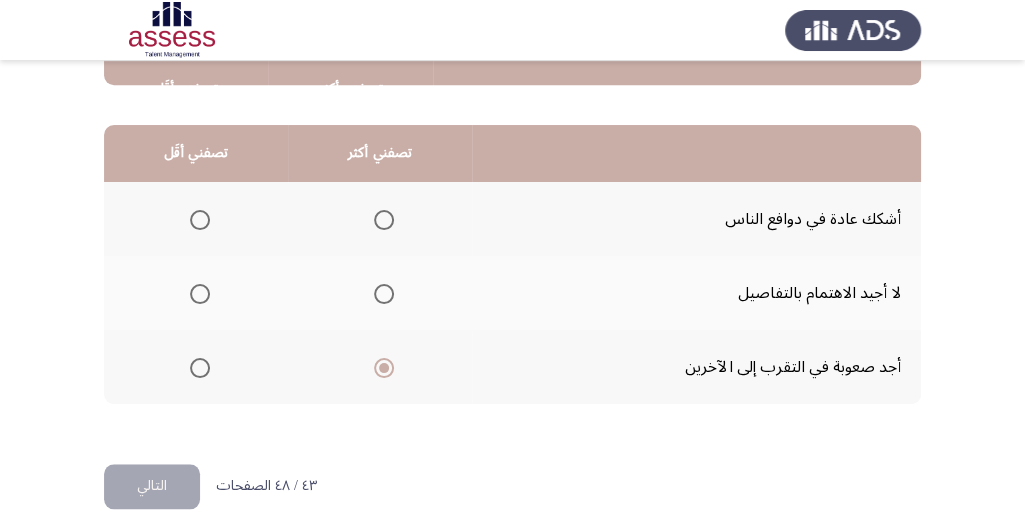 click at bounding box center (200, 294) 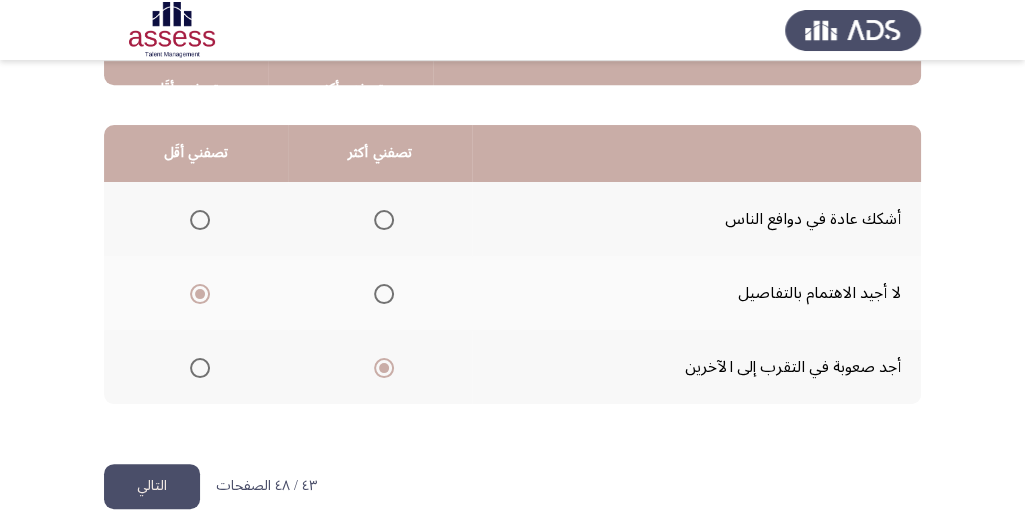 click at bounding box center [384, 220] 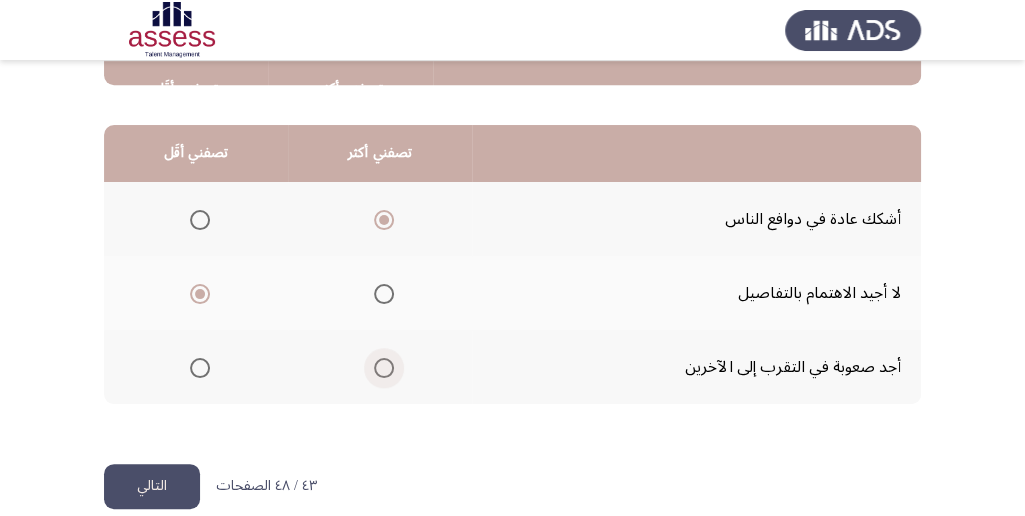 click at bounding box center (384, 368) 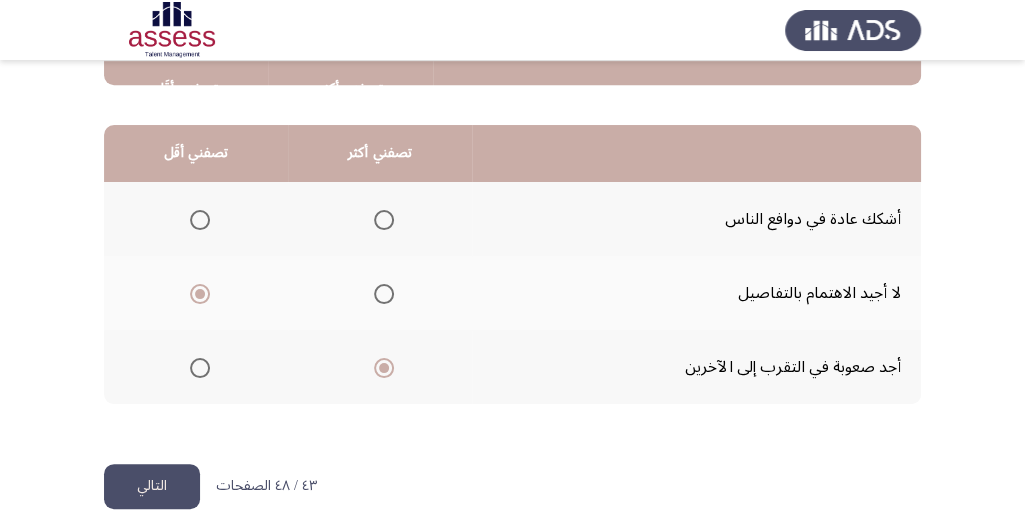 click at bounding box center (384, 220) 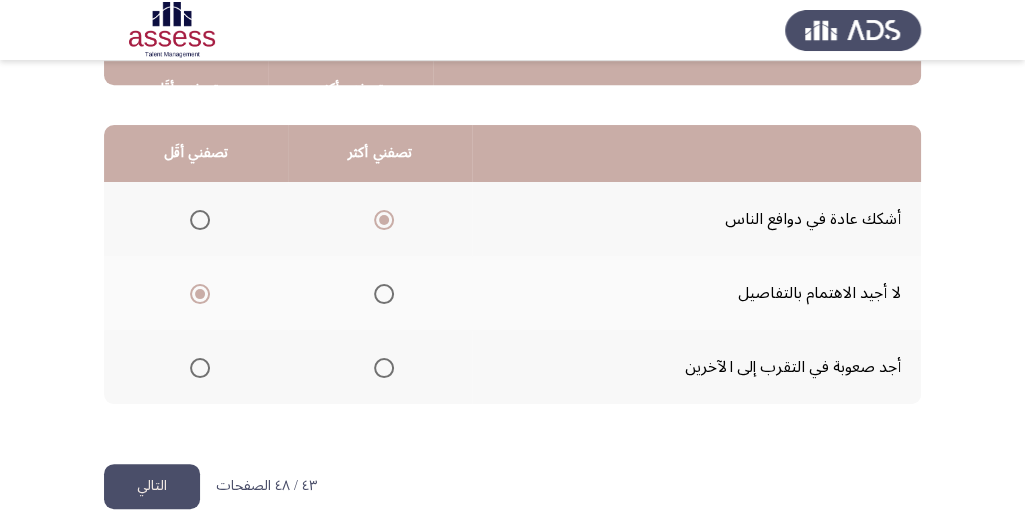 click on "التالي" 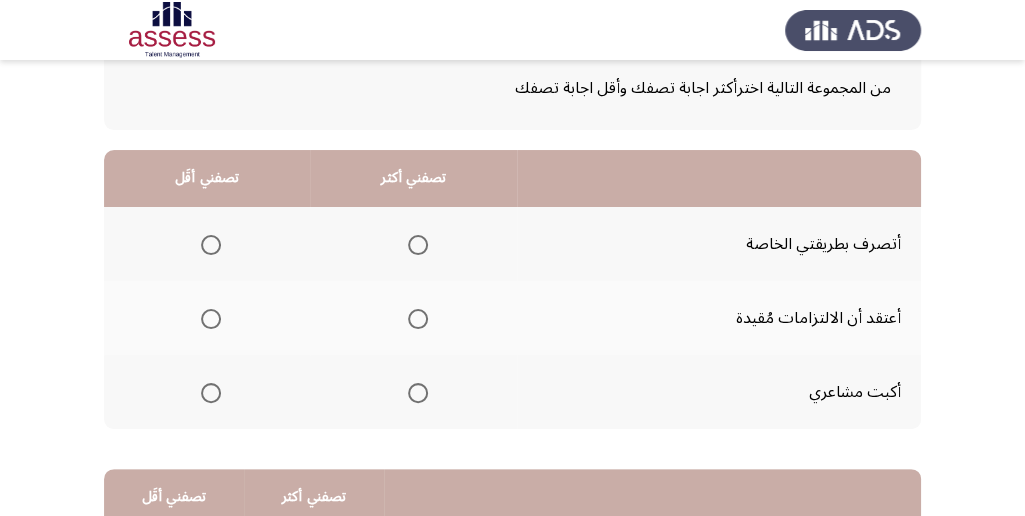 scroll, scrollTop: 133, scrollLeft: 0, axis: vertical 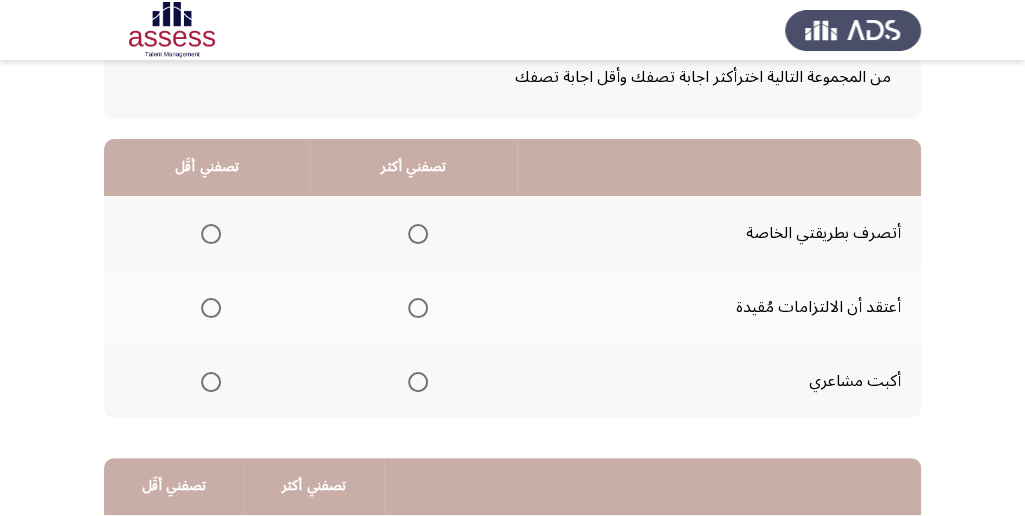 click at bounding box center [418, 234] 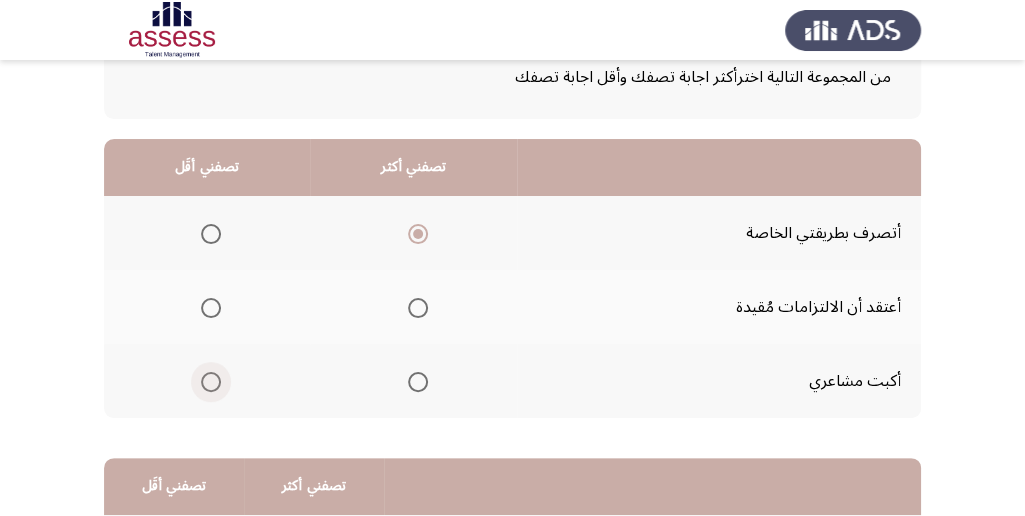 click at bounding box center [211, 382] 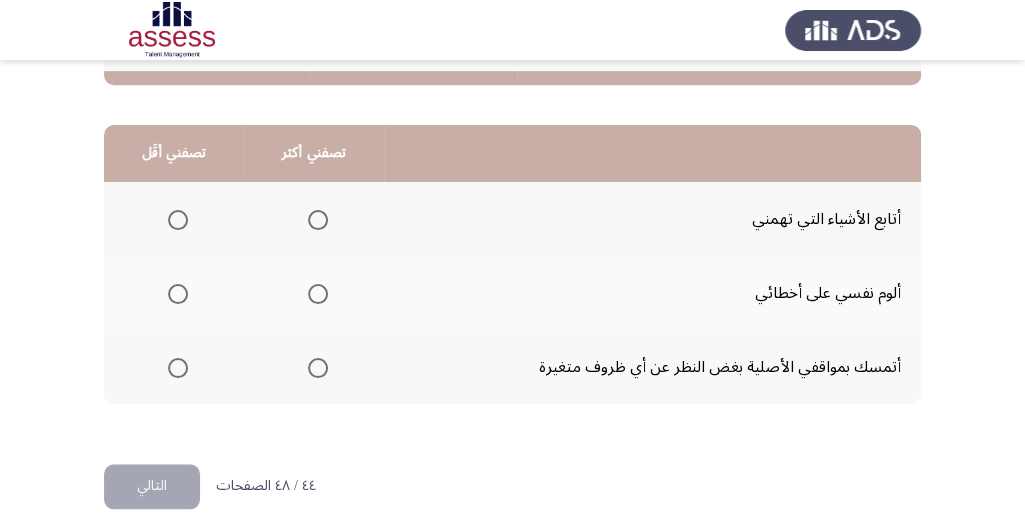 scroll, scrollTop: 494, scrollLeft: 0, axis: vertical 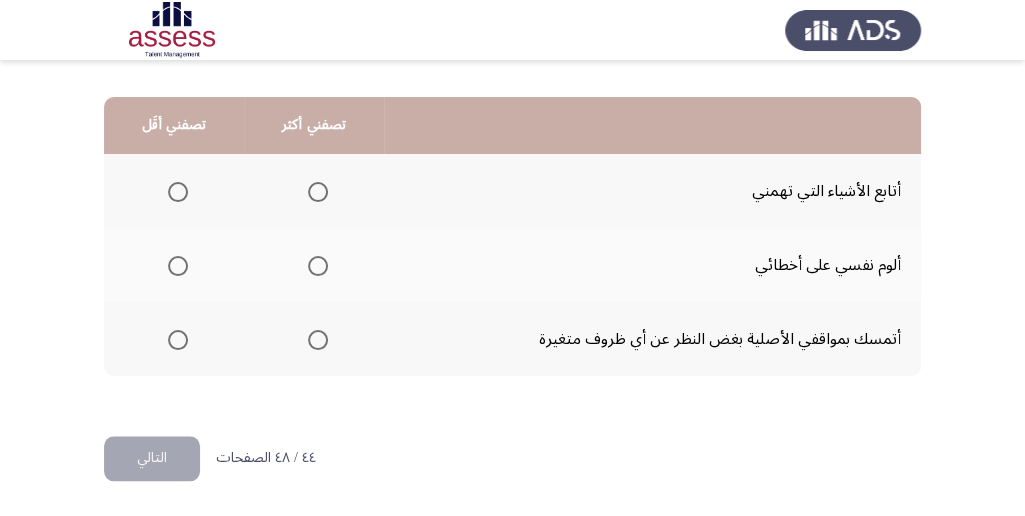 click at bounding box center [178, 340] 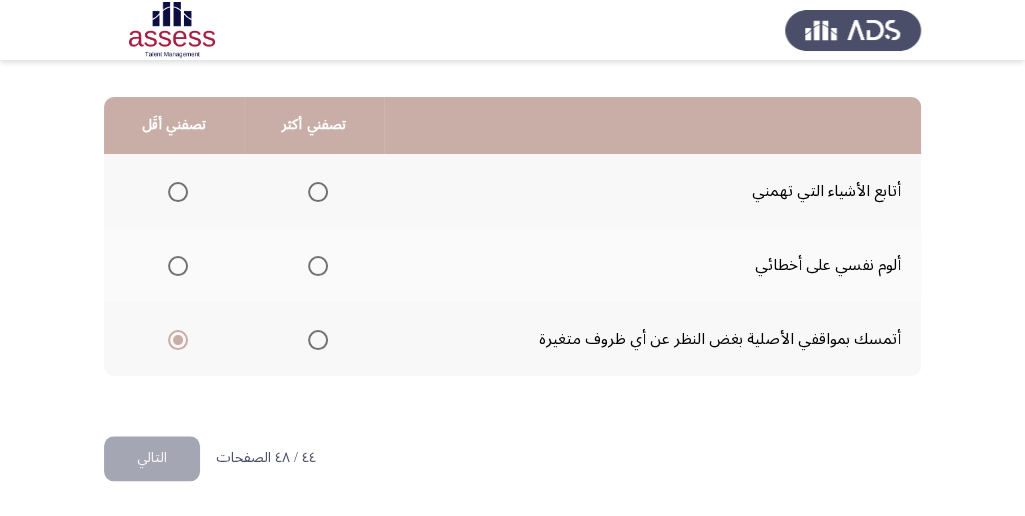 click at bounding box center [318, 192] 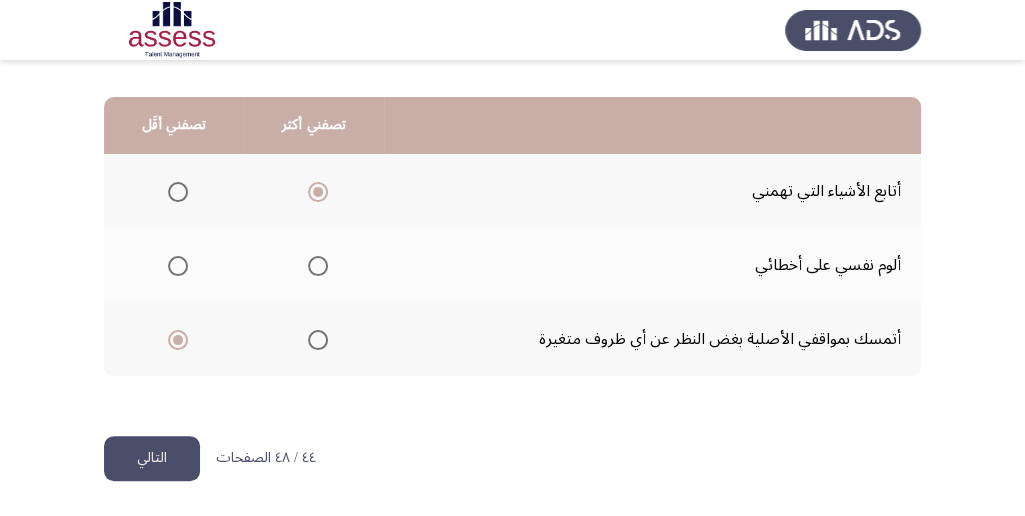 click on "التالي" 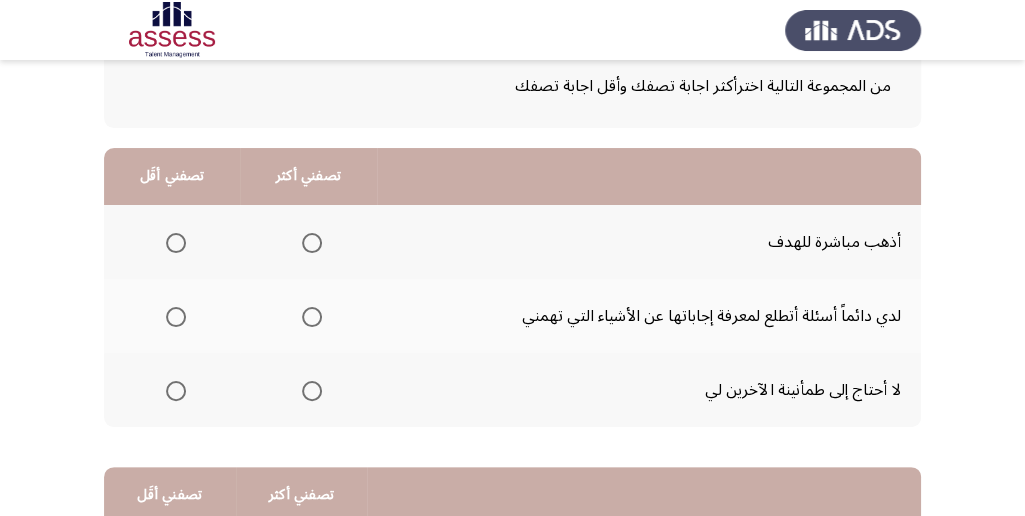 scroll, scrollTop: 133, scrollLeft: 0, axis: vertical 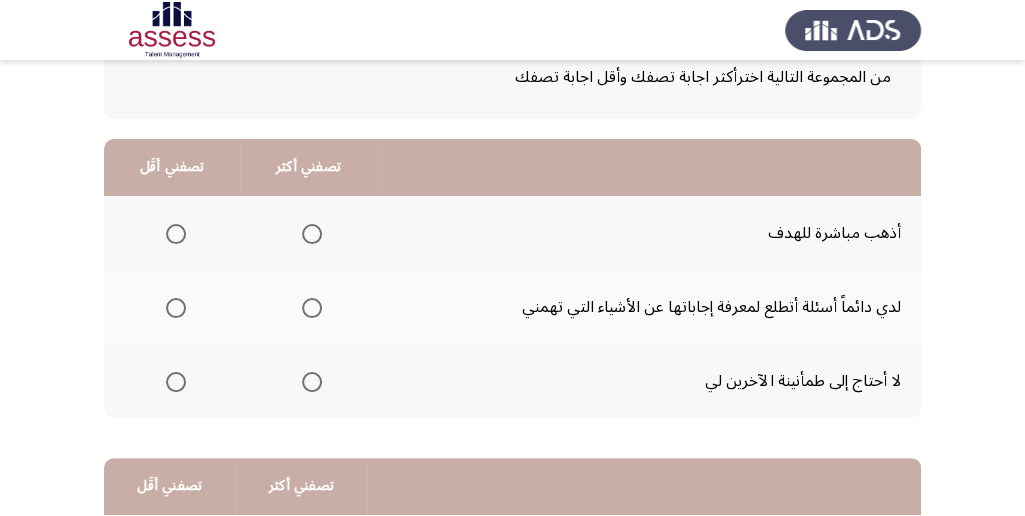 click at bounding box center (312, 234) 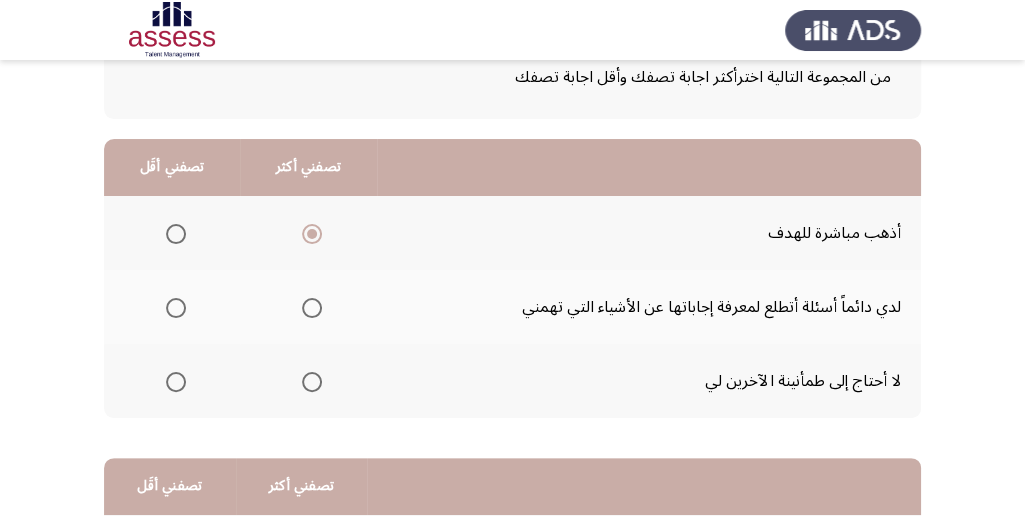 click at bounding box center [176, 382] 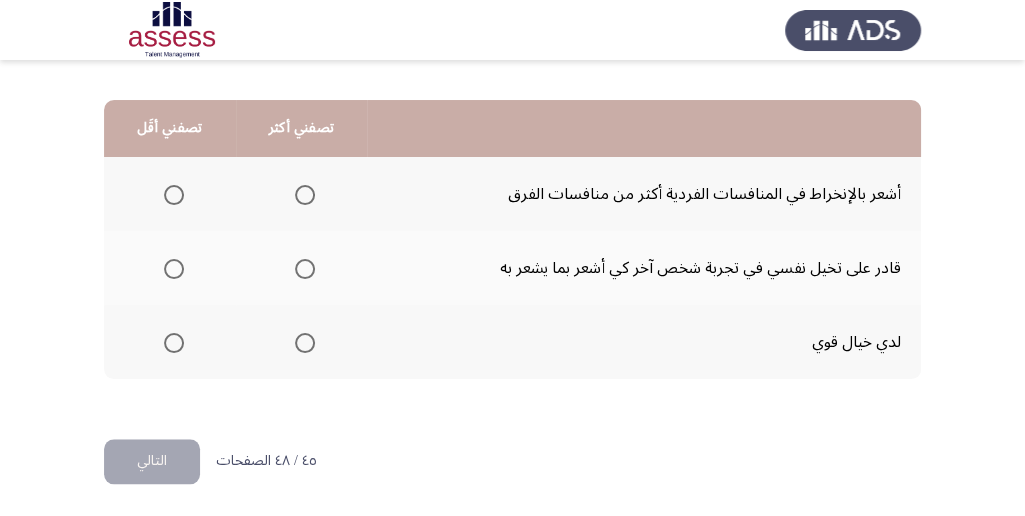 scroll, scrollTop: 494, scrollLeft: 0, axis: vertical 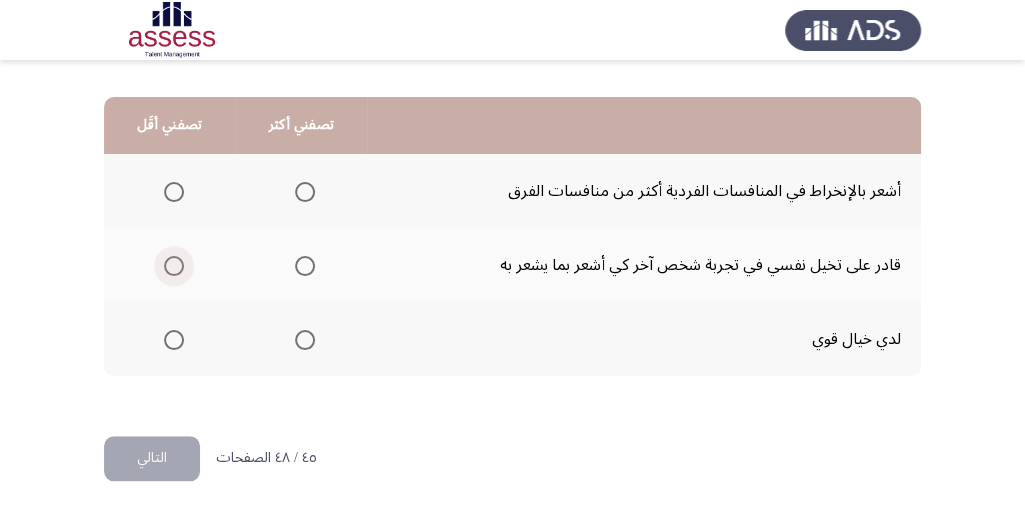 click at bounding box center [174, 266] 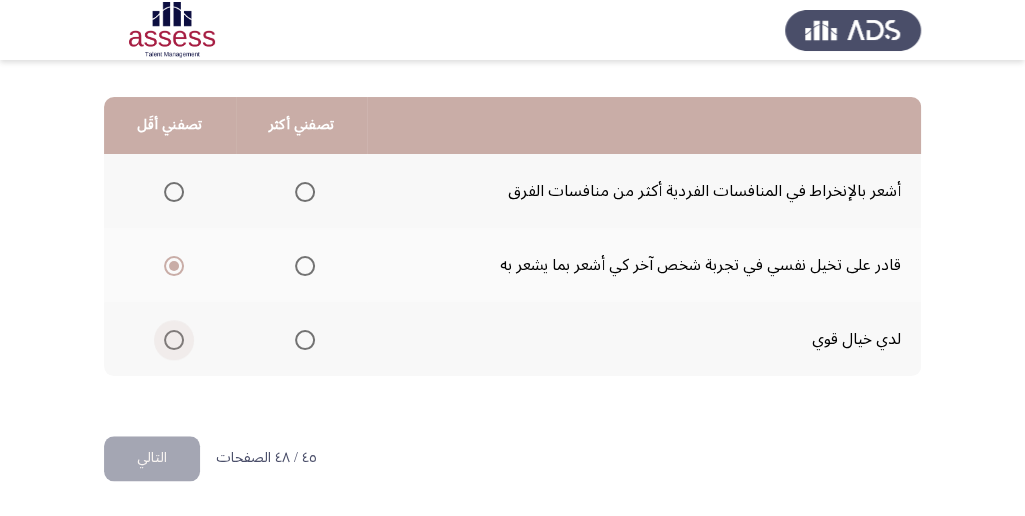 click at bounding box center (174, 340) 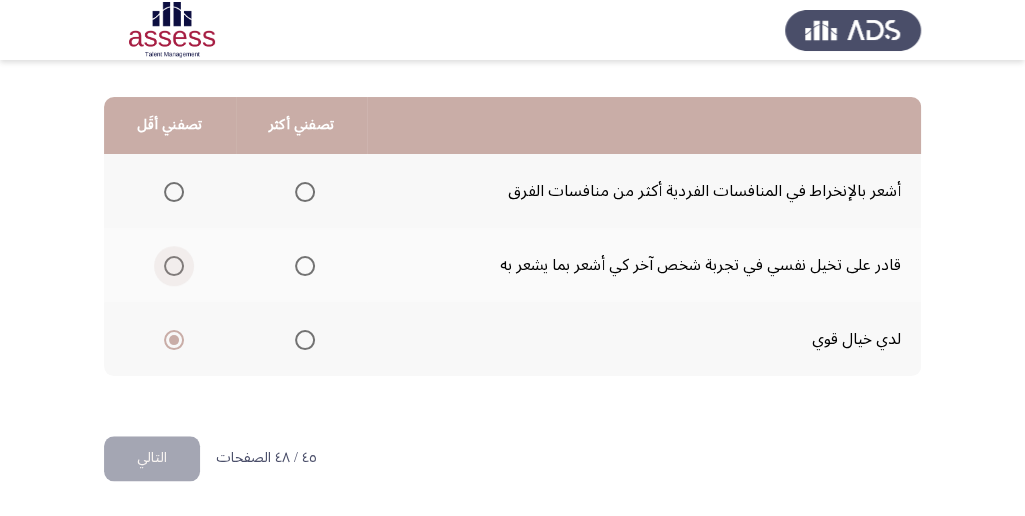 click at bounding box center [174, 266] 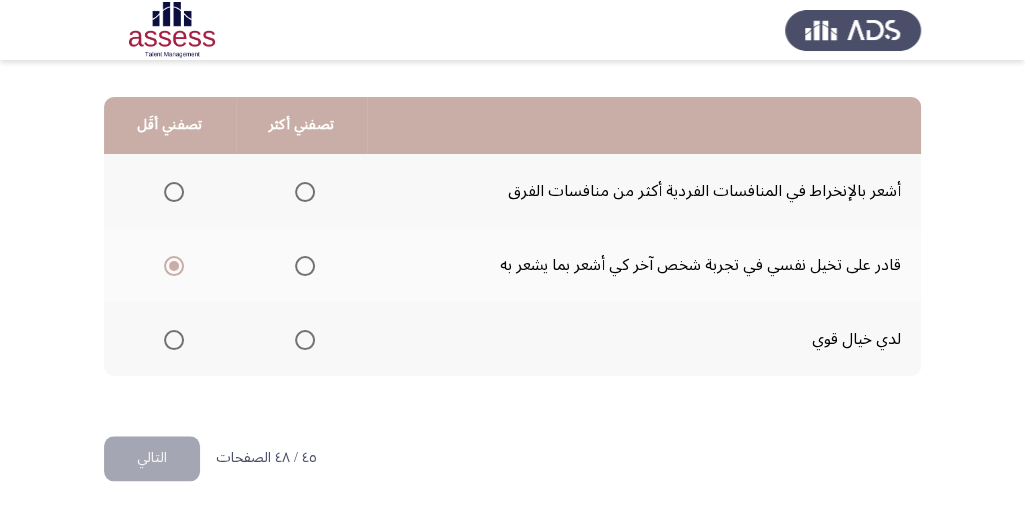 click at bounding box center (305, 340) 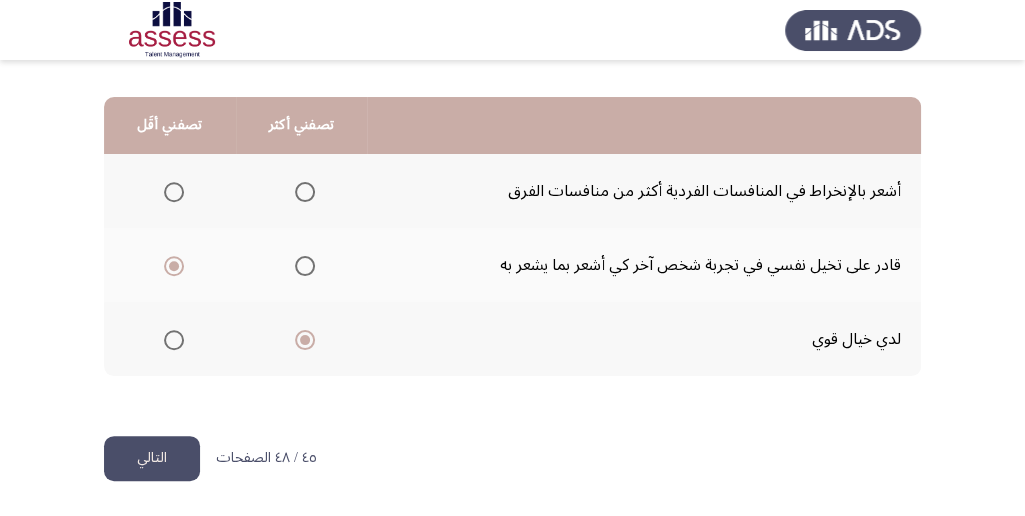 click at bounding box center (305, 192) 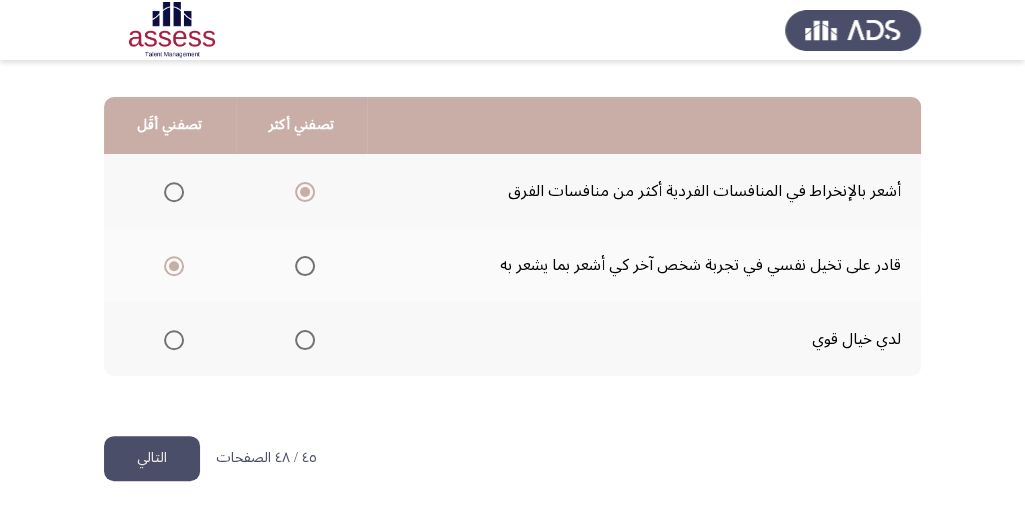 click on "التالي" 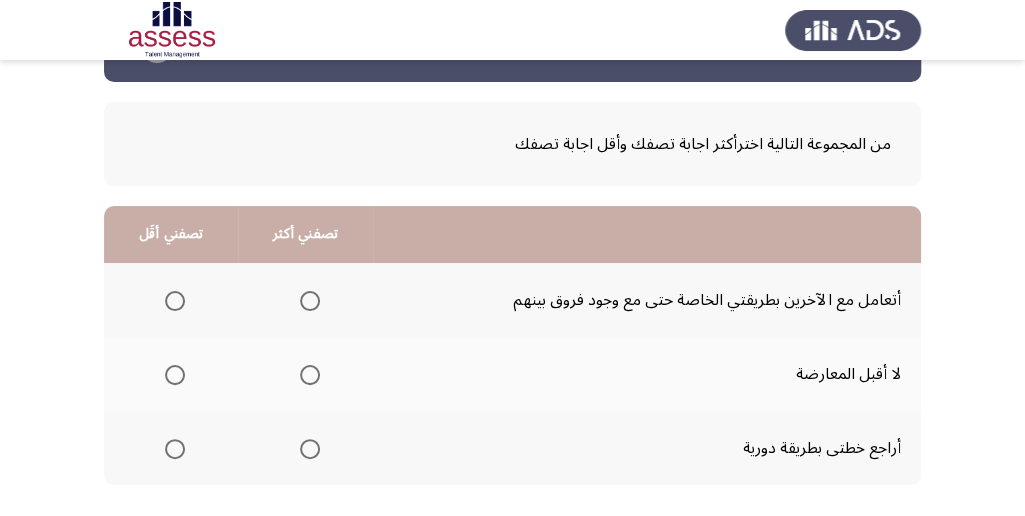 scroll, scrollTop: 133, scrollLeft: 0, axis: vertical 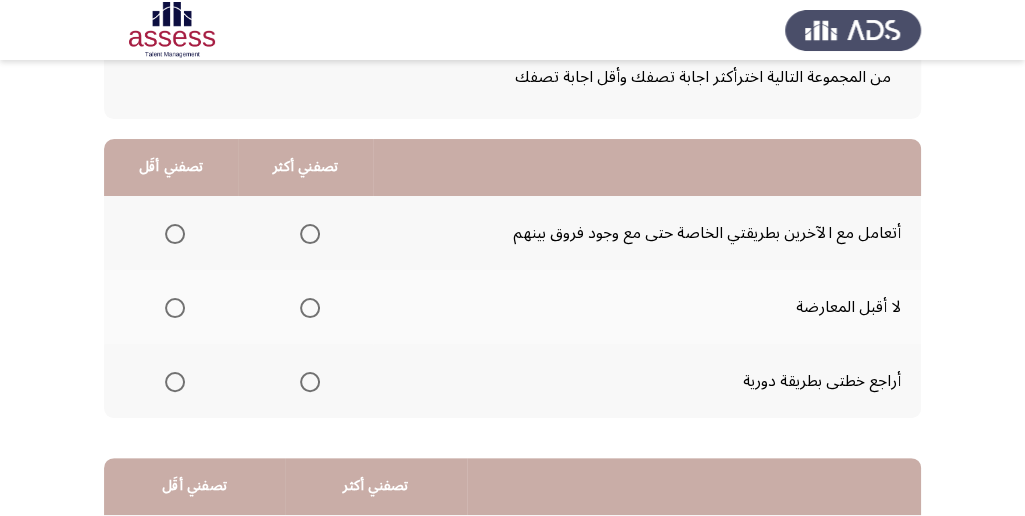 click at bounding box center [310, 382] 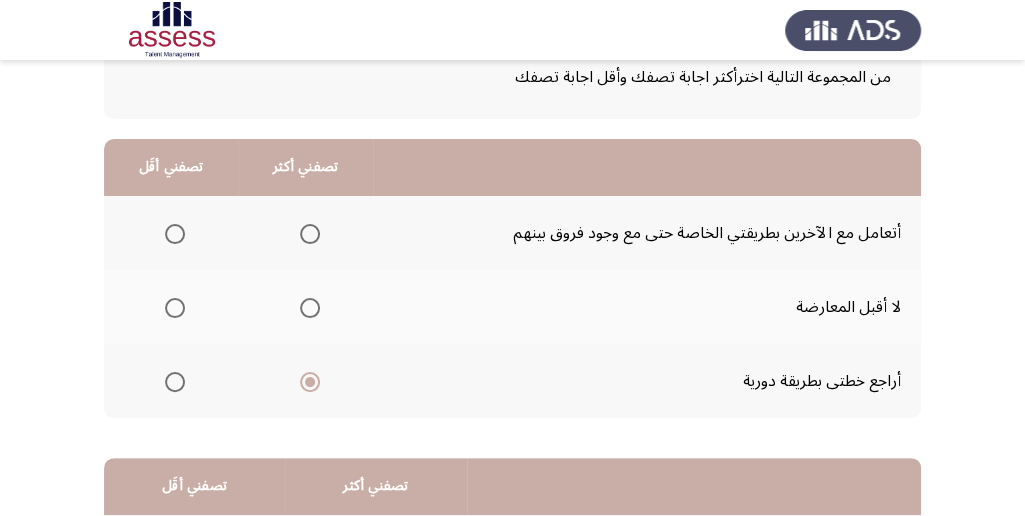 click at bounding box center [175, 234] 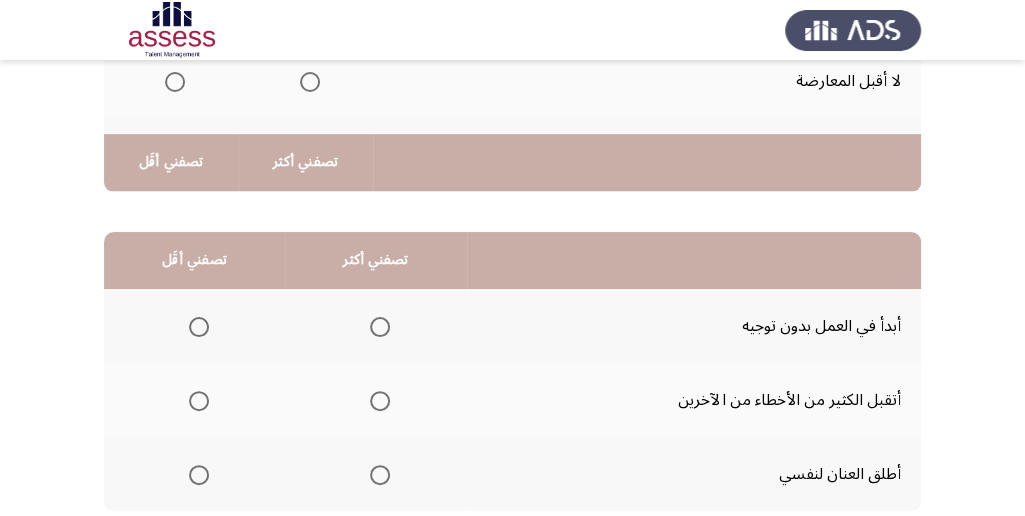 scroll, scrollTop: 466, scrollLeft: 0, axis: vertical 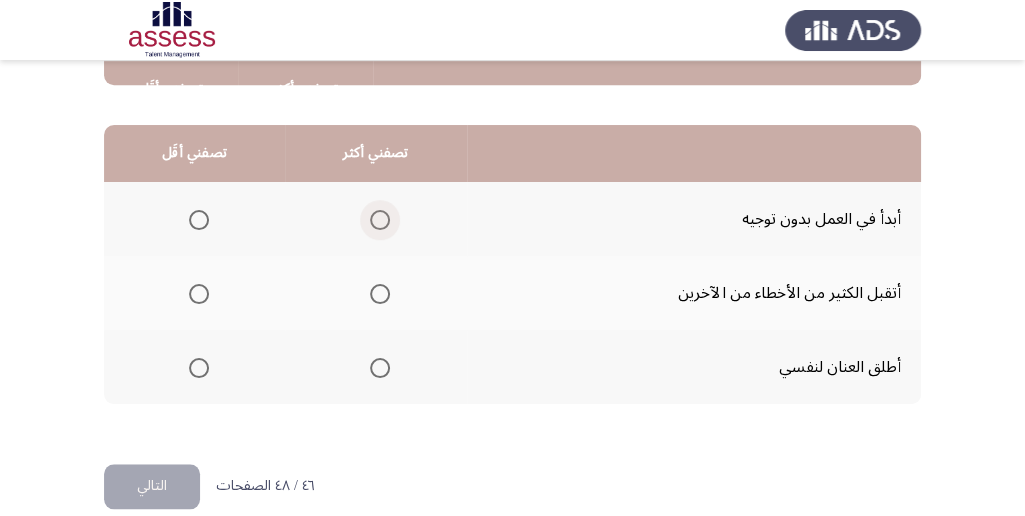 click at bounding box center (380, 220) 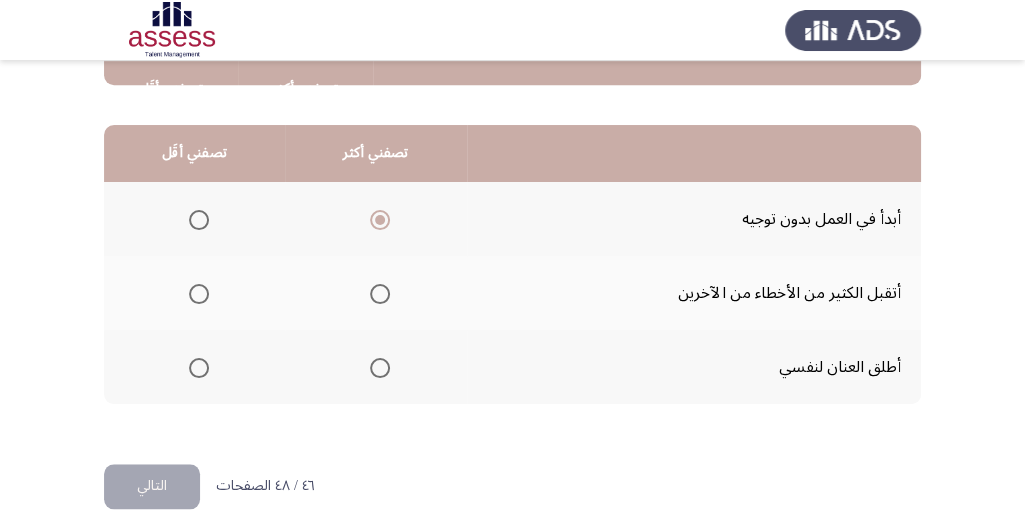click at bounding box center [199, 294] 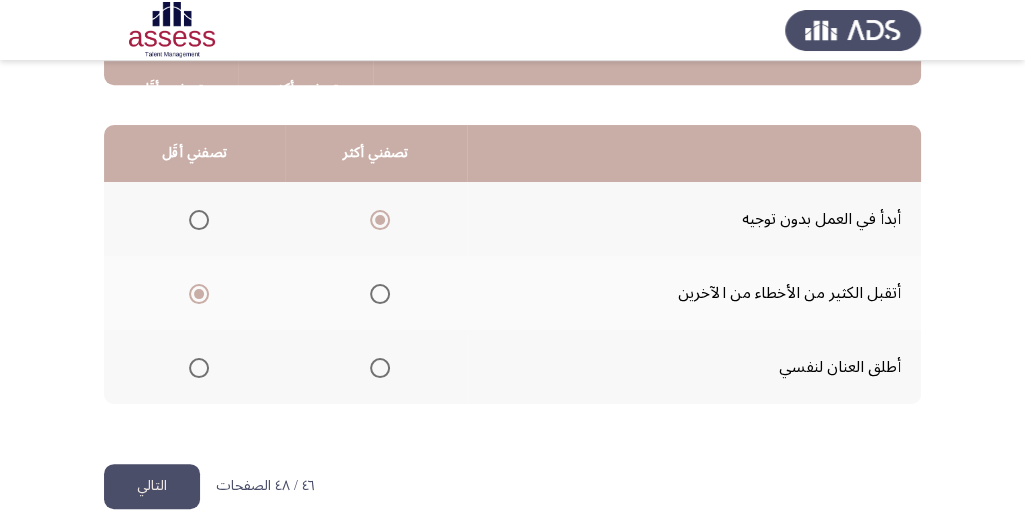 click on "التالي" 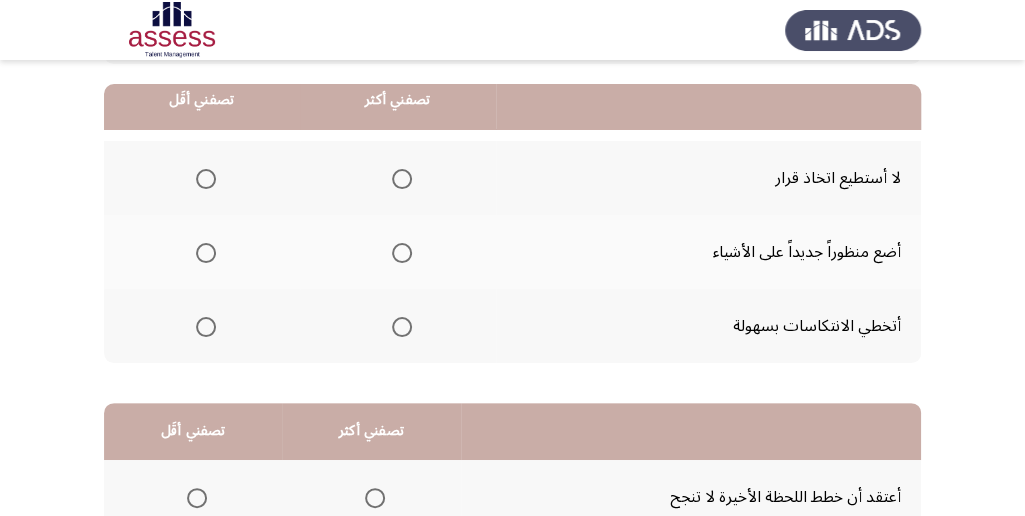 scroll, scrollTop: 200, scrollLeft: 0, axis: vertical 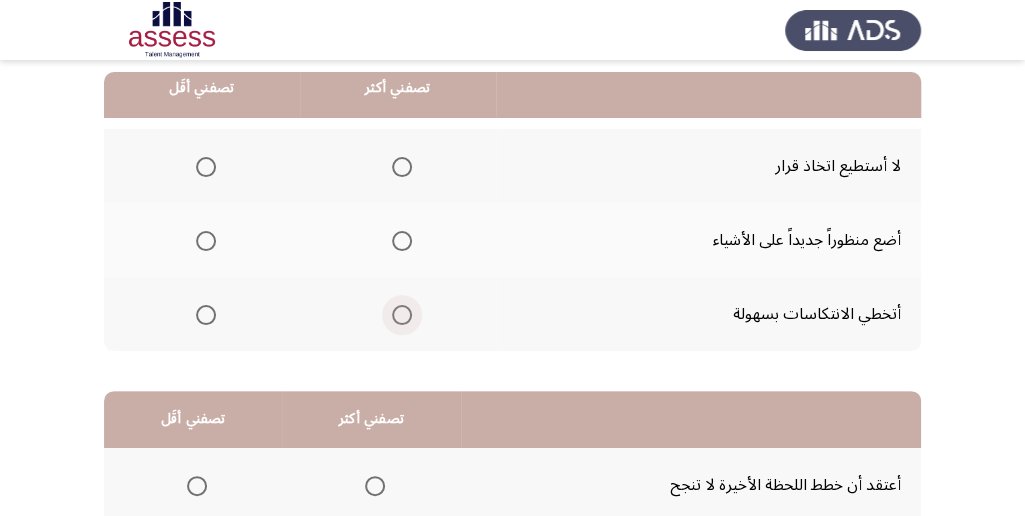 click at bounding box center [402, 315] 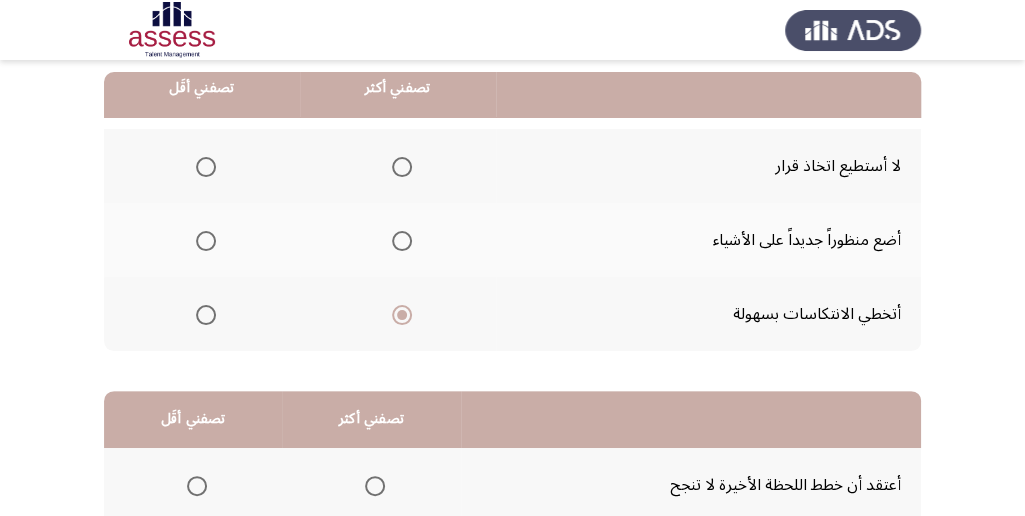 click at bounding box center [206, 167] 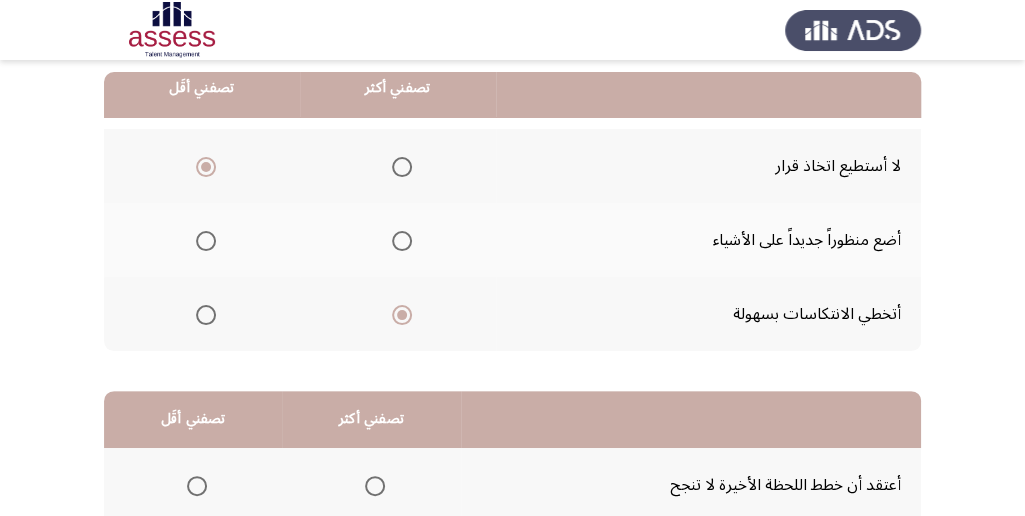 click at bounding box center [402, 241] 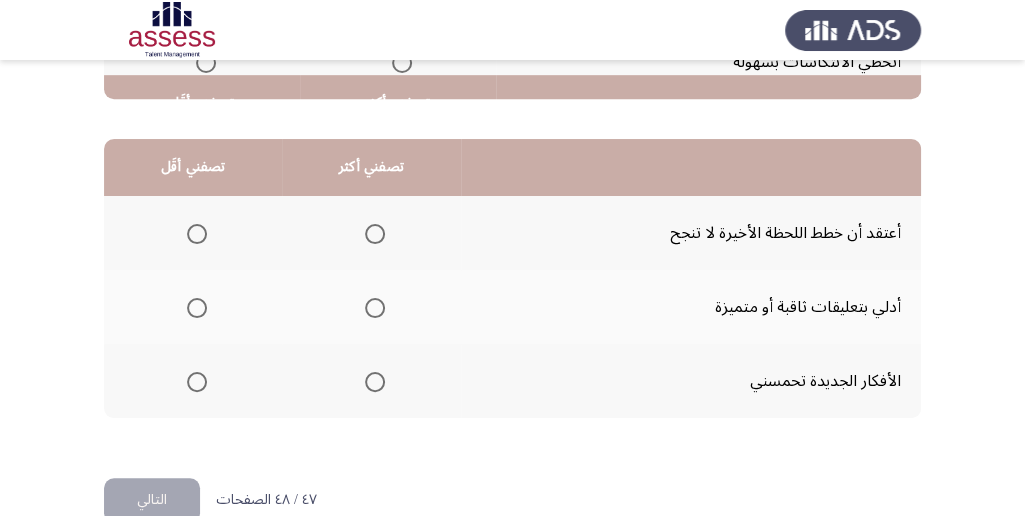 scroll, scrollTop: 466, scrollLeft: 0, axis: vertical 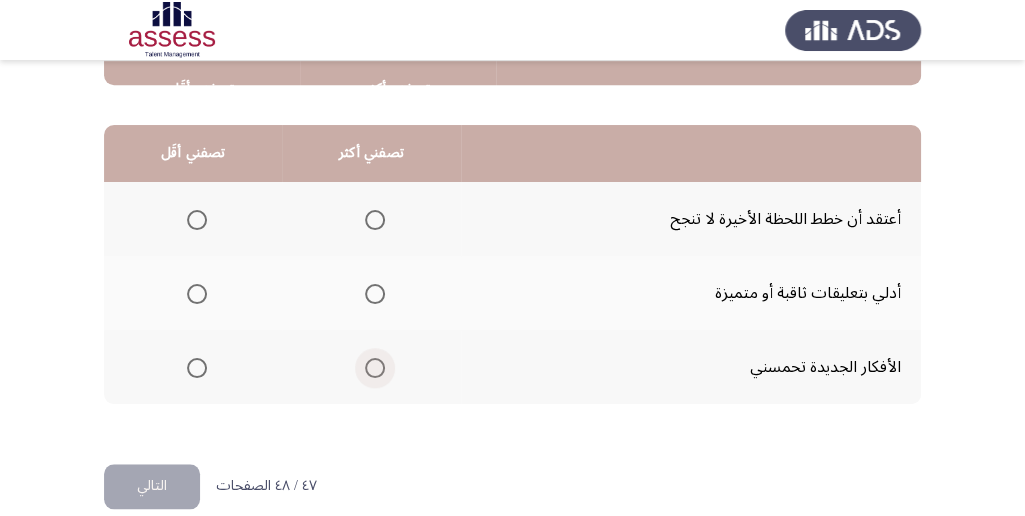click at bounding box center (375, 368) 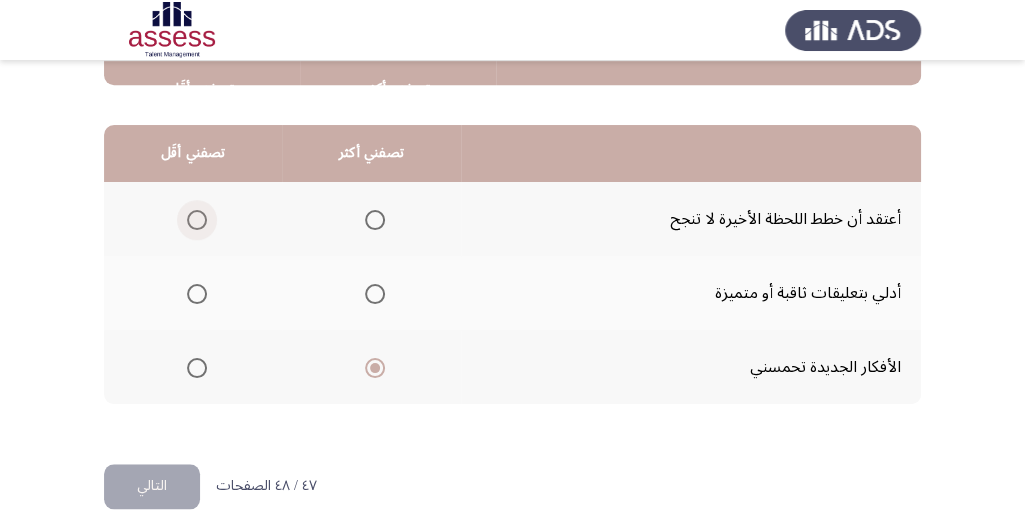 click at bounding box center [197, 220] 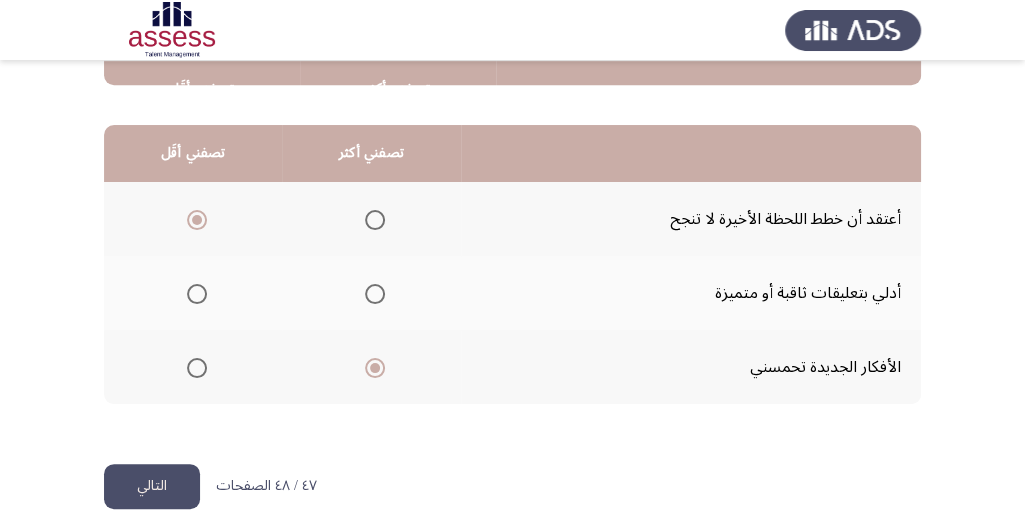 click on "التالي" 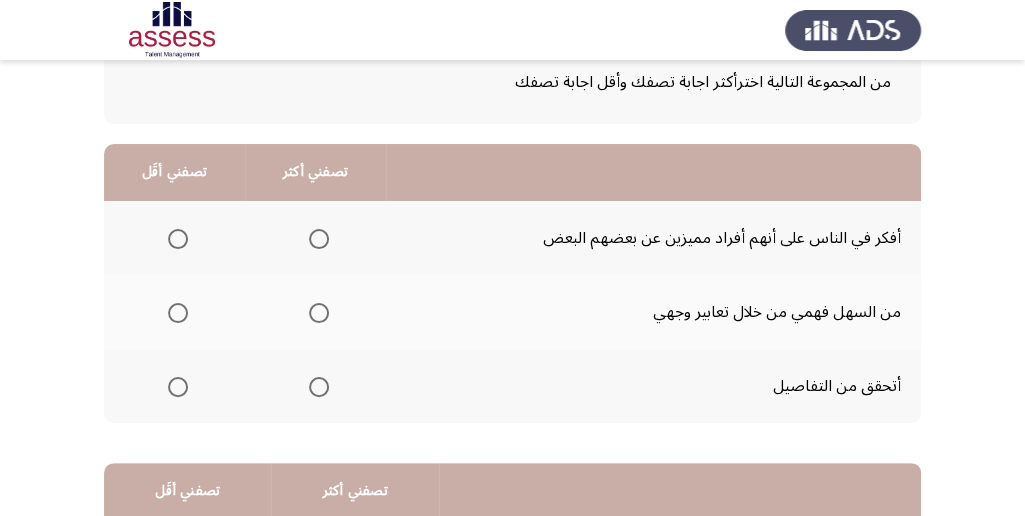 scroll, scrollTop: 133, scrollLeft: 0, axis: vertical 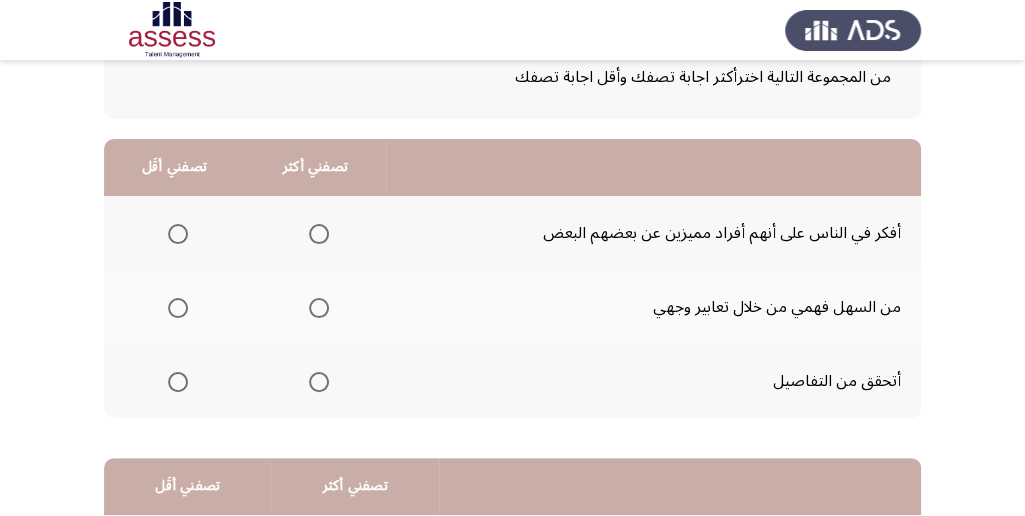click at bounding box center (319, 382) 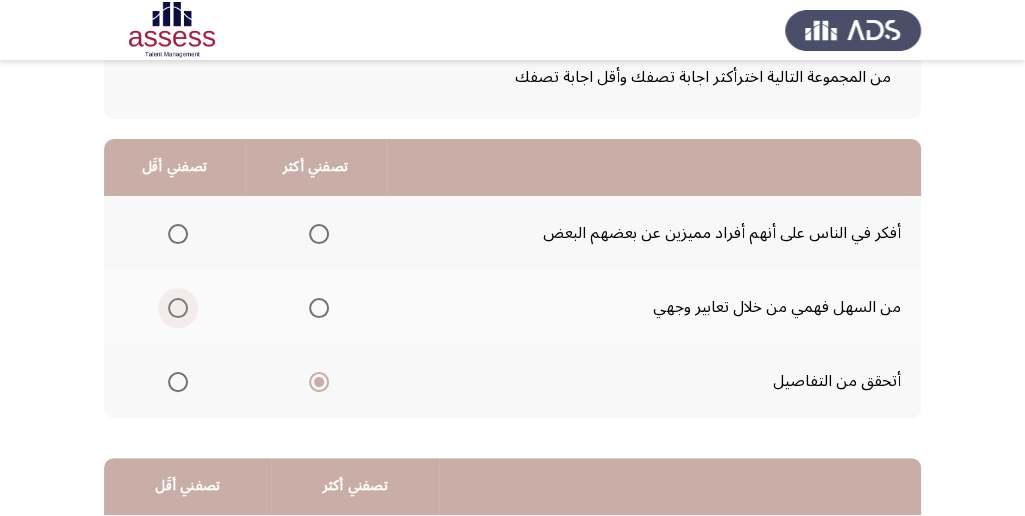click at bounding box center [178, 308] 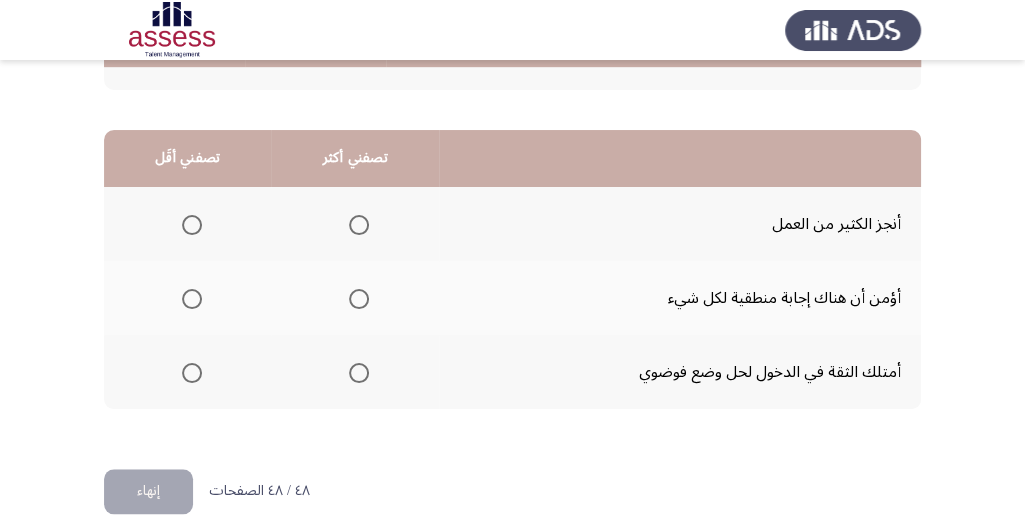 scroll, scrollTop: 466, scrollLeft: 0, axis: vertical 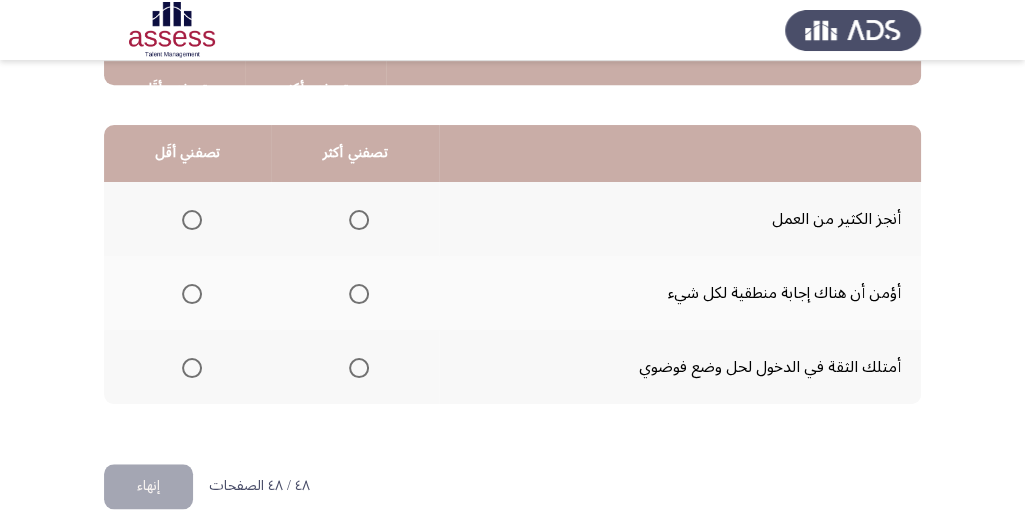 click at bounding box center (359, 368) 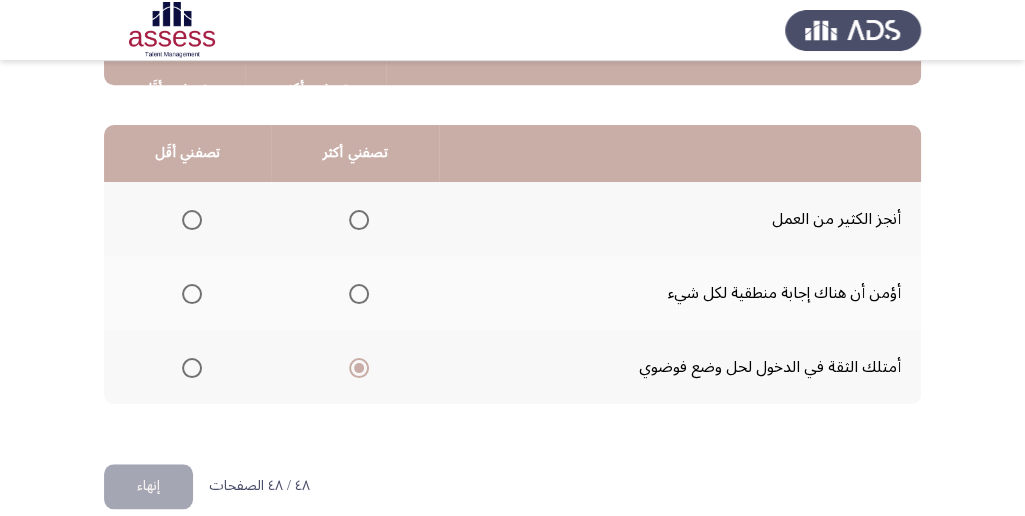 click at bounding box center [192, 220] 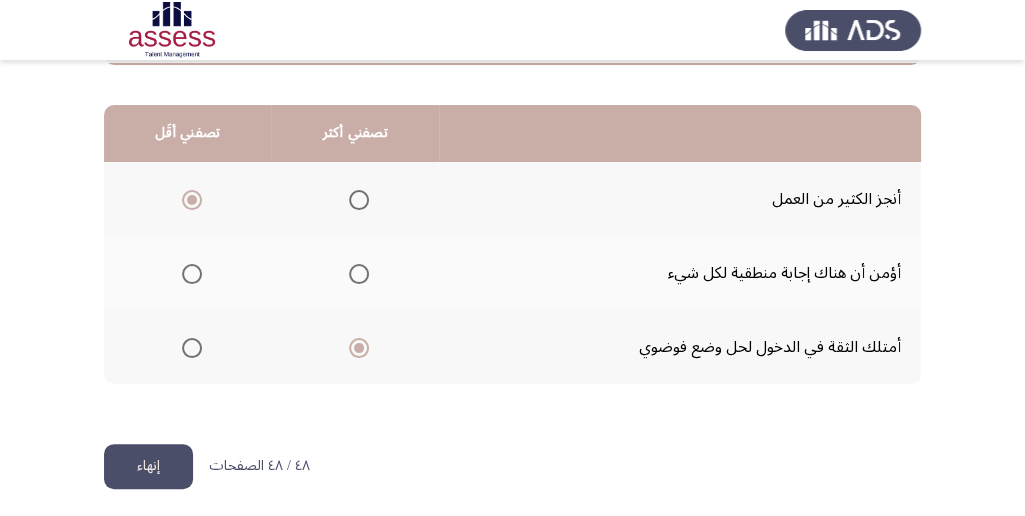 scroll, scrollTop: 494, scrollLeft: 0, axis: vertical 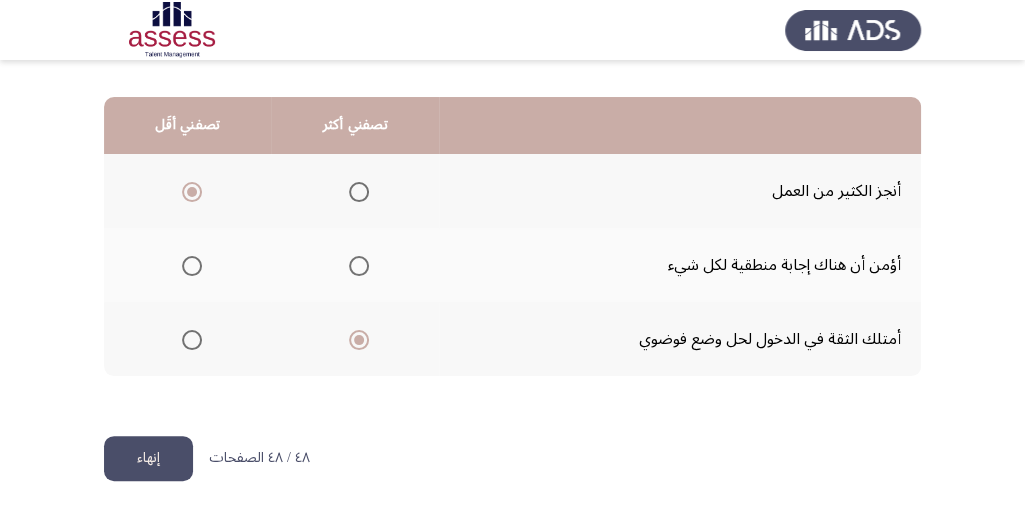 click on "إنهاء" 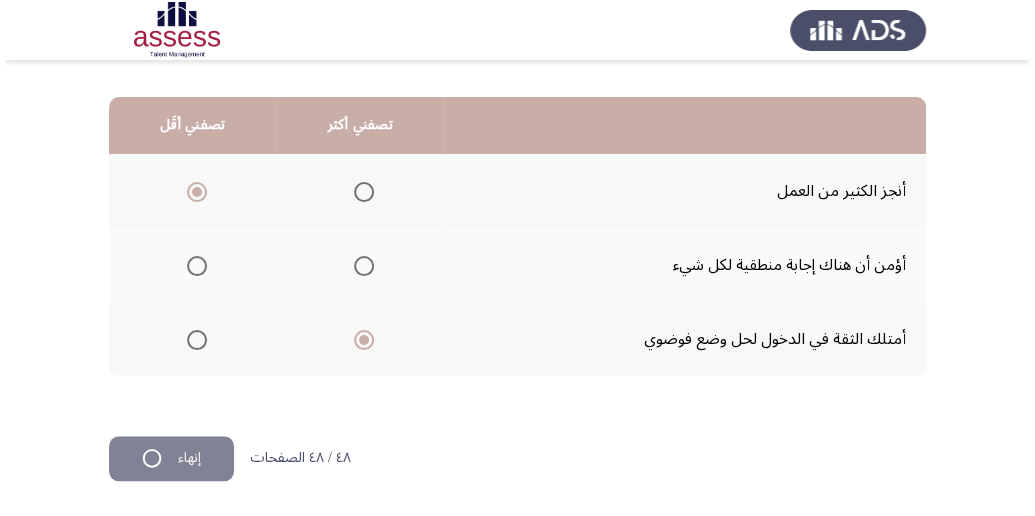 scroll, scrollTop: 0, scrollLeft: 0, axis: both 